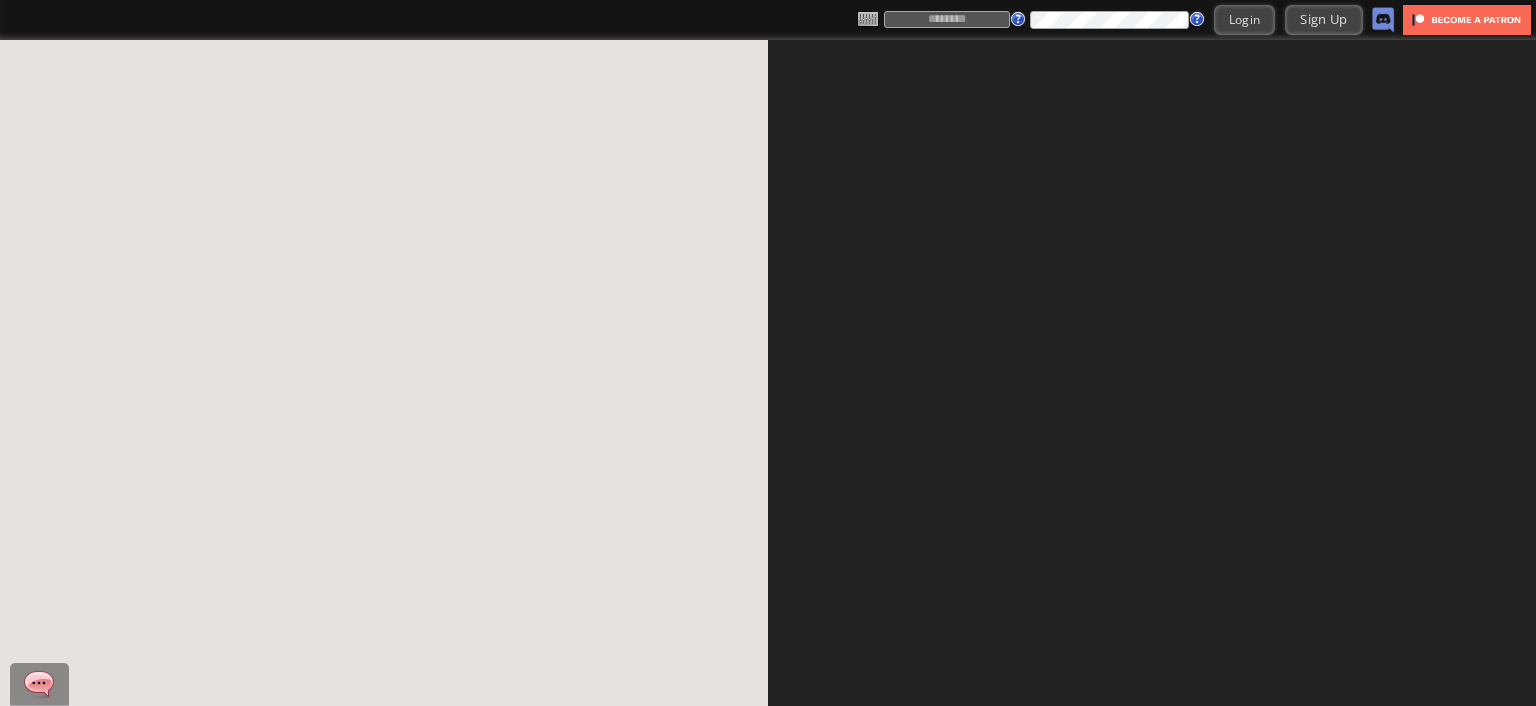 scroll, scrollTop: 0, scrollLeft: 0, axis: both 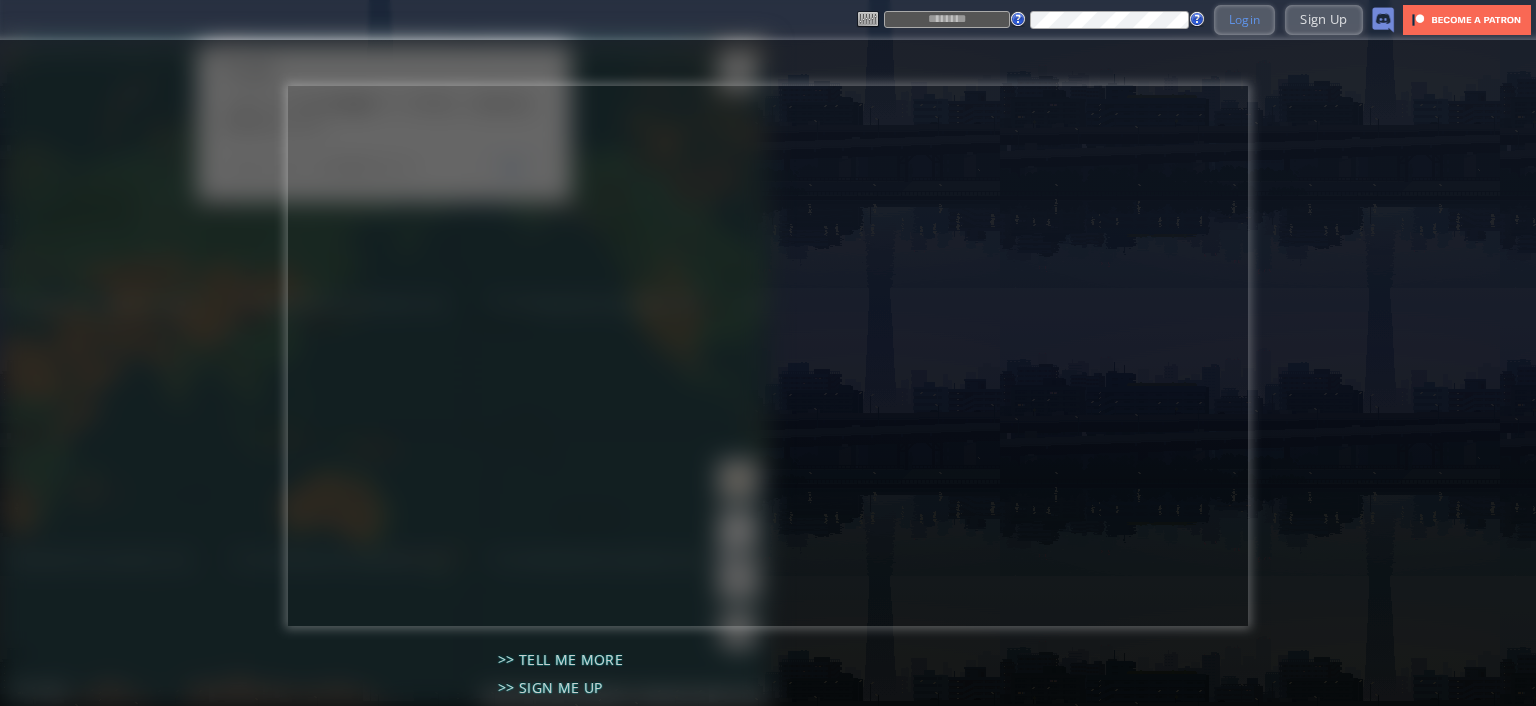 type on "******" 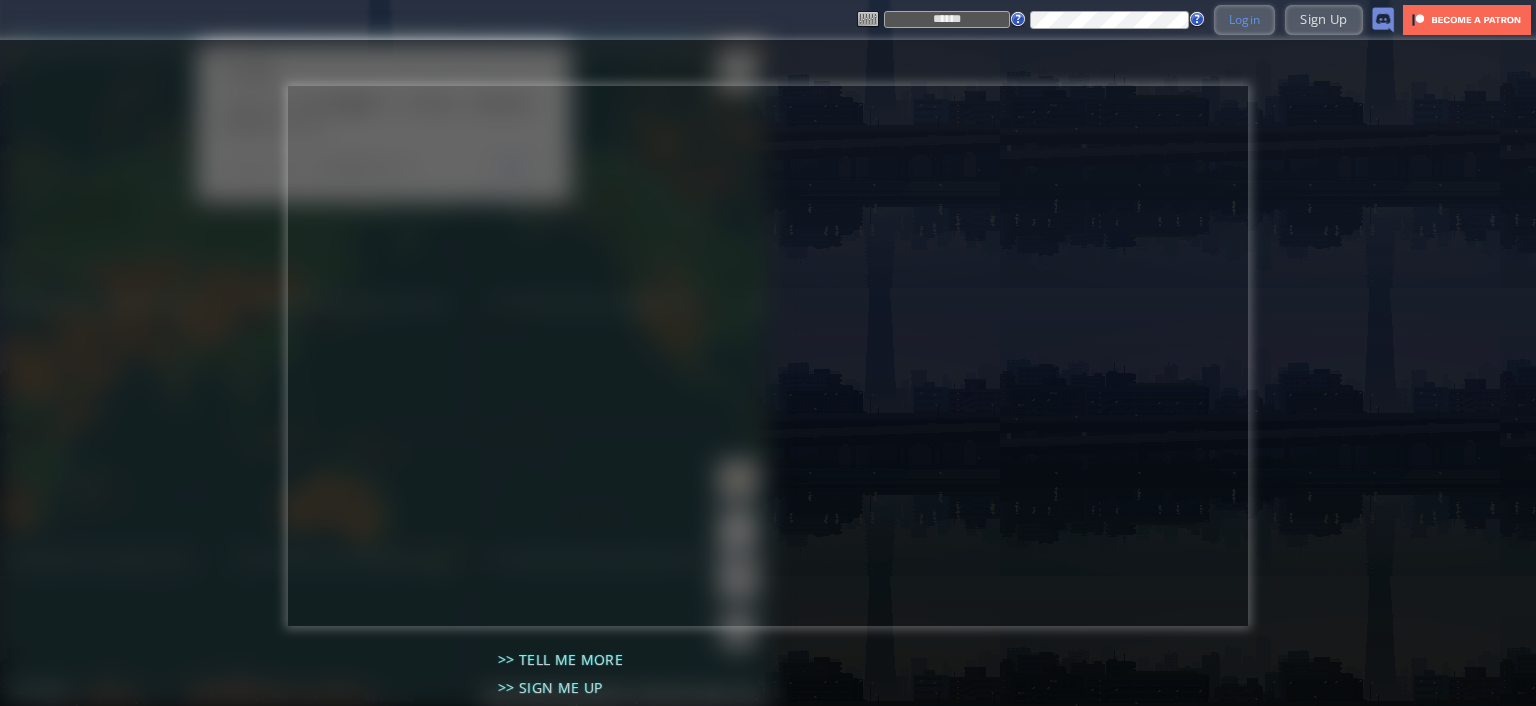 click on "Login" at bounding box center (1245, 19) 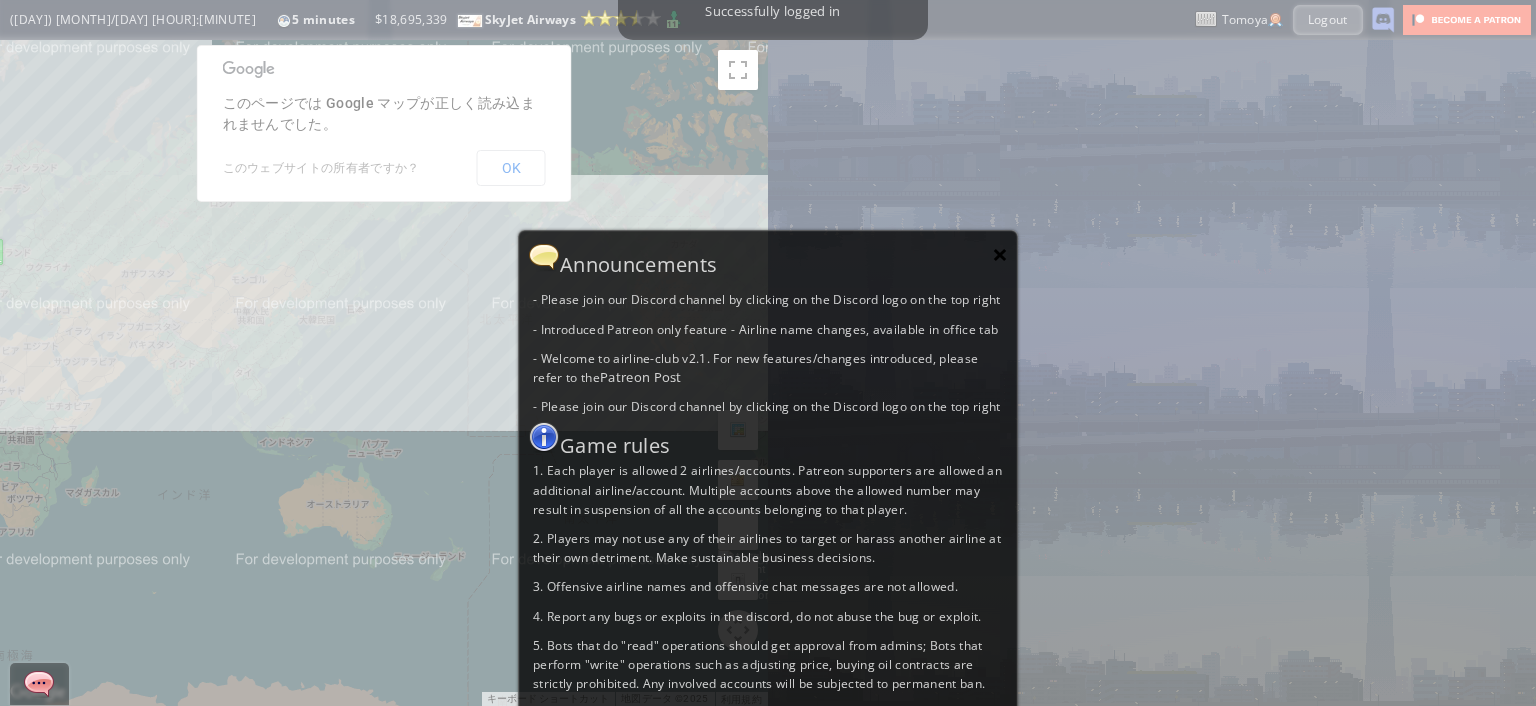 click on "×" at bounding box center [1000, 254] 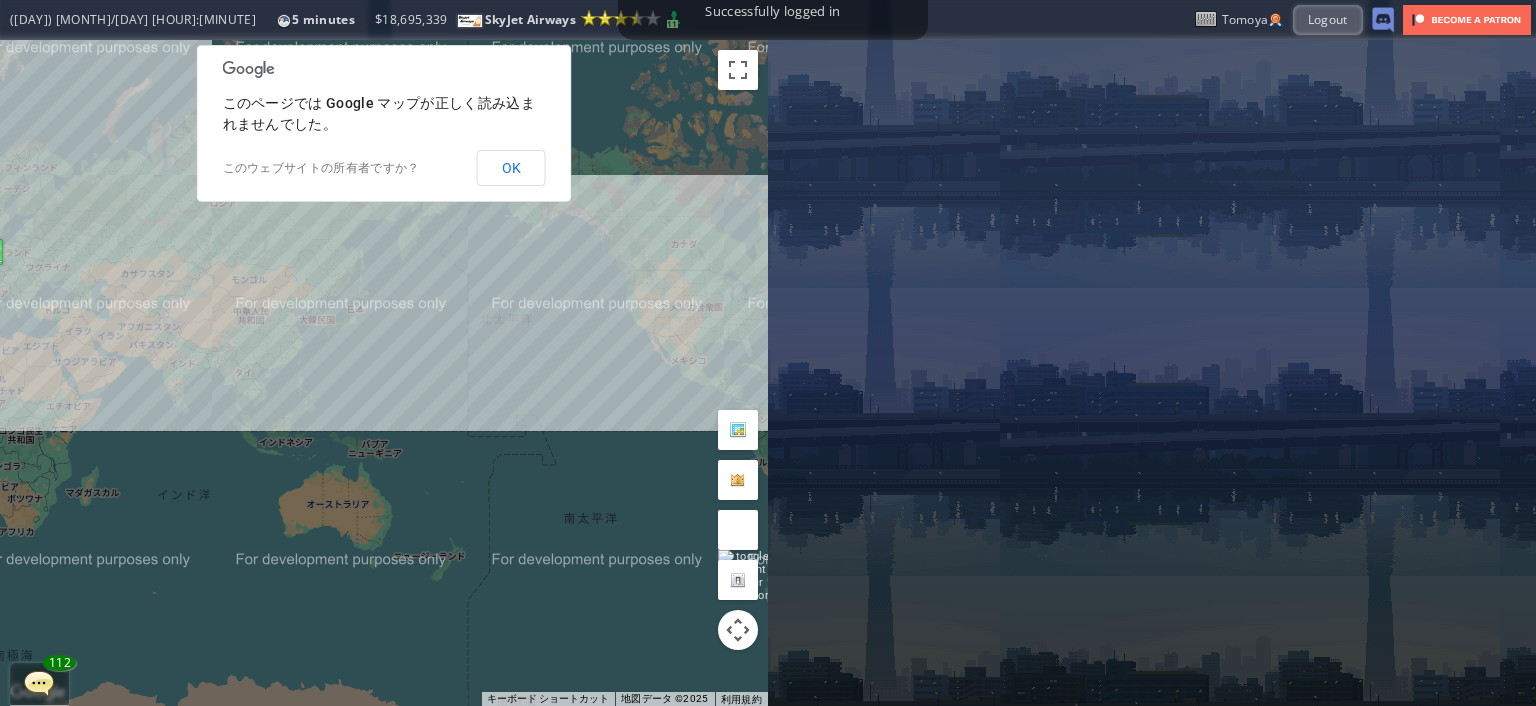 click on "このページでは Google マップが正しく読み込まれませんでした。 このウェブサイトの所有者ですか？ OK" at bounding box center [384, 123] 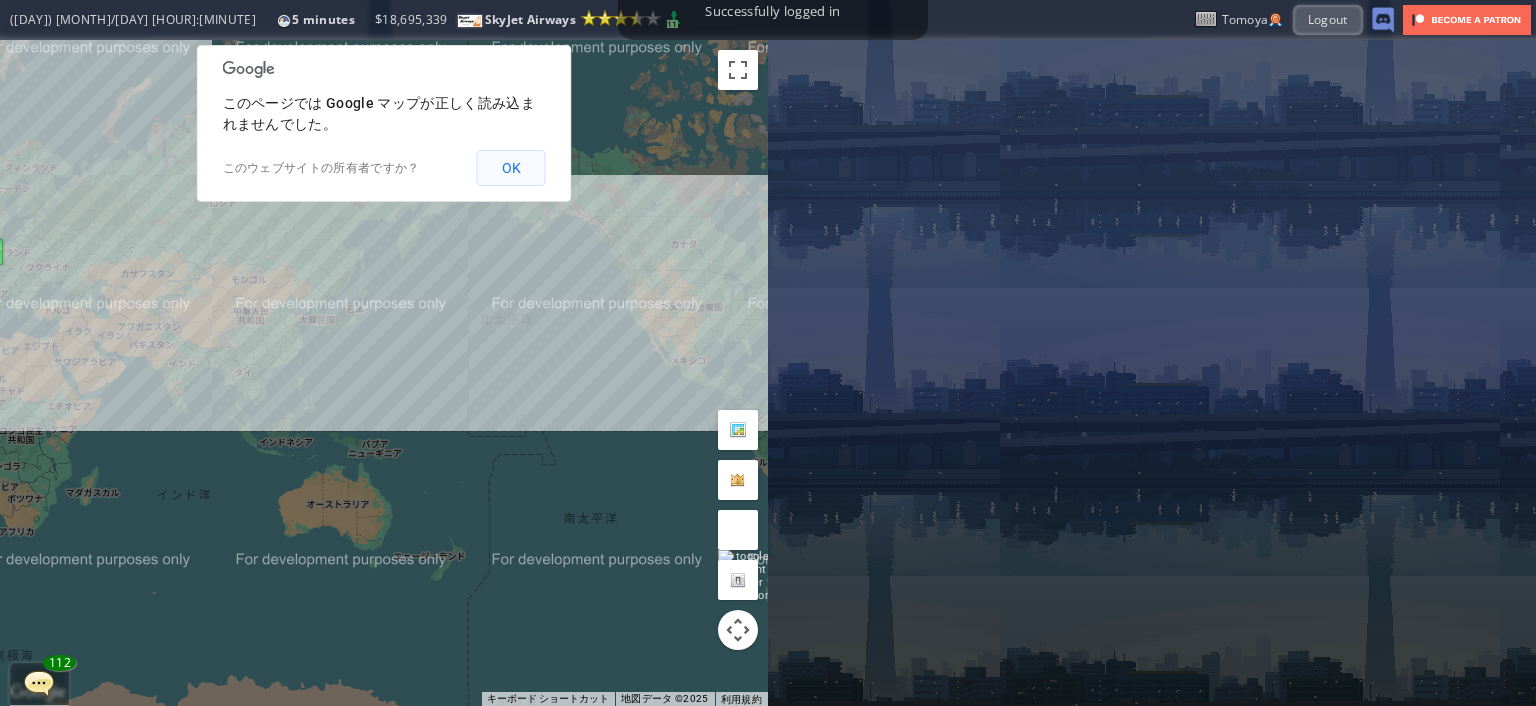 click on "OK" at bounding box center (511, 168) 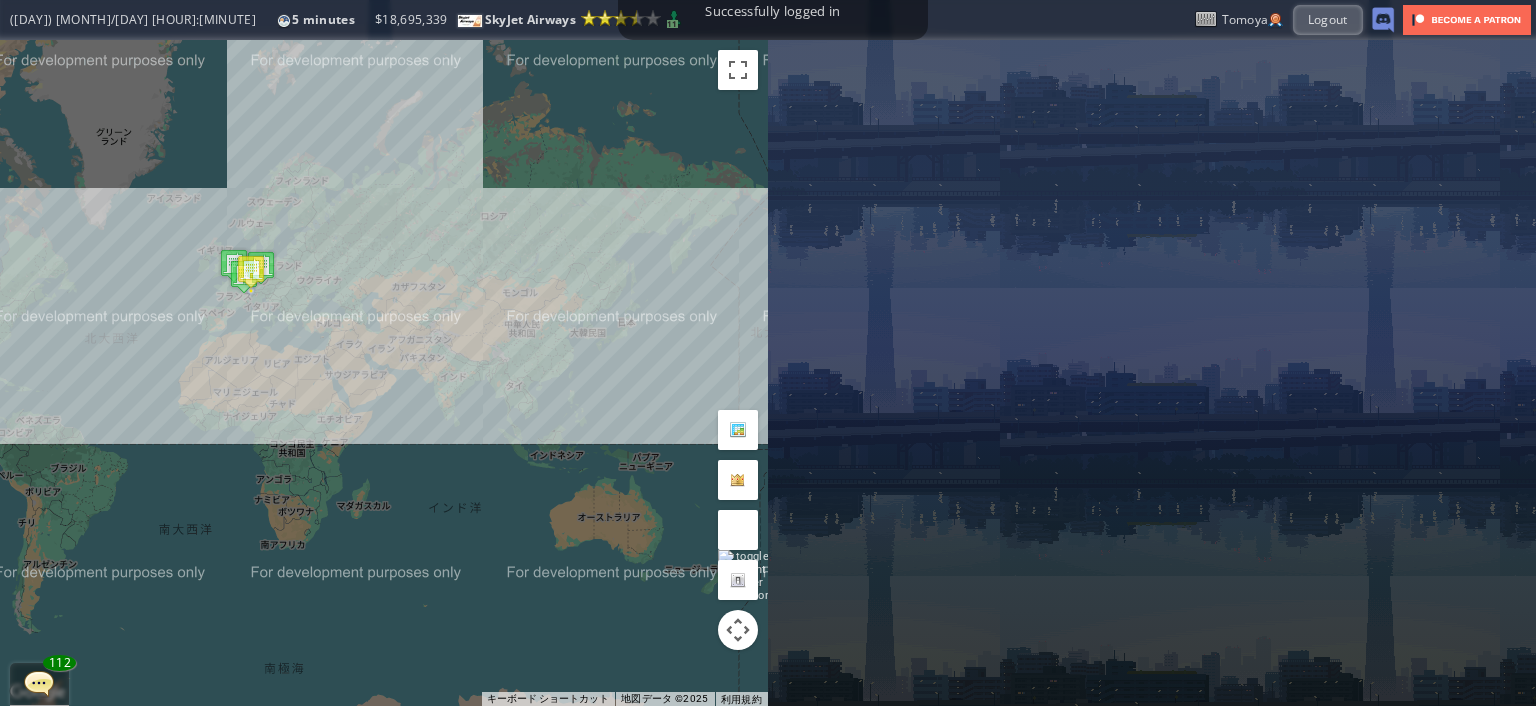 drag, startPoint x: 104, startPoint y: 276, endPoint x: 384, endPoint y: 291, distance: 280.4015 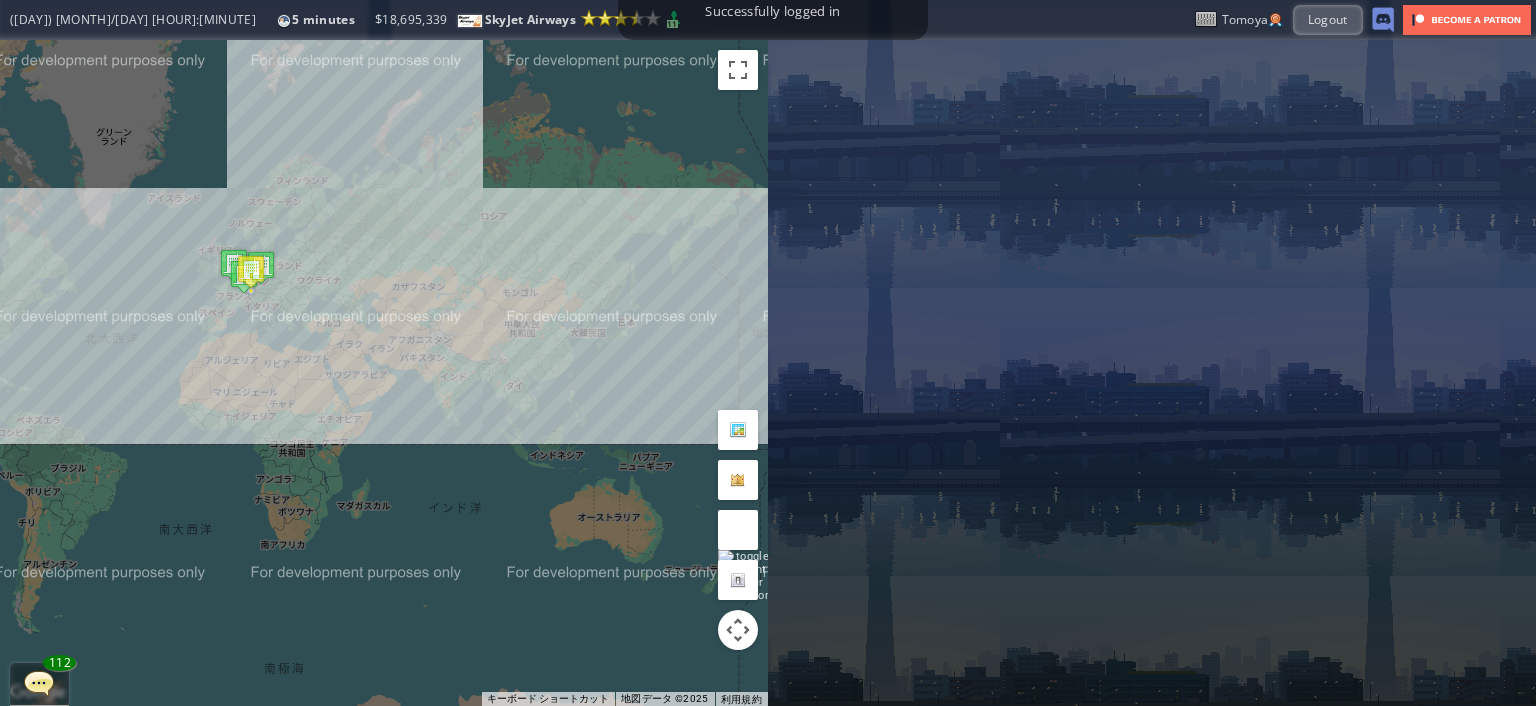 click on "矢印キーを押すと移動します。" at bounding box center [384, 373] 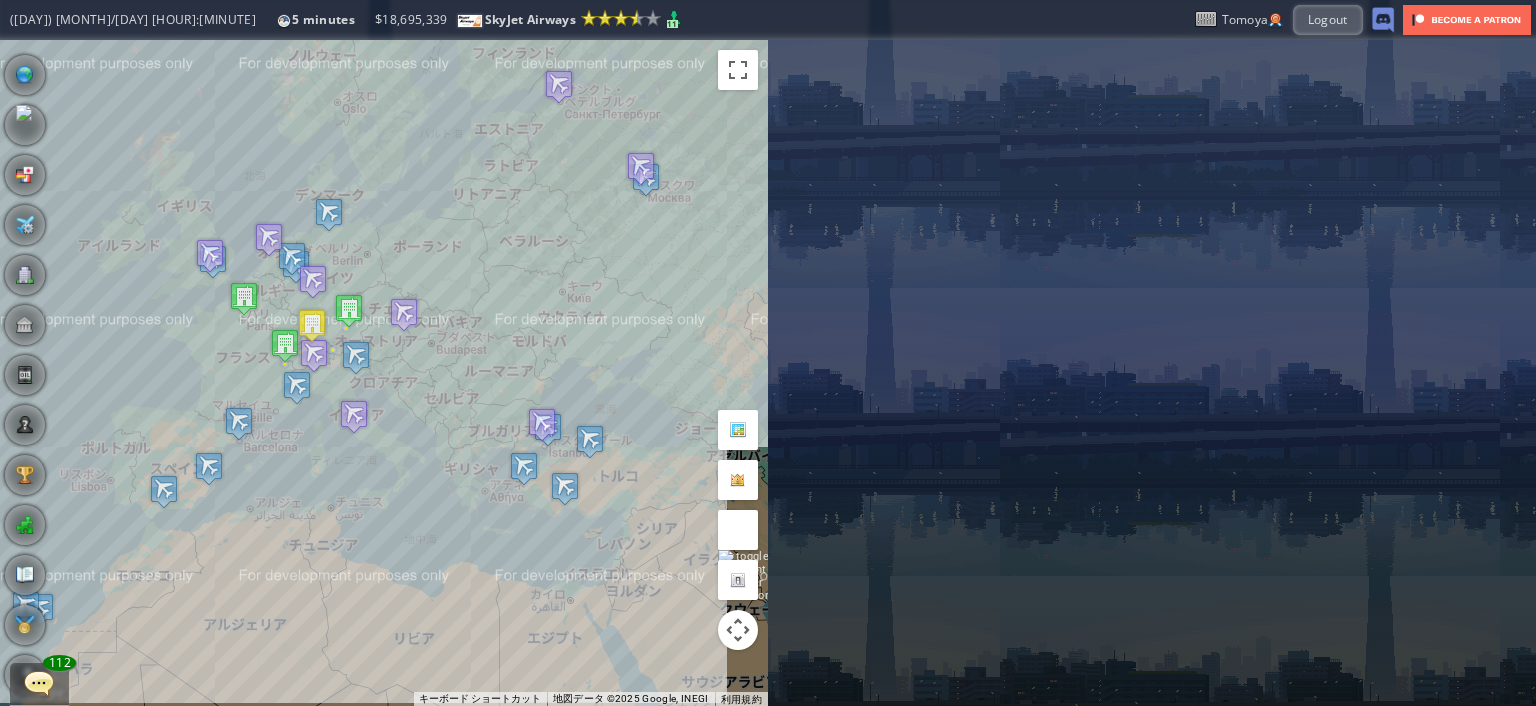 click on "Office" at bounding box center [25, 275] 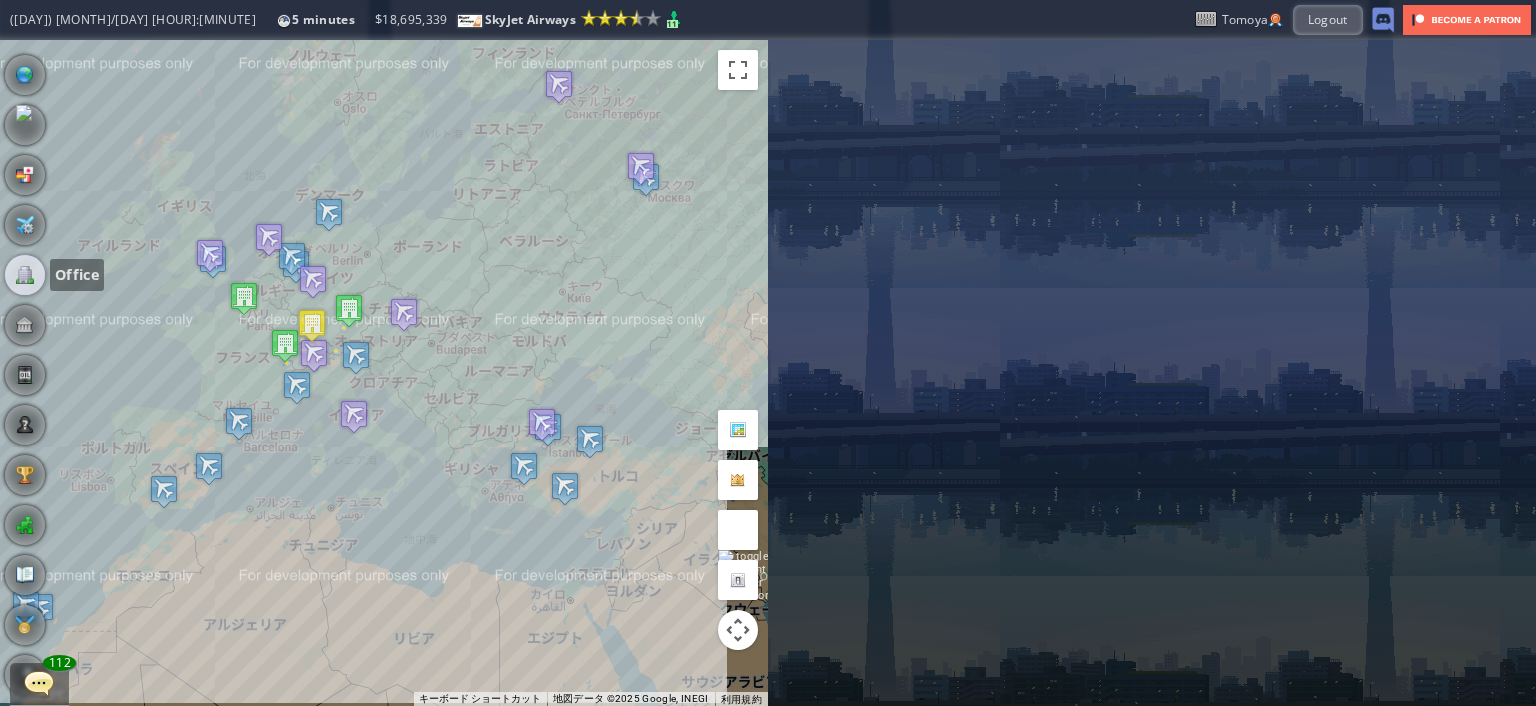 click at bounding box center (25, 275) 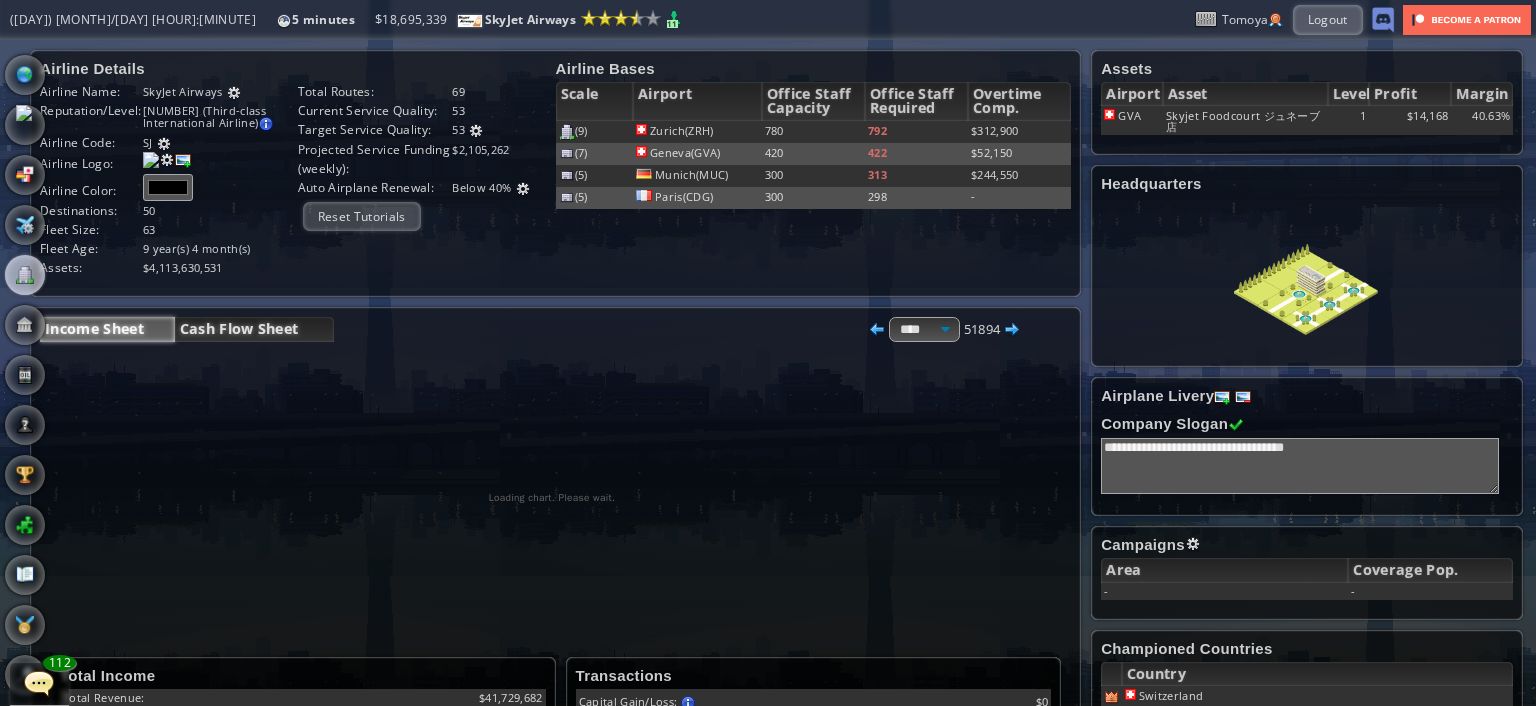 click on "Cash Flow Sheet" at bounding box center (254, 329) 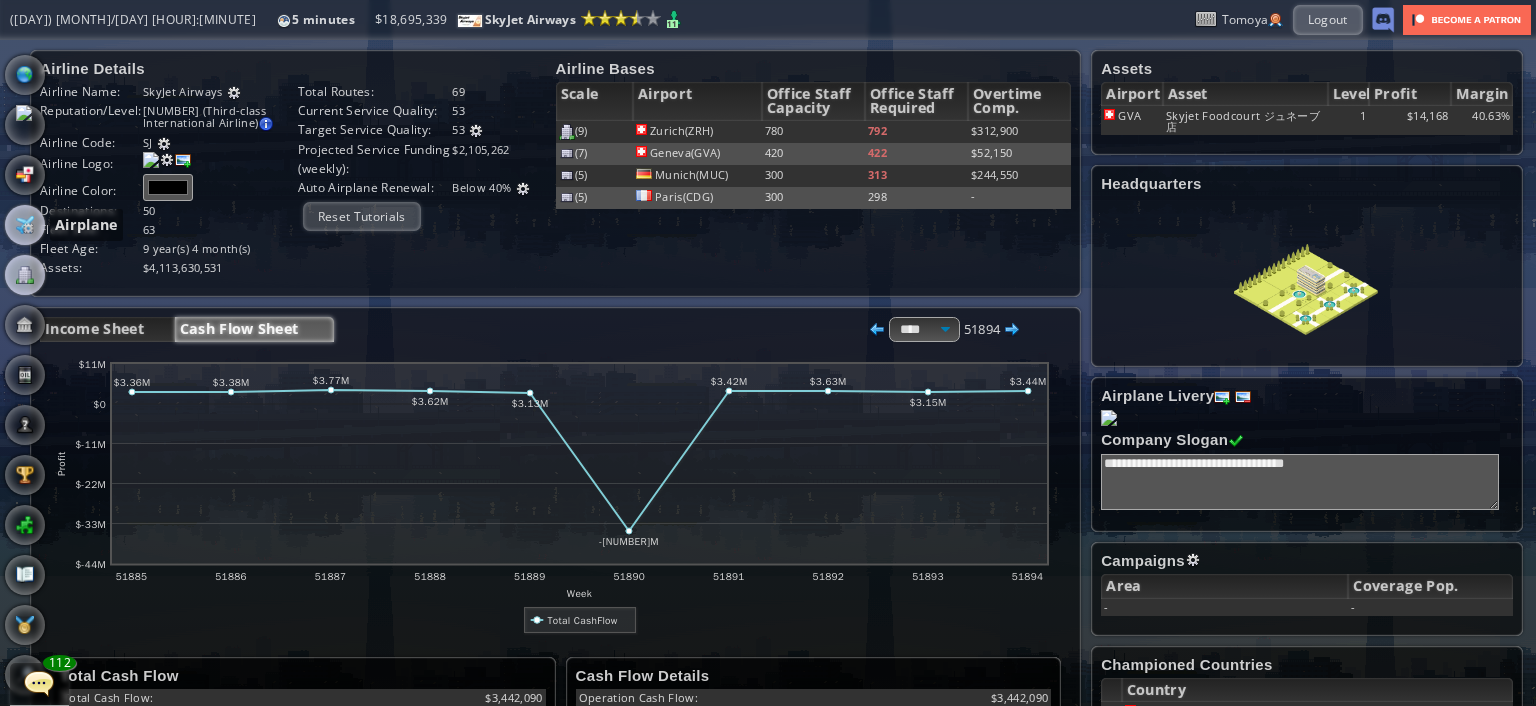click at bounding box center (25, 225) 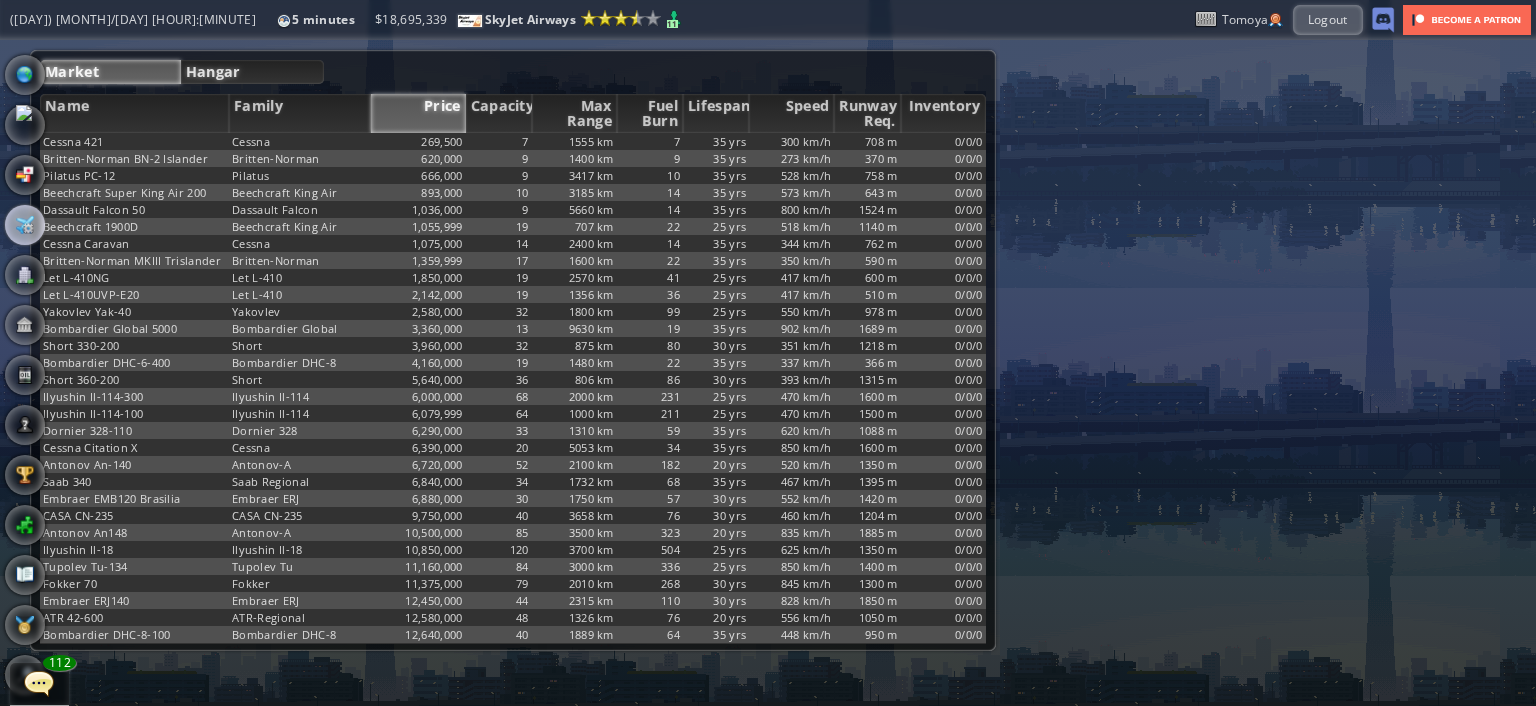 click on "Hangar" at bounding box center (252, 72) 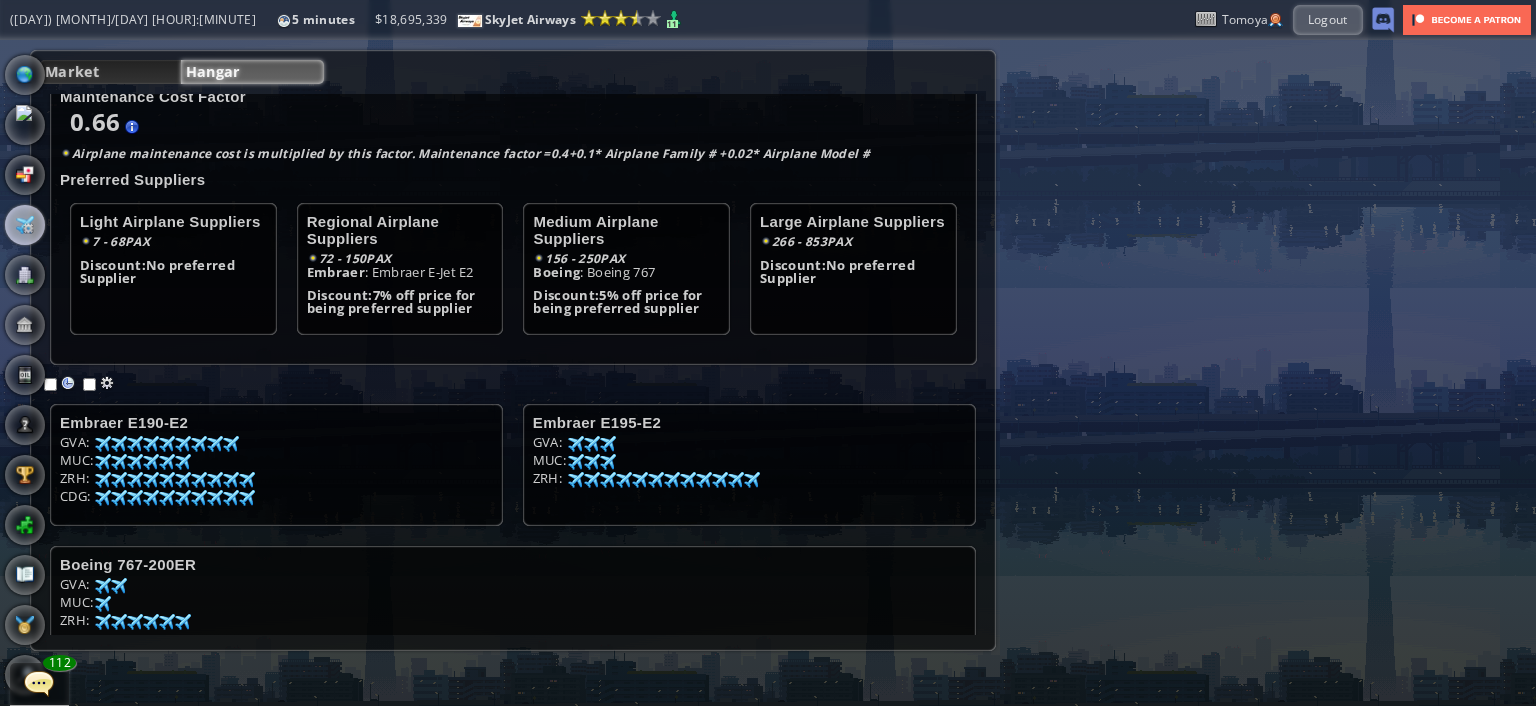 scroll, scrollTop: 81, scrollLeft: 0, axis: vertical 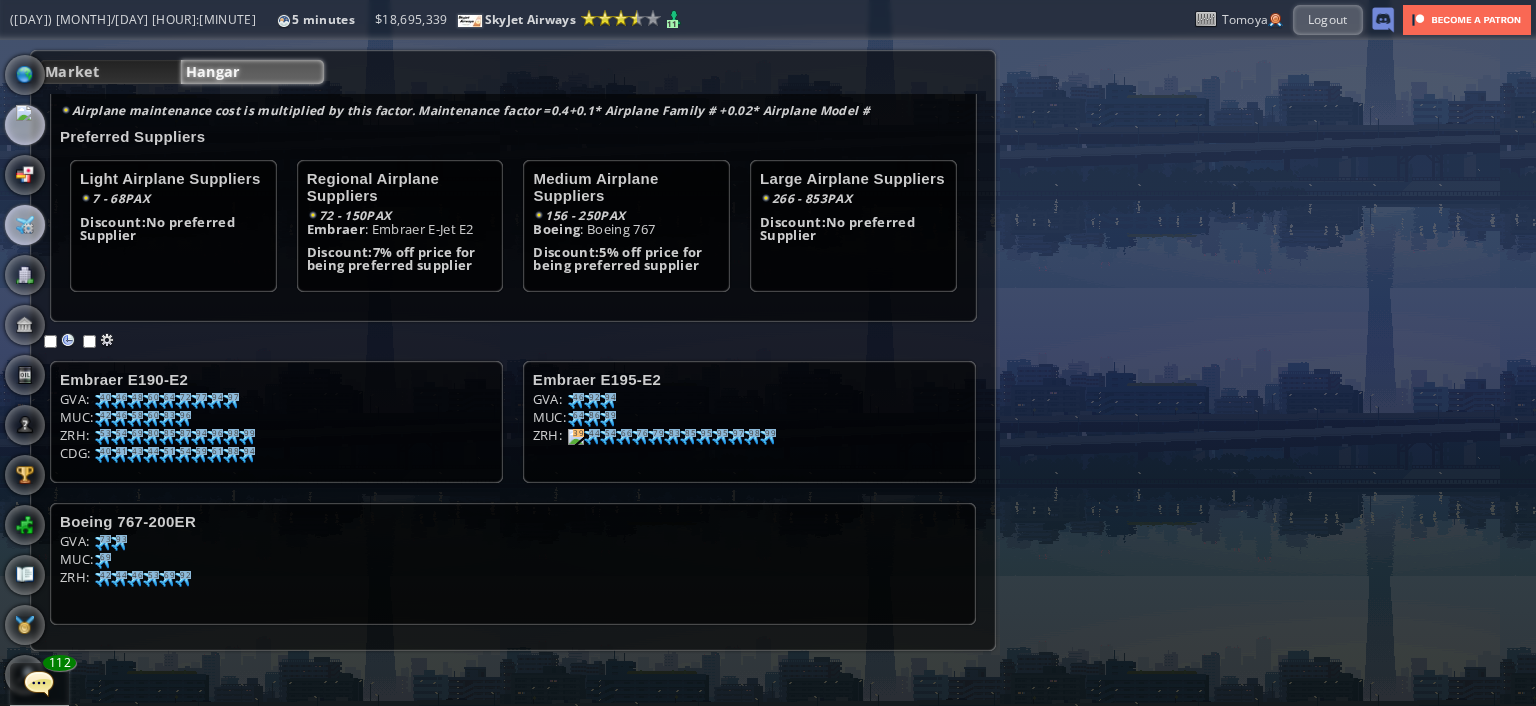click at bounding box center (25, 125) 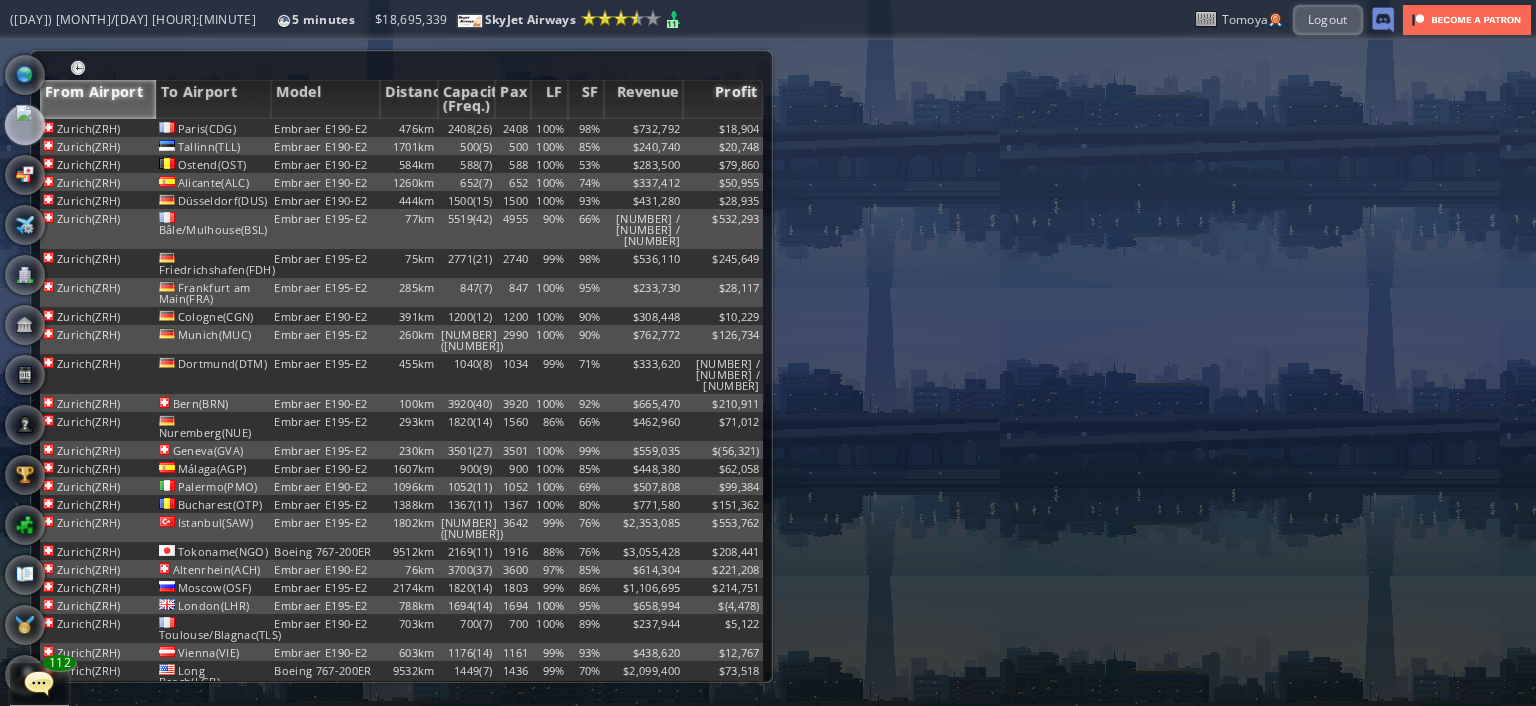 click on "Profit" at bounding box center (723, 99) 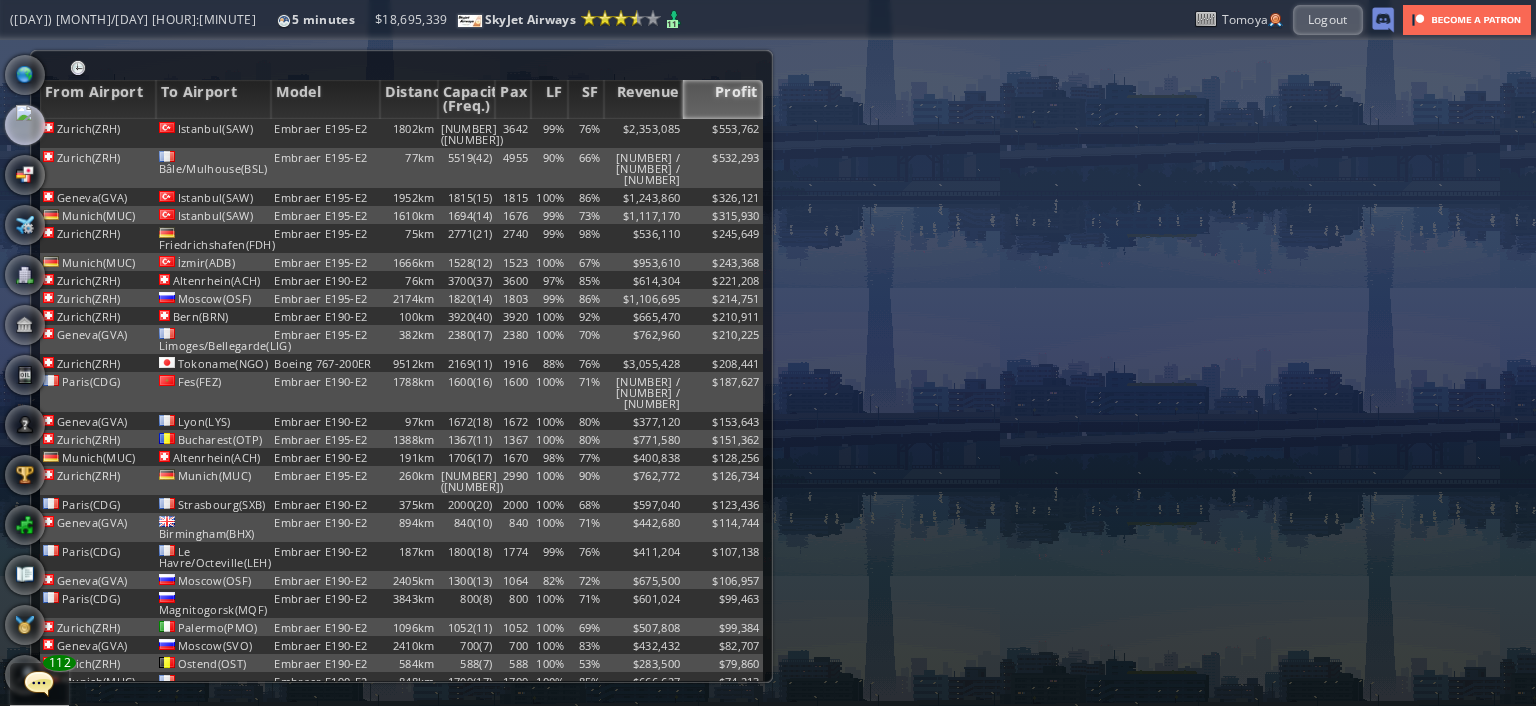 click on "Profit" at bounding box center (723, 99) 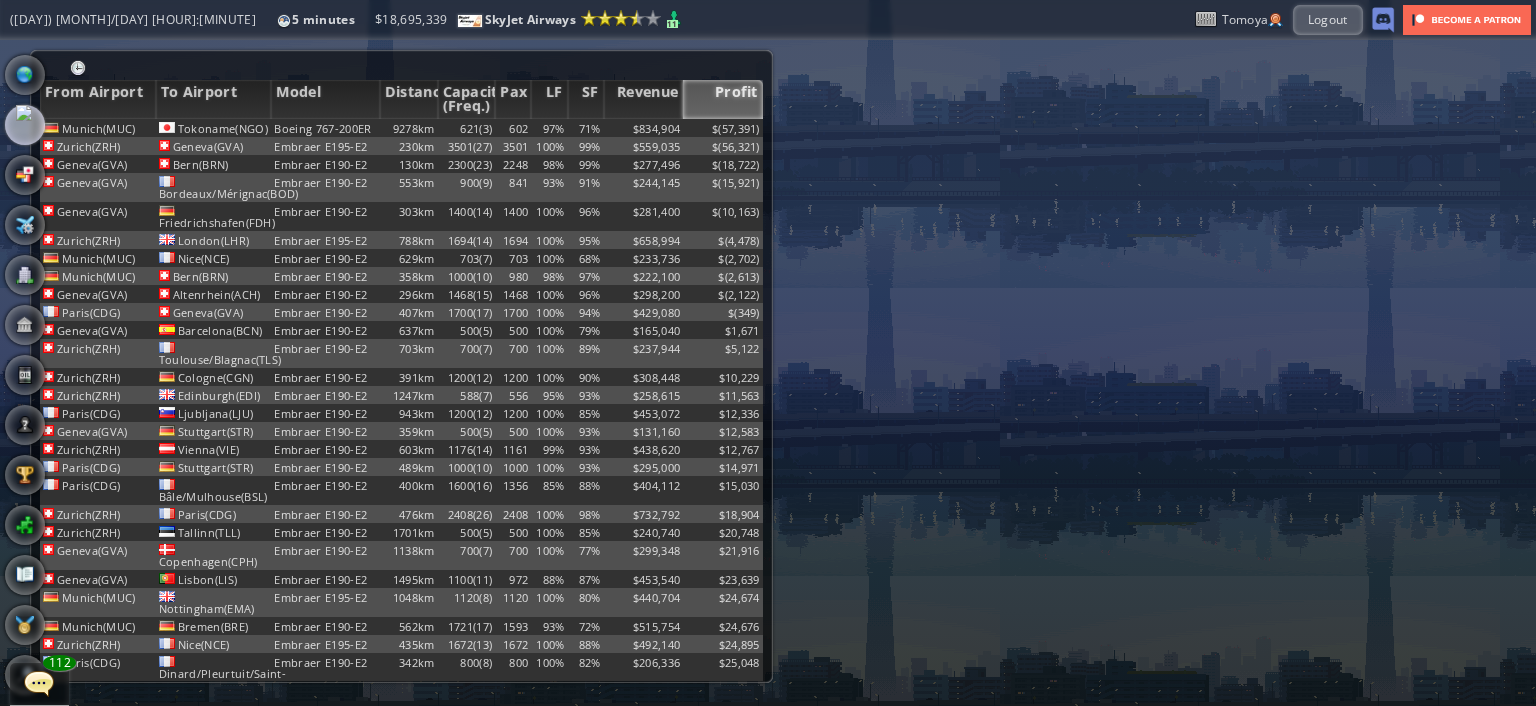 click on "Profit" at bounding box center (723, 99) 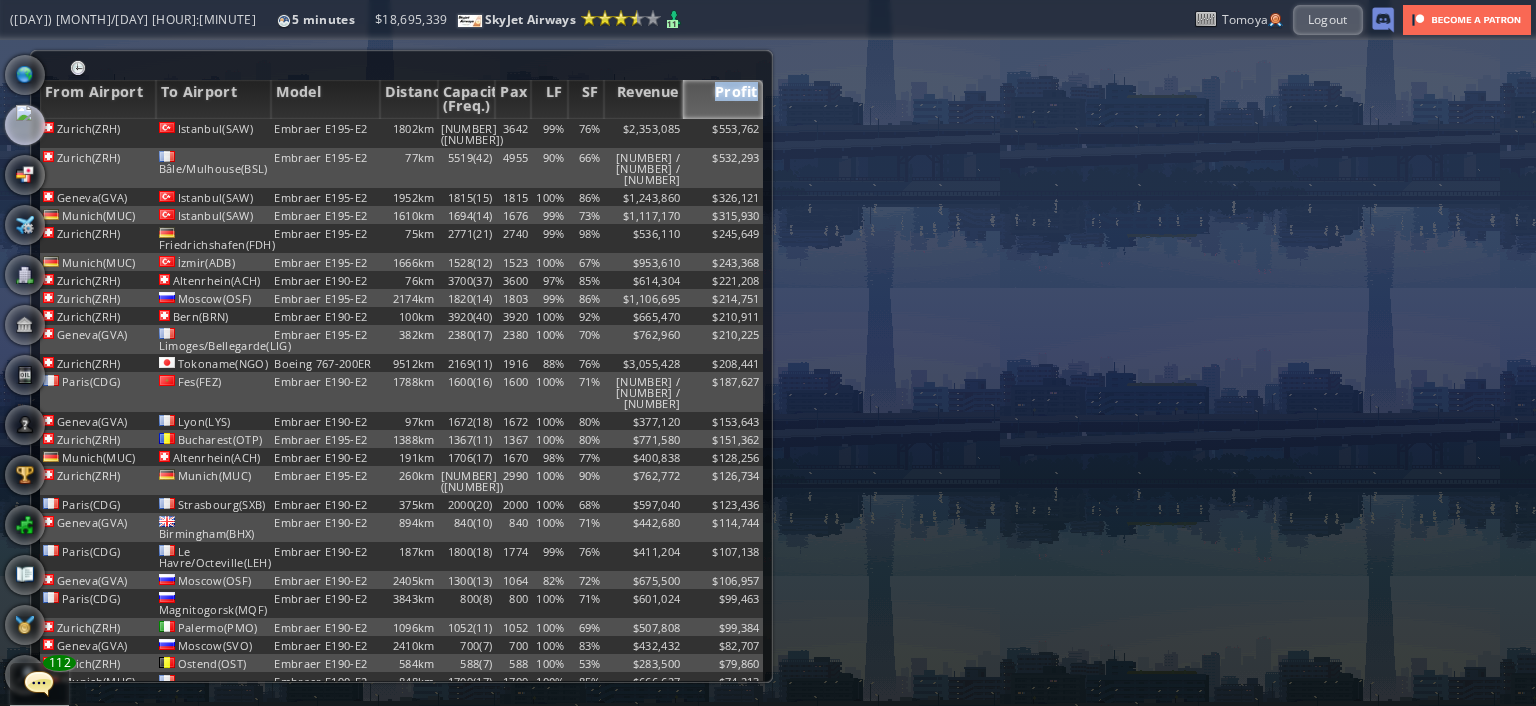 click on "Profit" at bounding box center (723, 99) 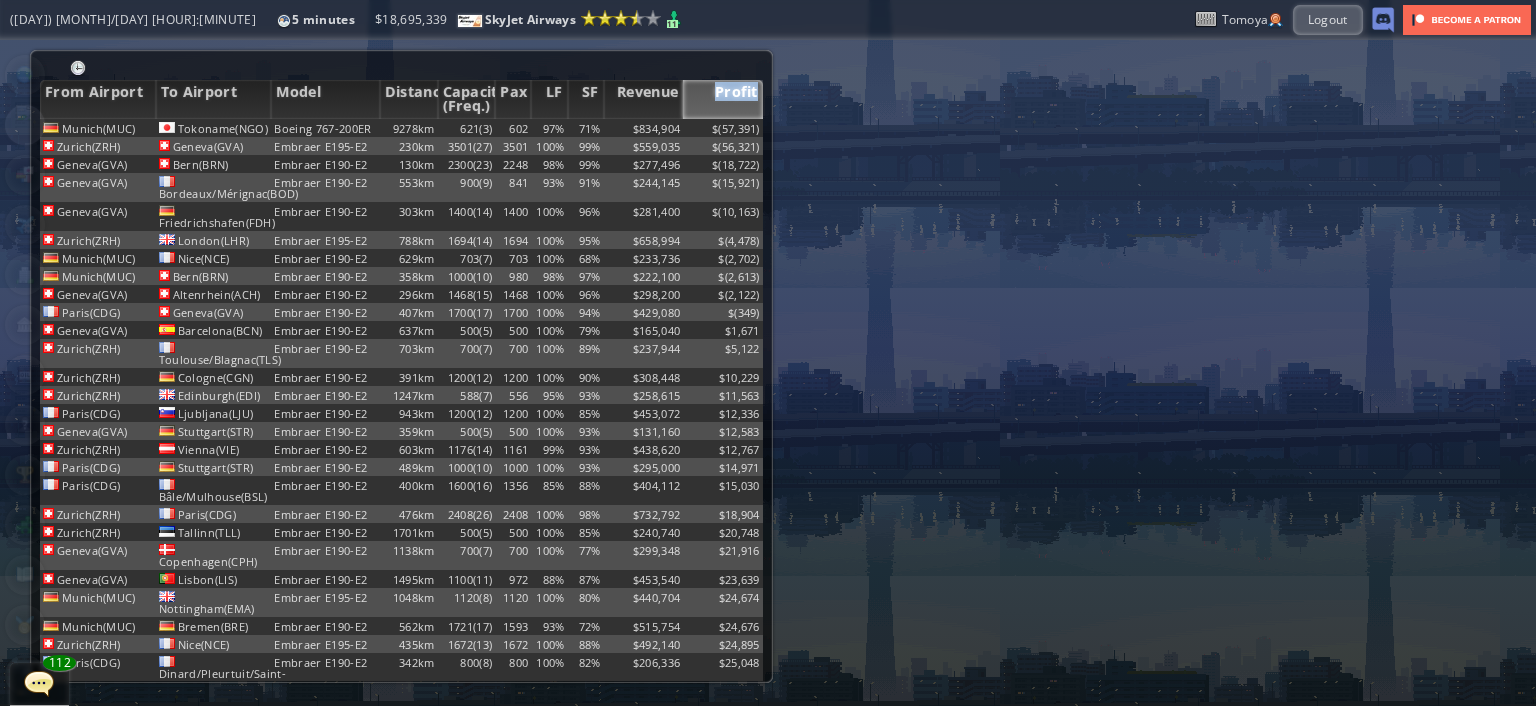 click on "Profit" at bounding box center [723, 99] 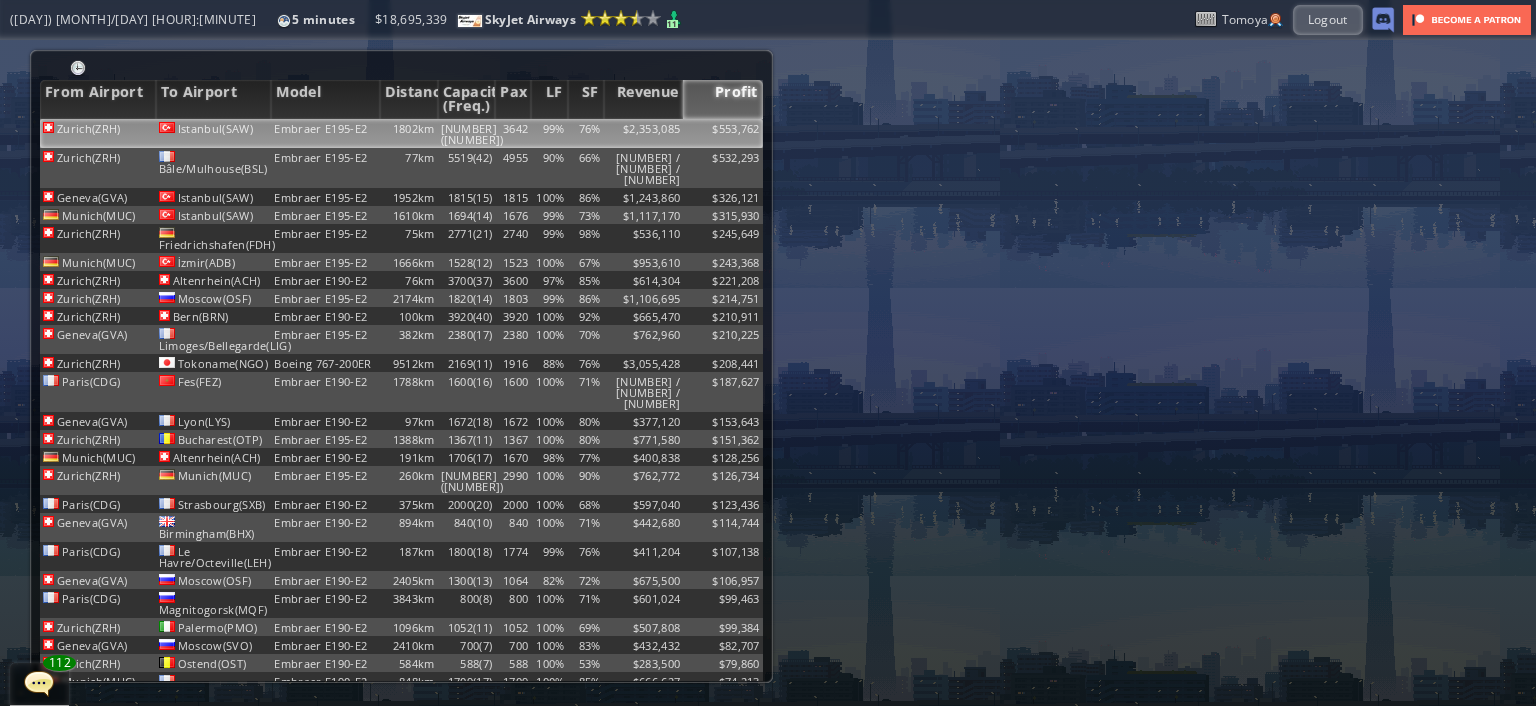 click on "3642" at bounding box center (513, 133) 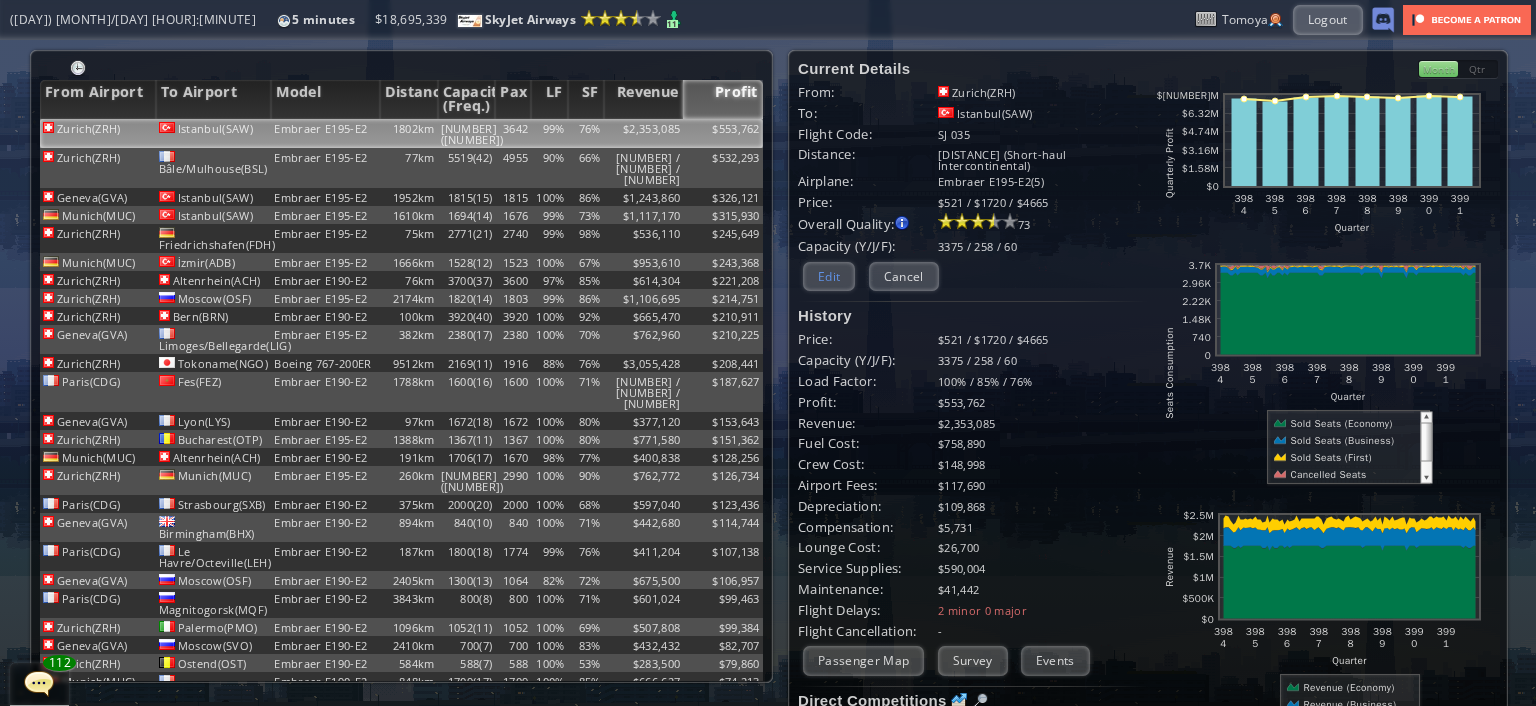 click on "Edit" at bounding box center (829, 276) 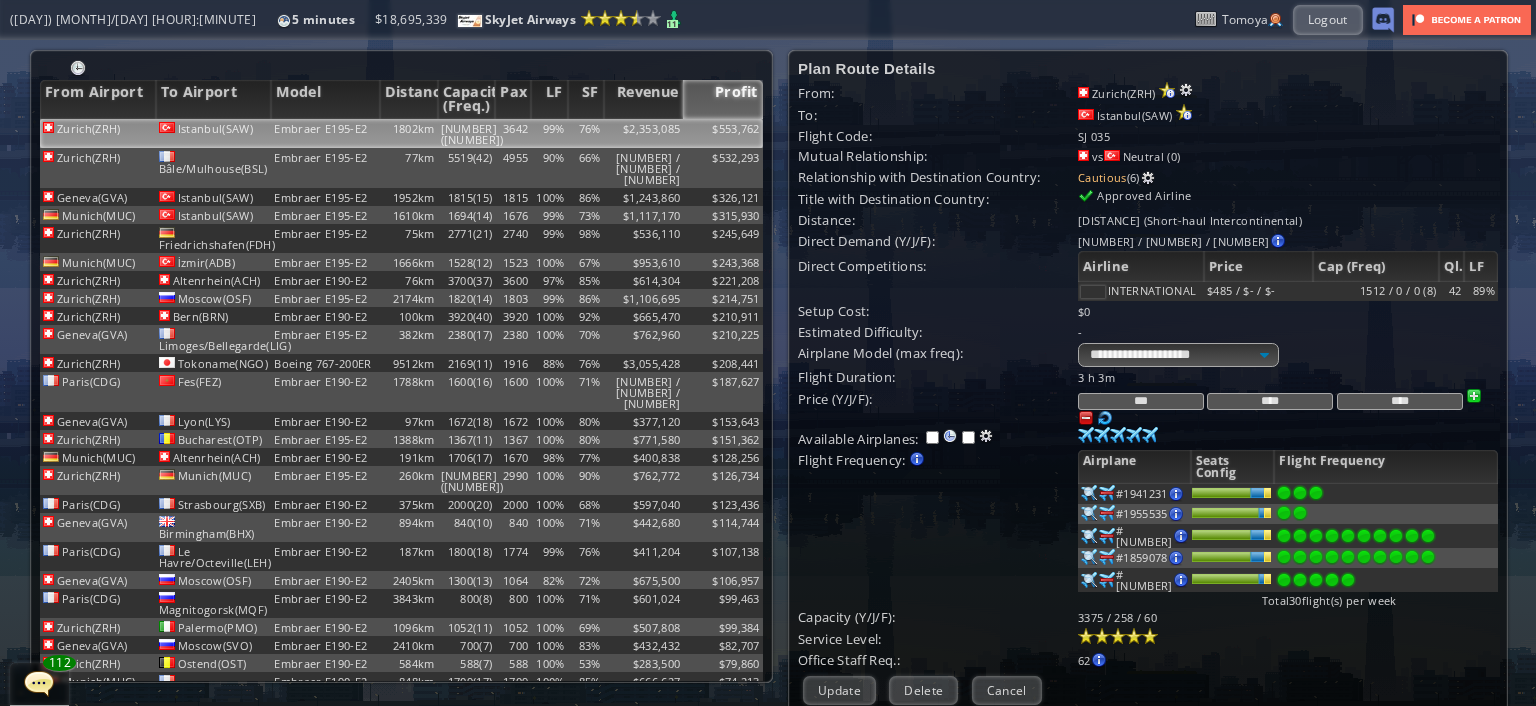 click on "***" at bounding box center (1141, 401) 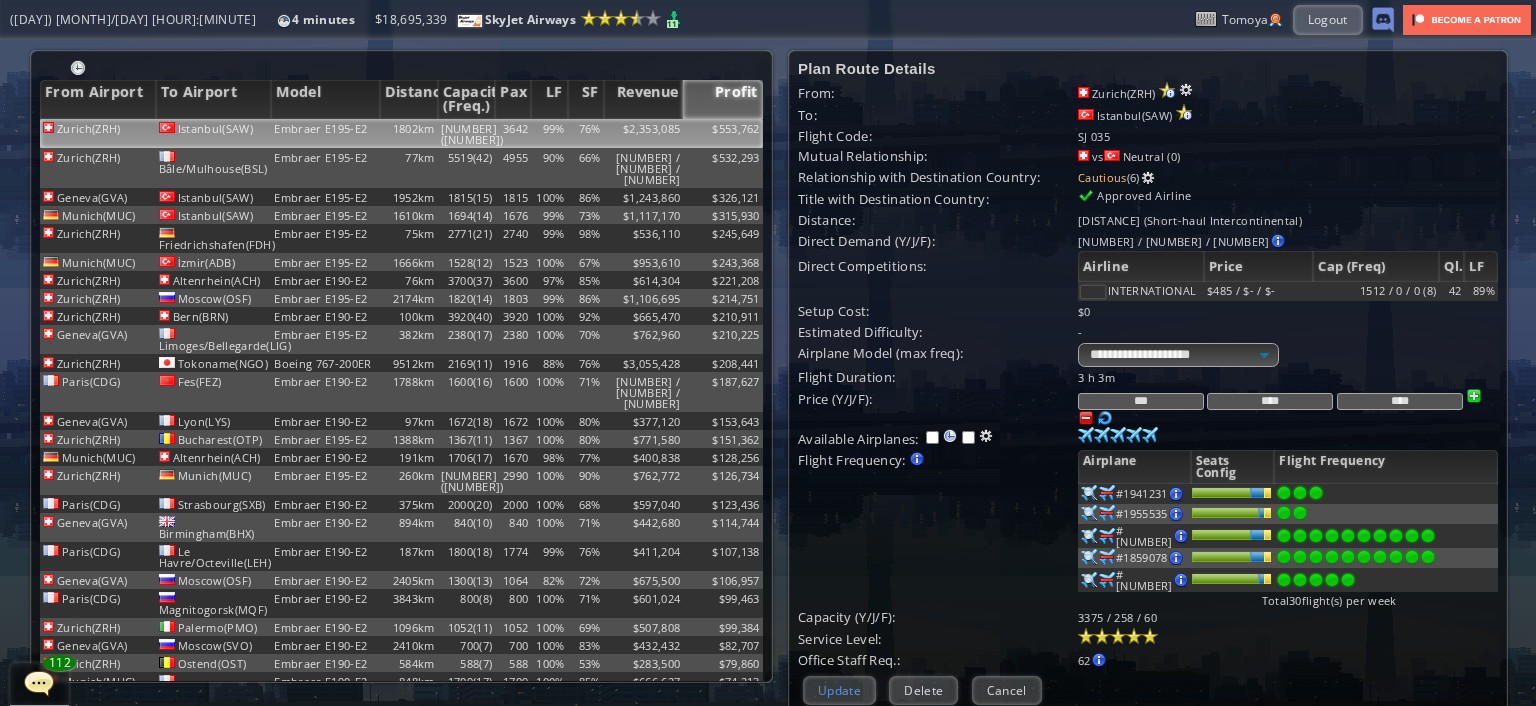 type on "***" 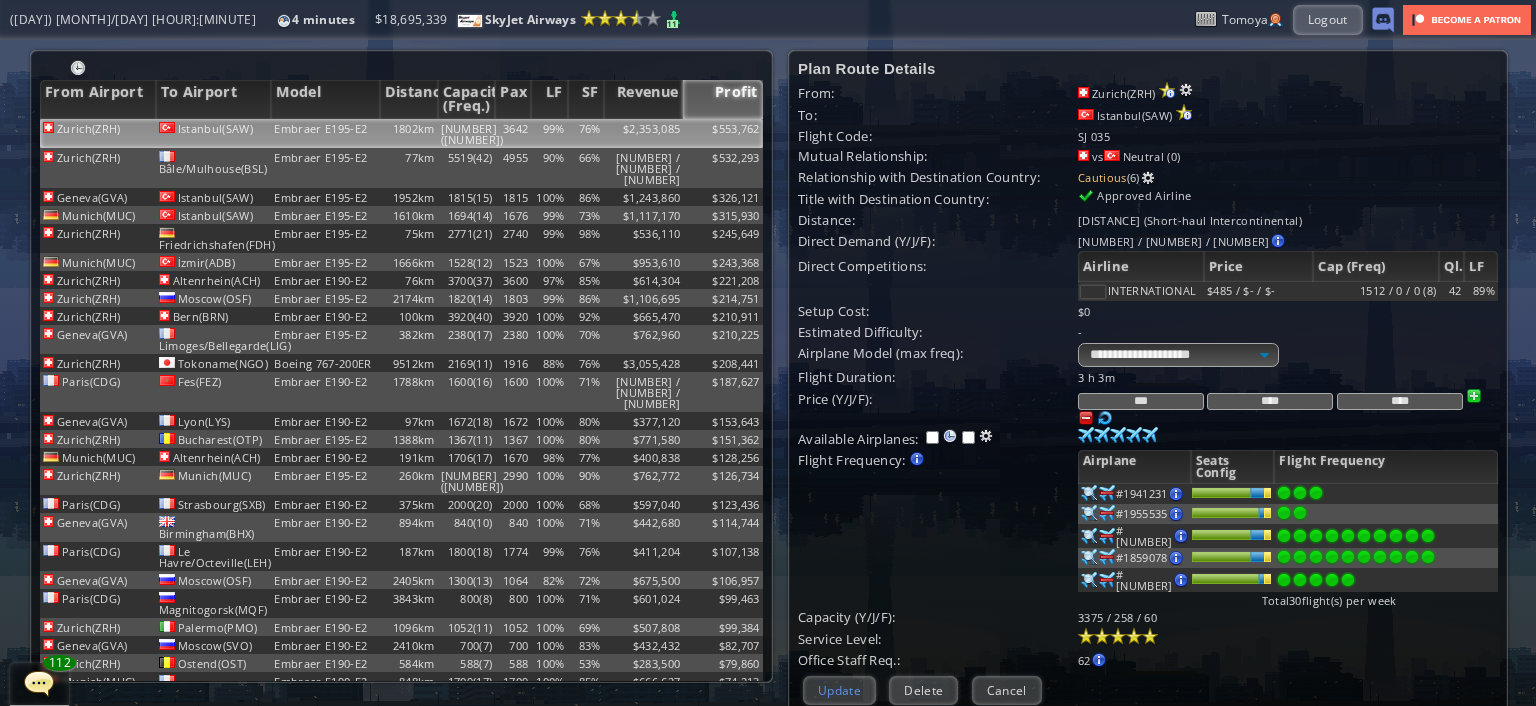 click on "Update" at bounding box center [839, 690] 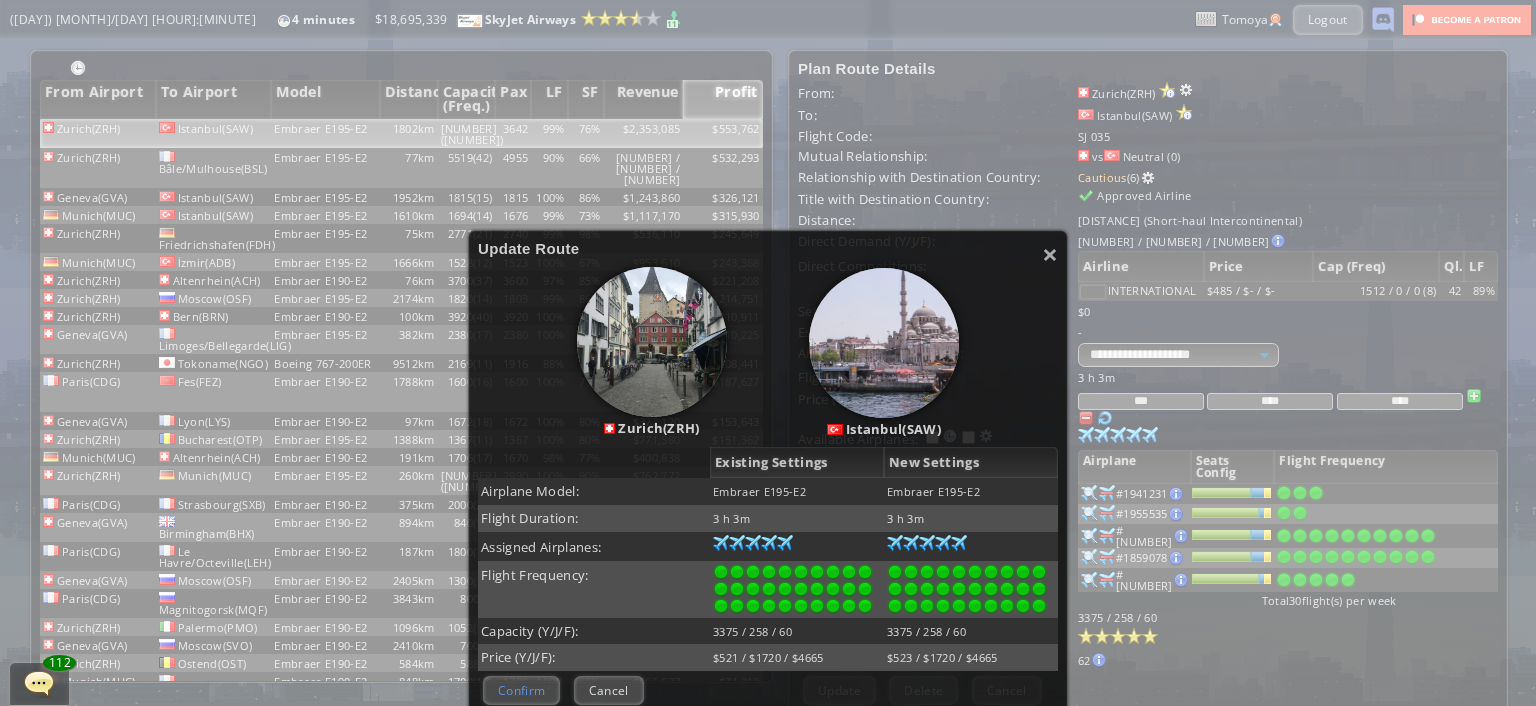 click on "Confirm" at bounding box center [521, 690] 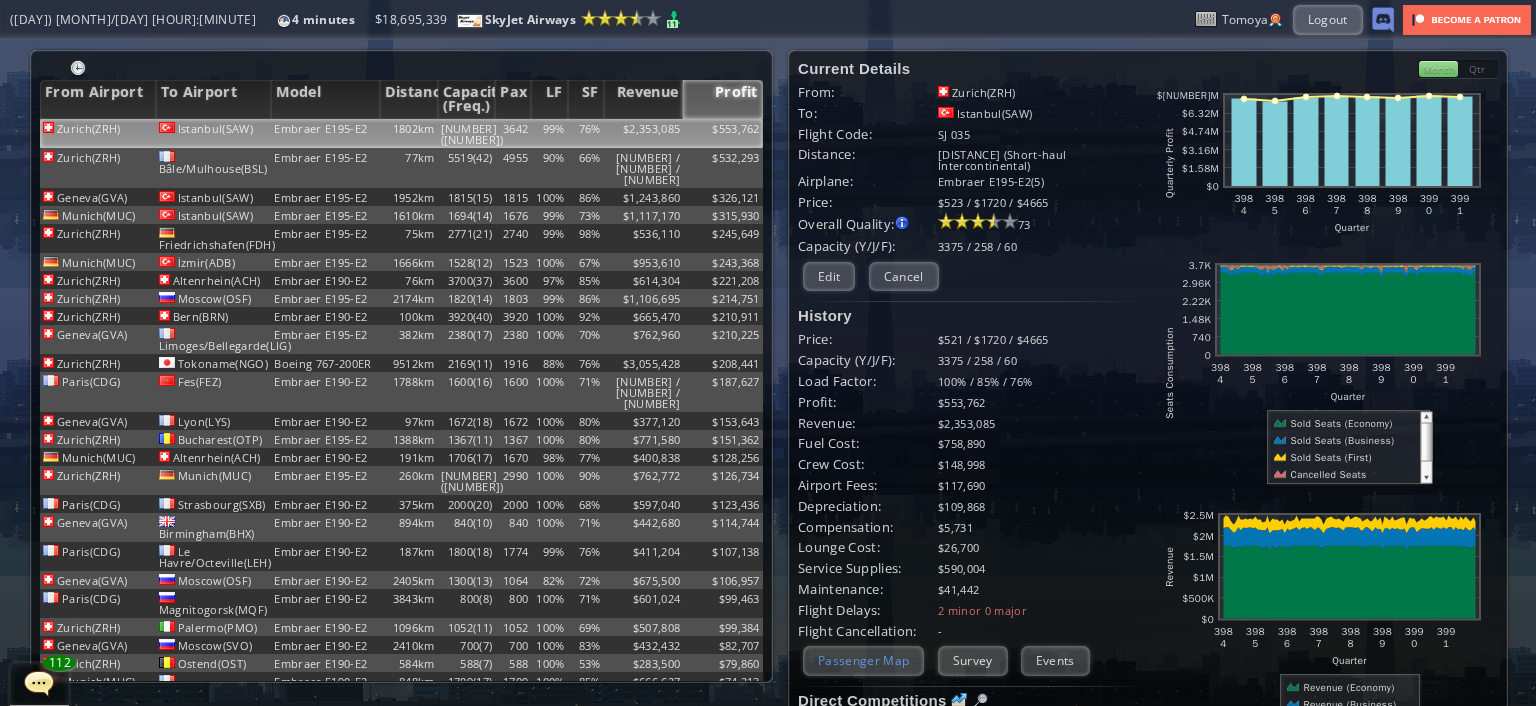 click on "Passenger Map" at bounding box center (863, 660) 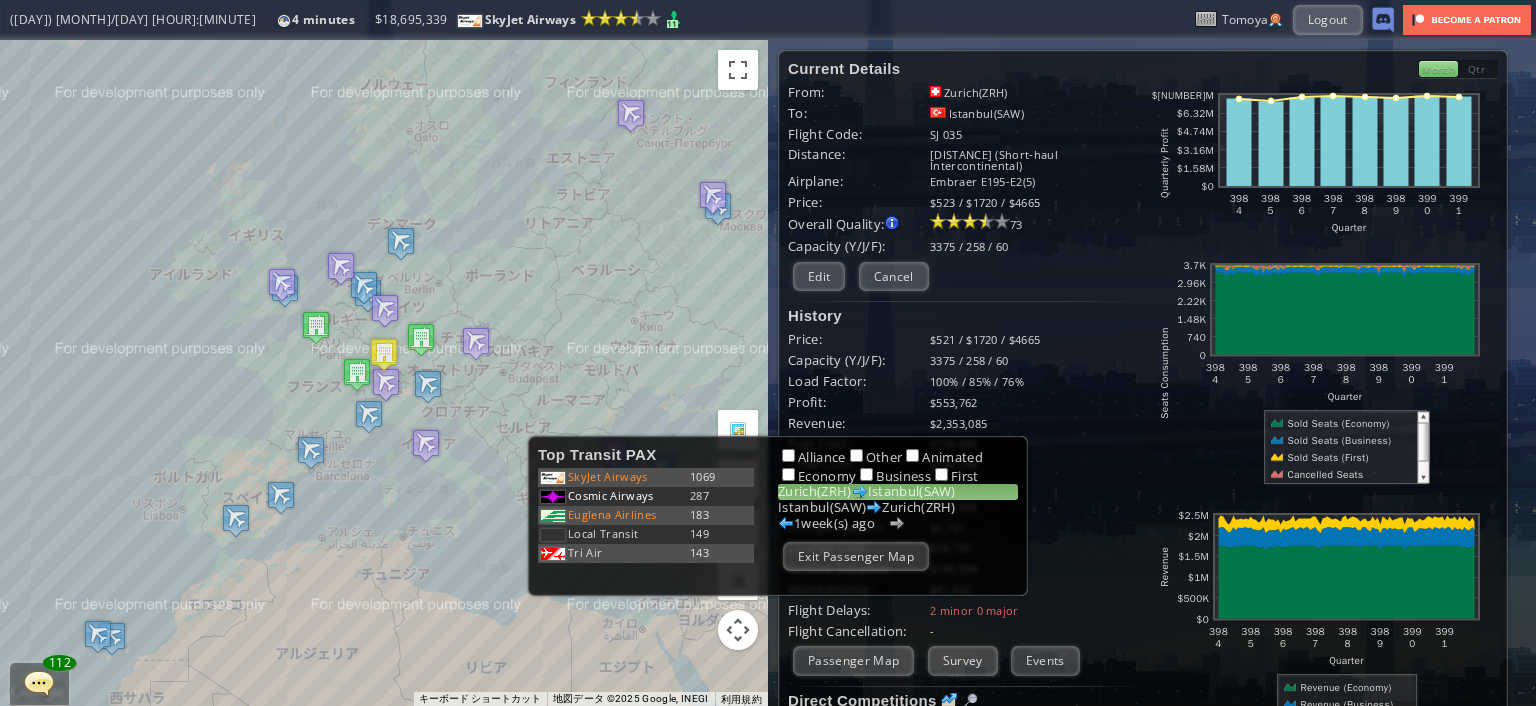 click on "Alliance
Other
Animated" at bounding box center (898, 455) 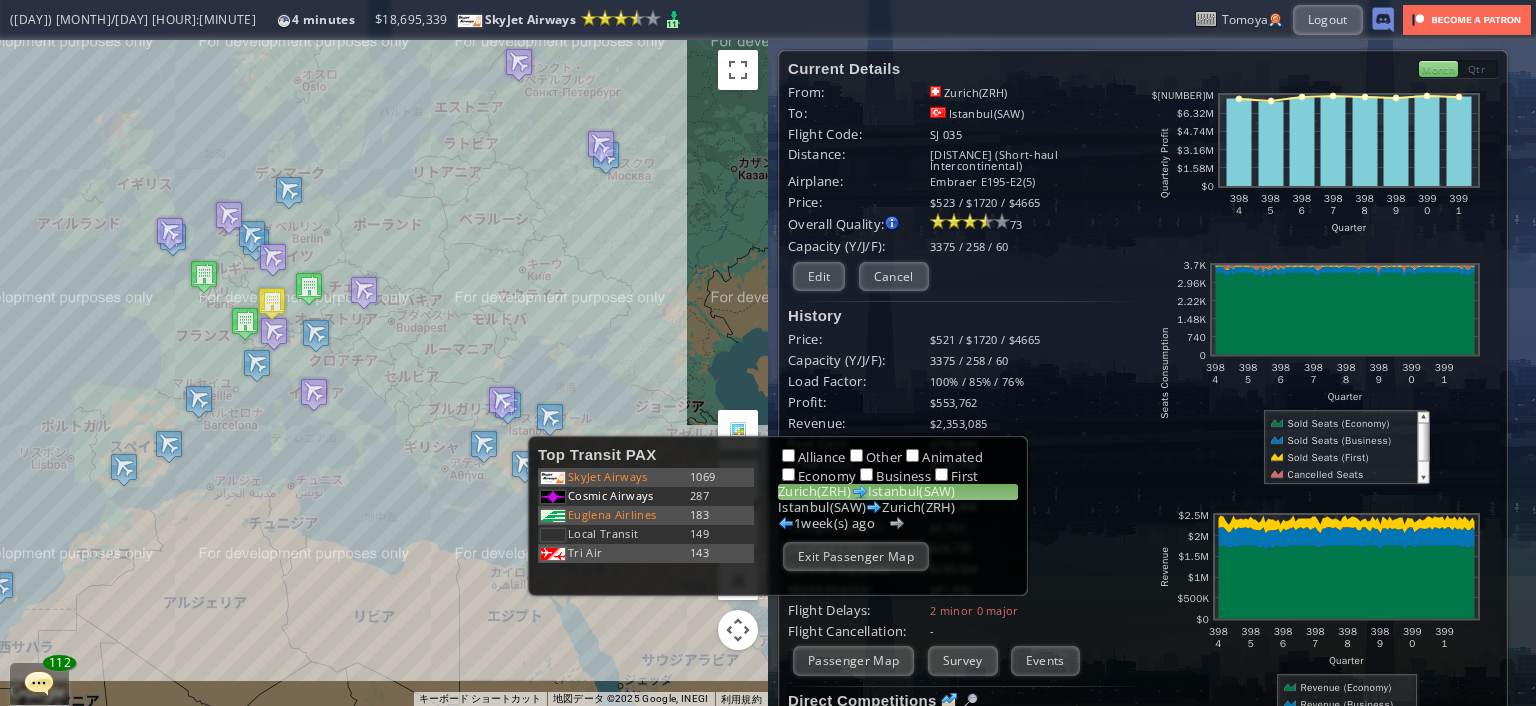click on "矢印キーを押すと移動します。" at bounding box center (384, 373) 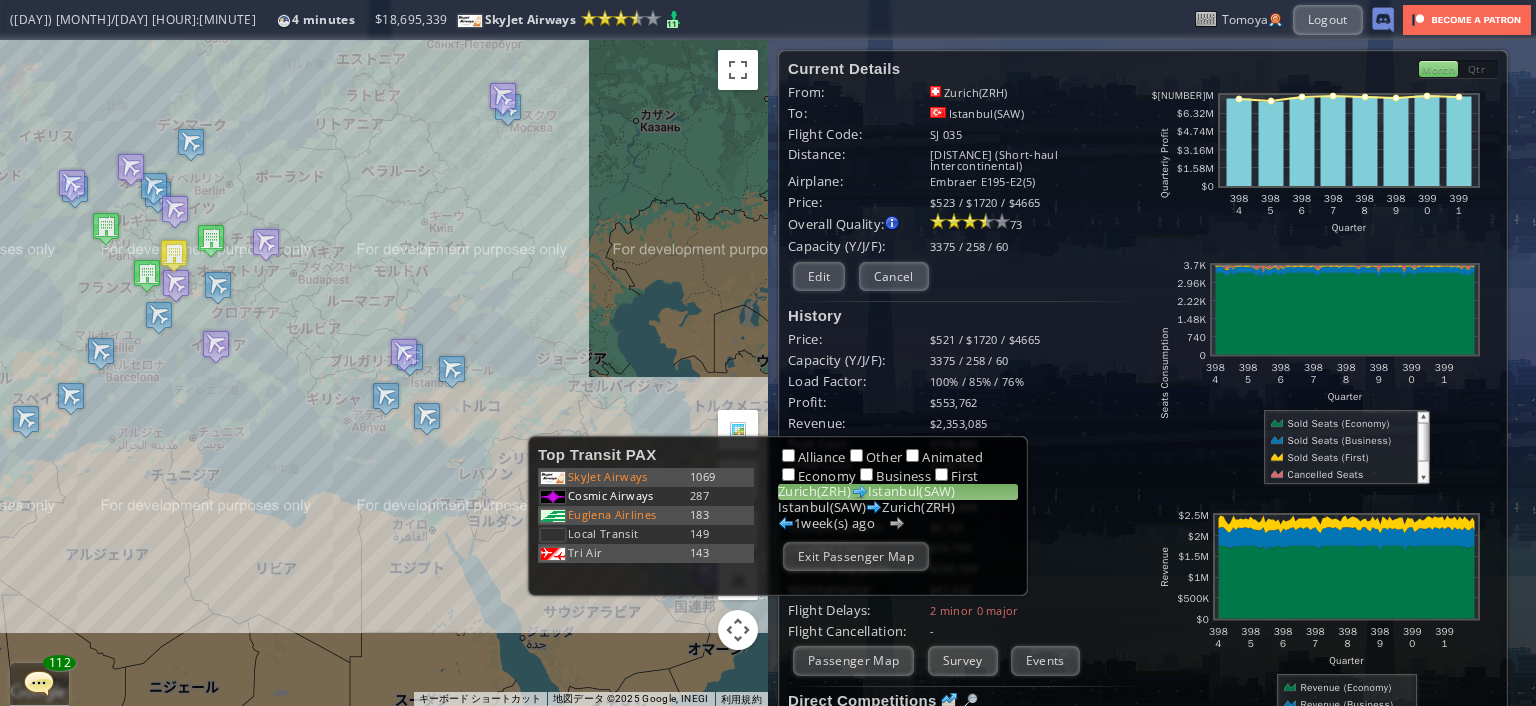 drag, startPoint x: 389, startPoint y: 537, endPoint x: 294, endPoint y: 488, distance: 106.89247 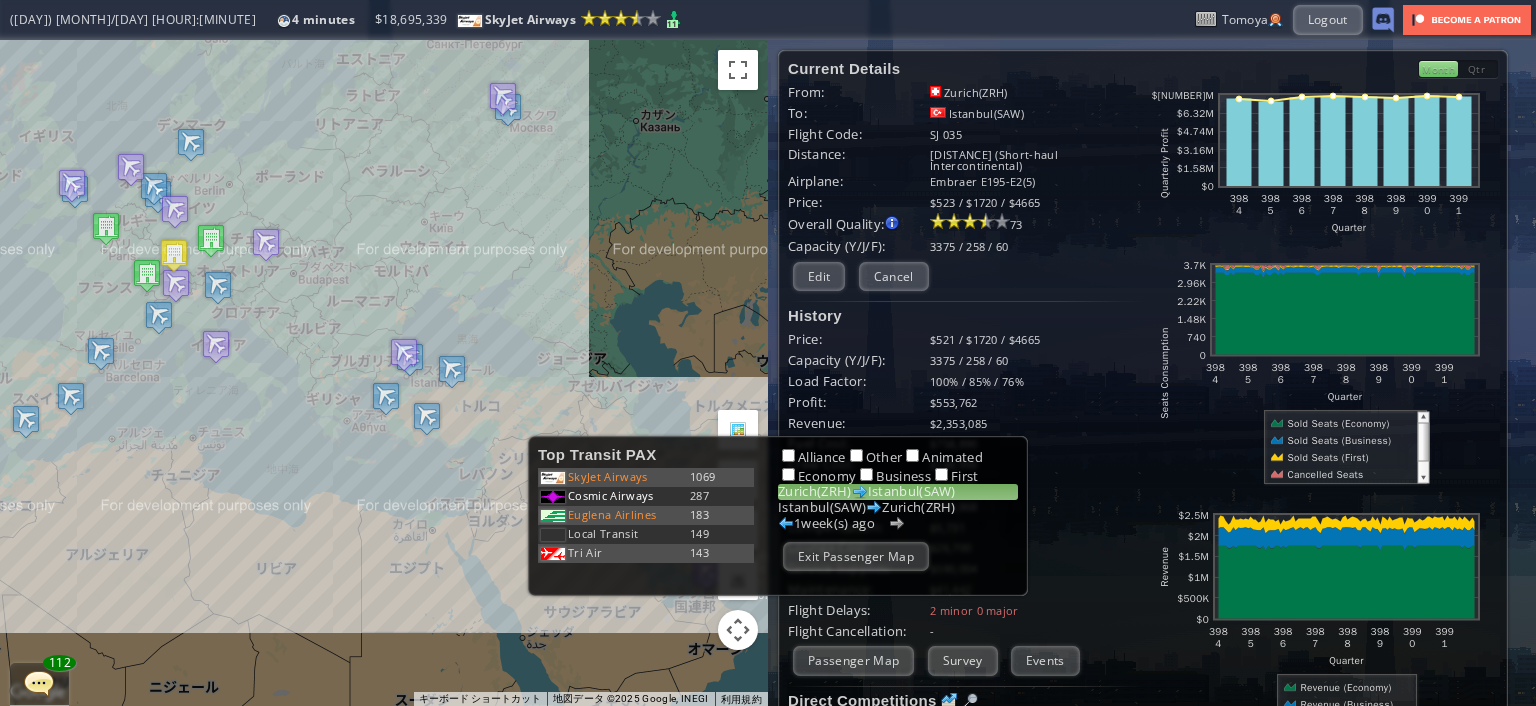 click on "矢印キーを押すと移動します。" at bounding box center [384, 373] 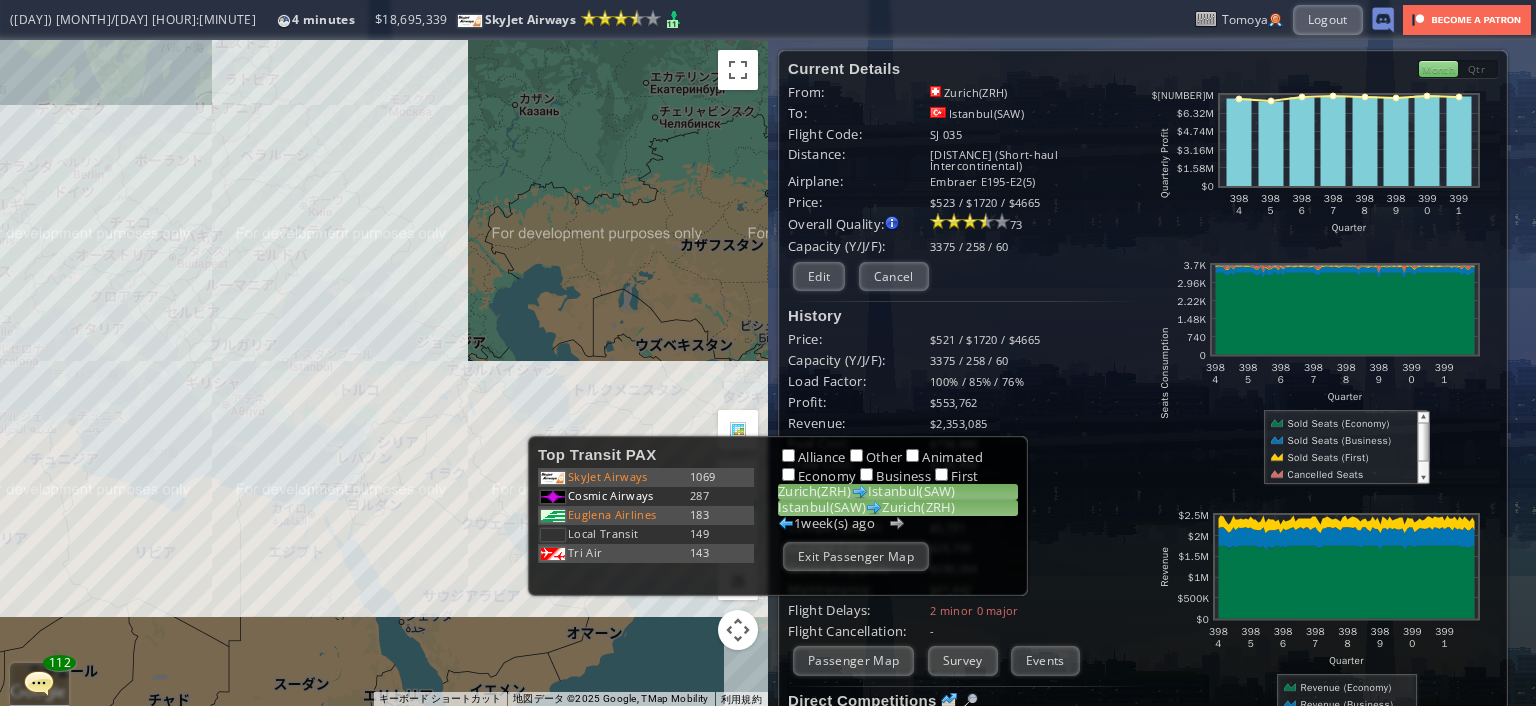 click on "[CITY]([IATA_CODE]) [CITY]([IATA_CODE])" at bounding box center (898, 508) 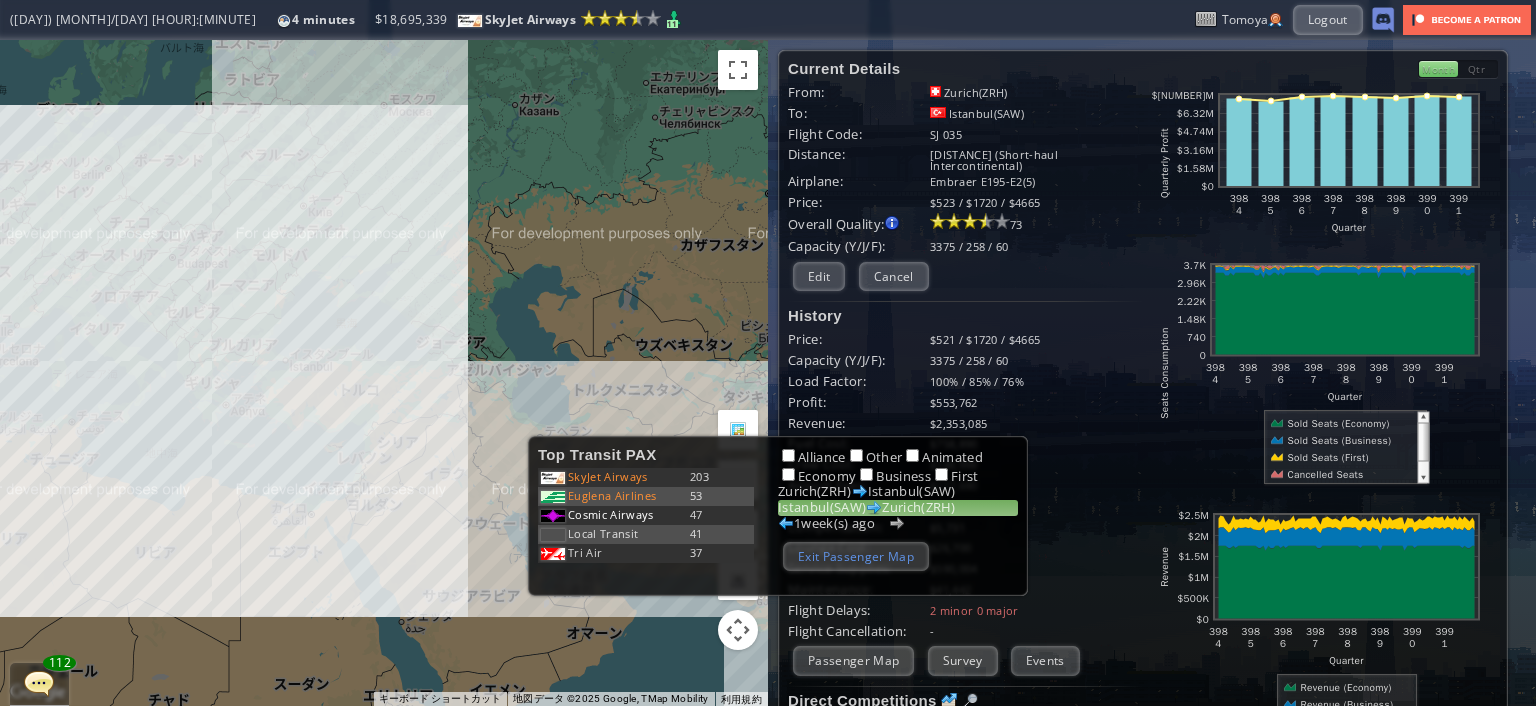 click on "Exit Passenger Map" at bounding box center [856, 556] 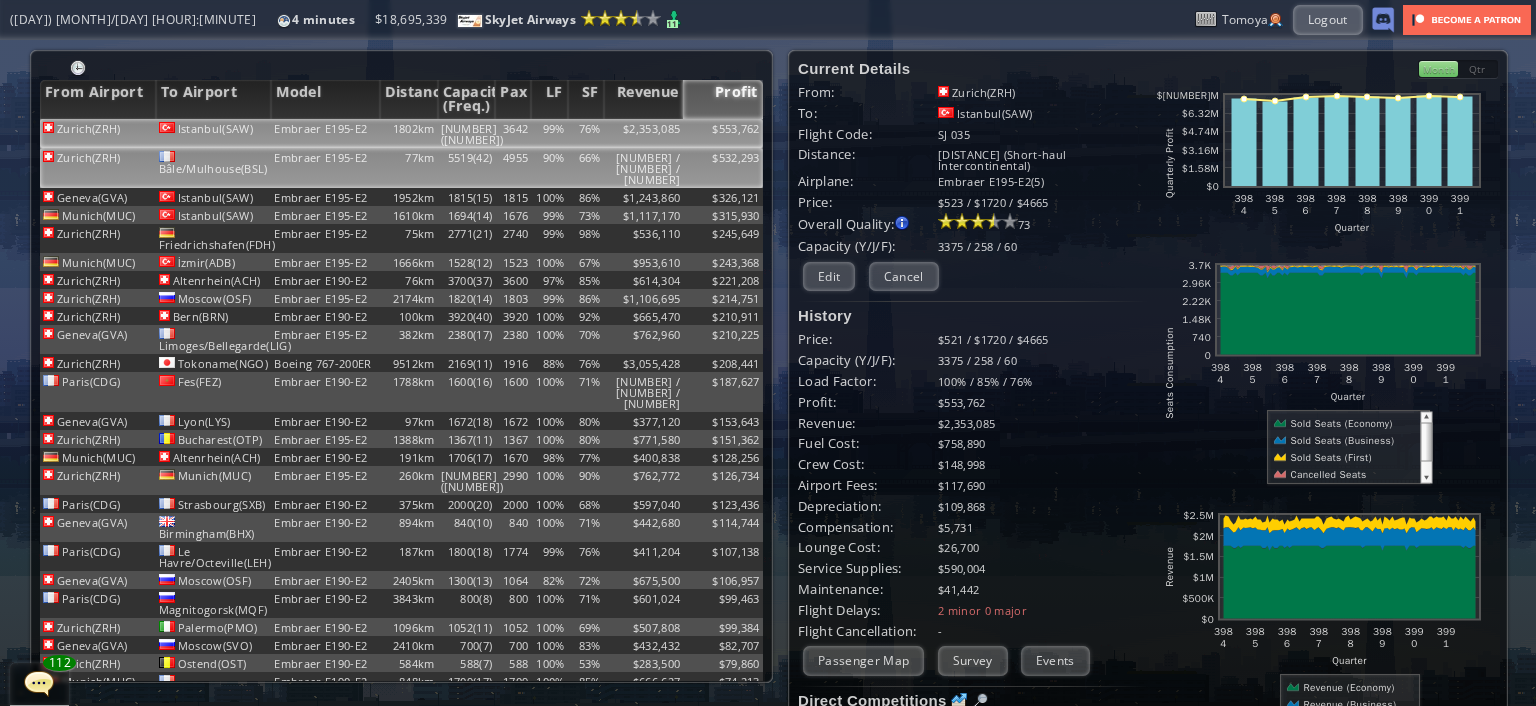 click on "Embraer E195-E2" at bounding box center [325, 133] 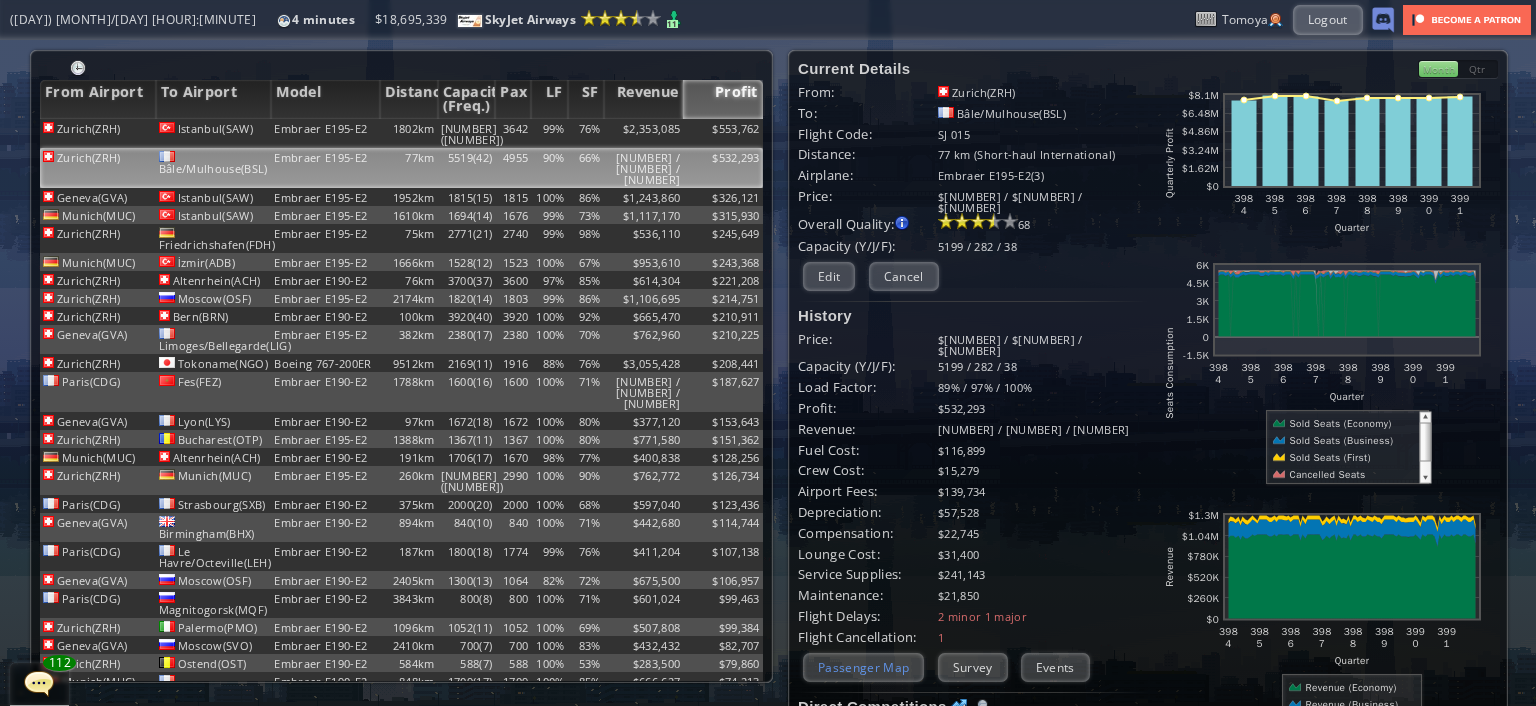 click on "Passenger Map" at bounding box center [863, 667] 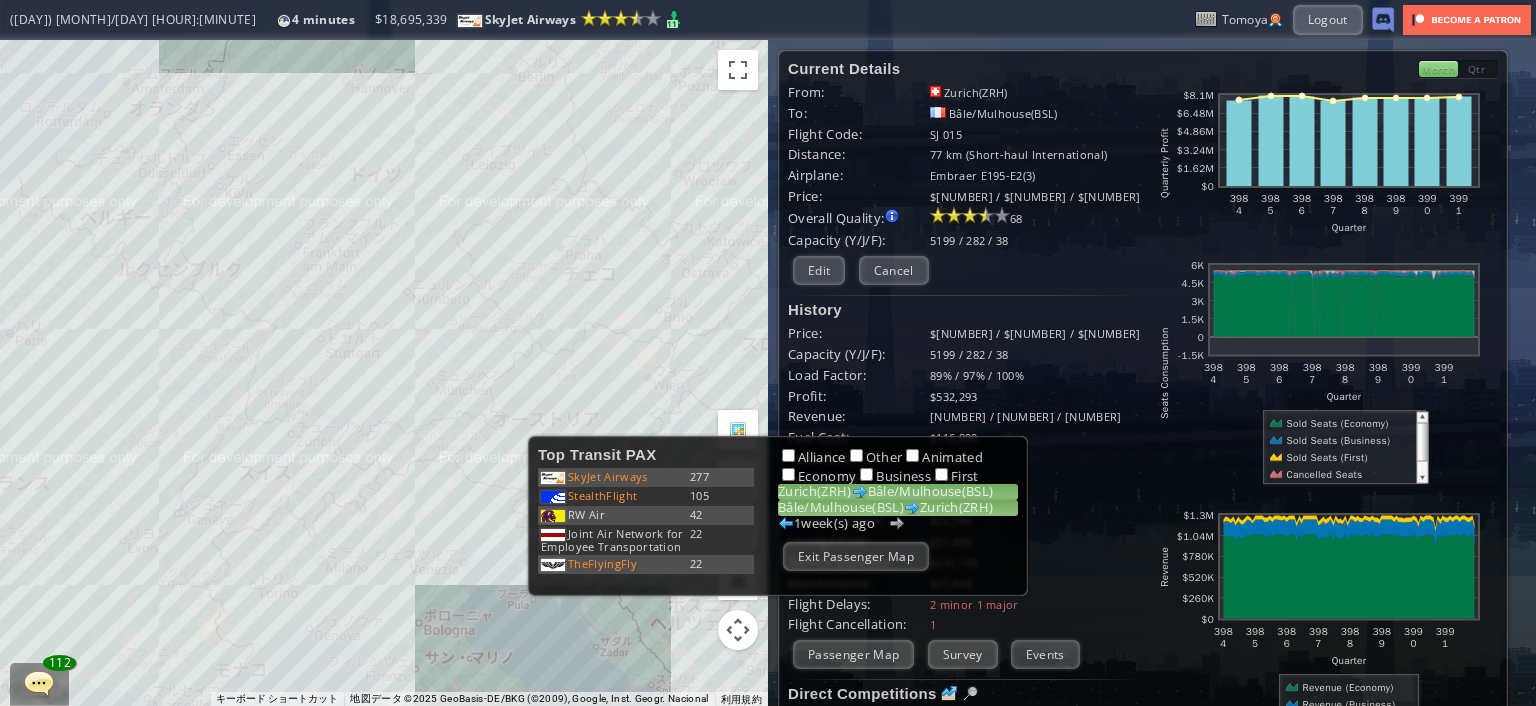 click on "[CITY]([IATA_CODE]) [CITY]([IATA_CODE])" at bounding box center [898, 508] 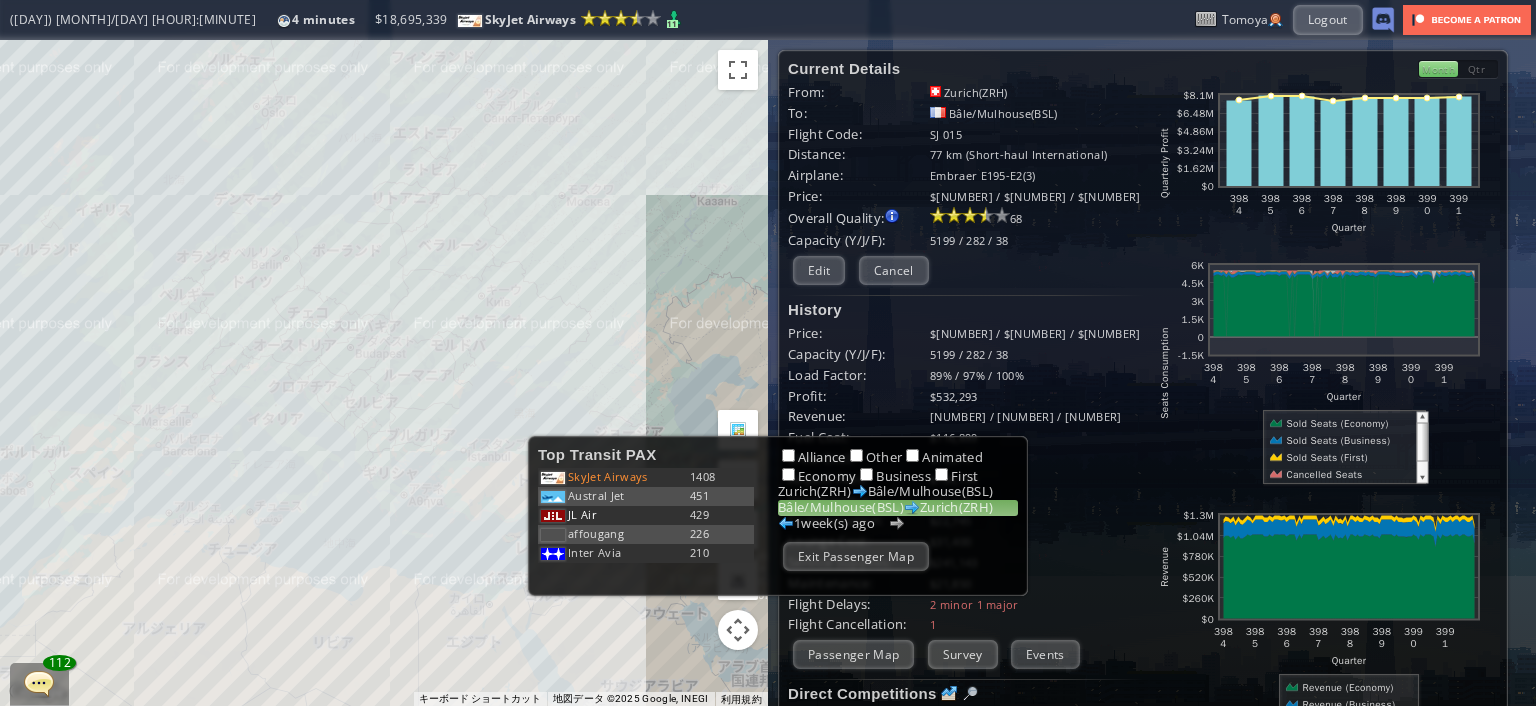 drag, startPoint x: 252, startPoint y: 636, endPoint x: 236, endPoint y: 435, distance: 201.6358 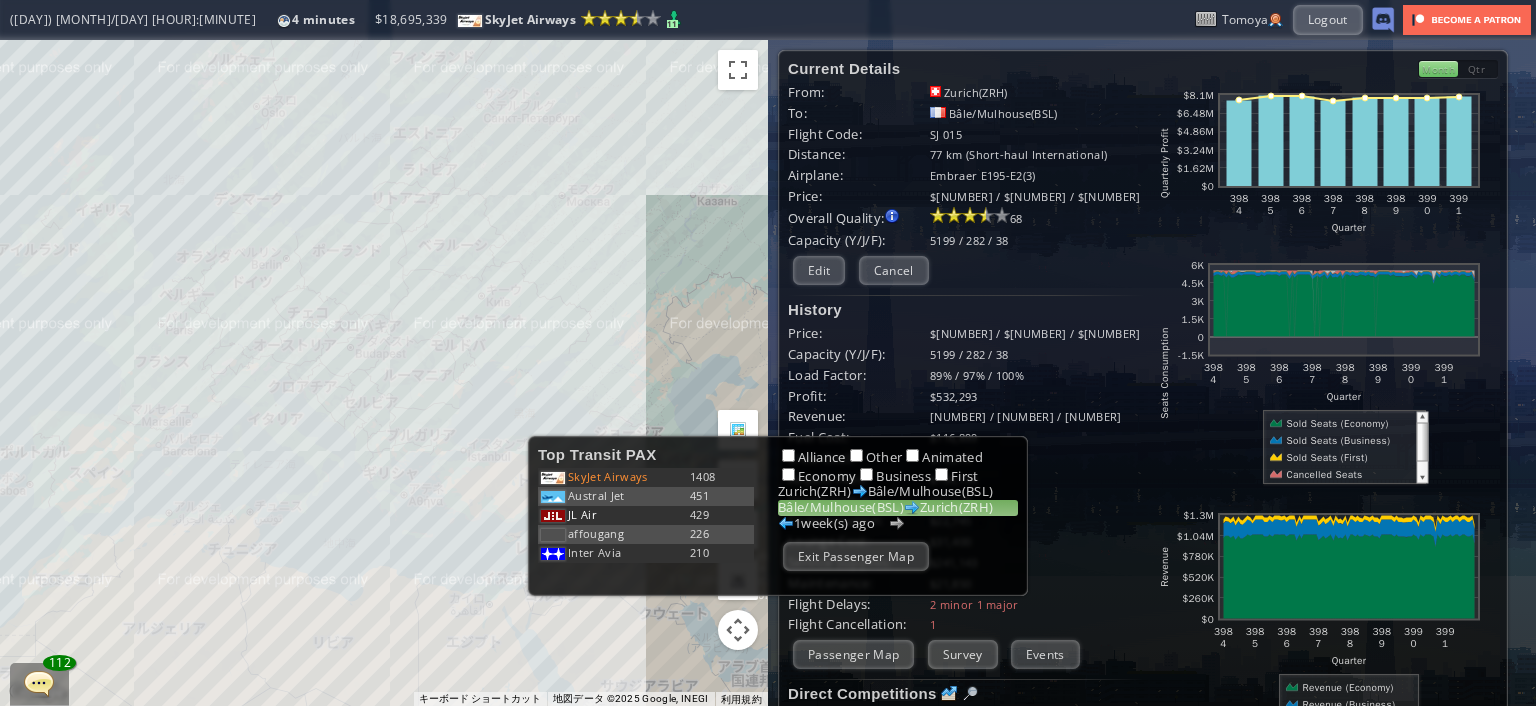 click on "矢印キーを押すと移動します。" at bounding box center [384, 373] 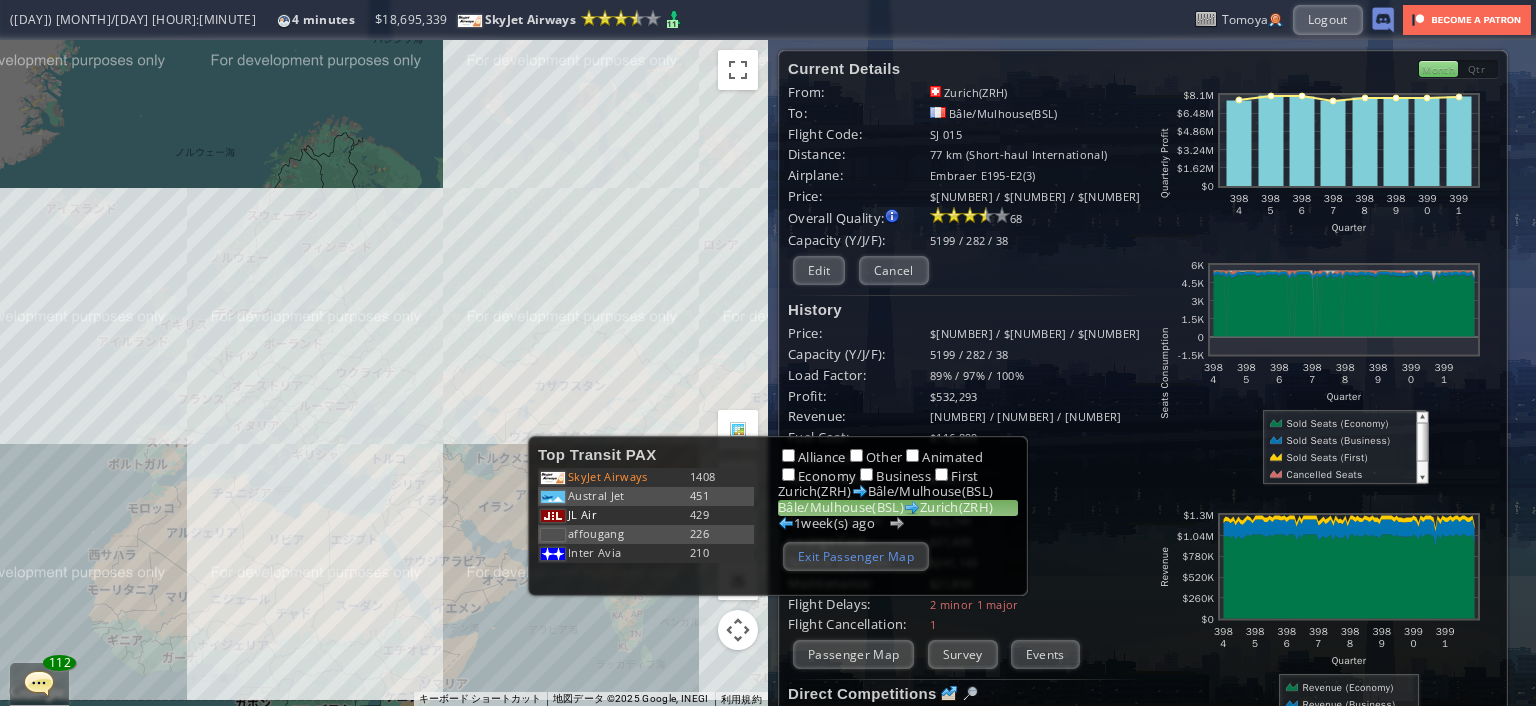 click on "Exit Passenger Map" at bounding box center (856, 556) 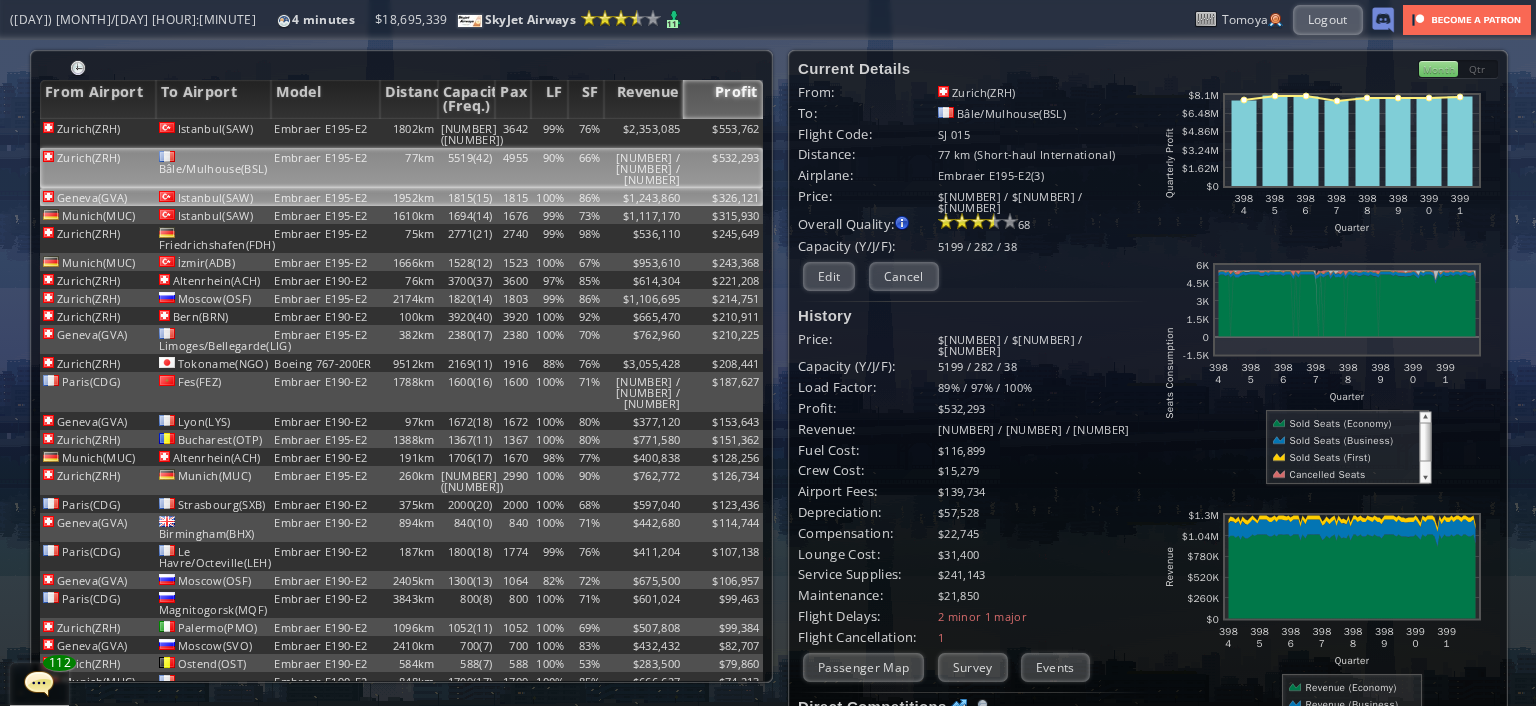click on "$326,121" at bounding box center (723, 133) 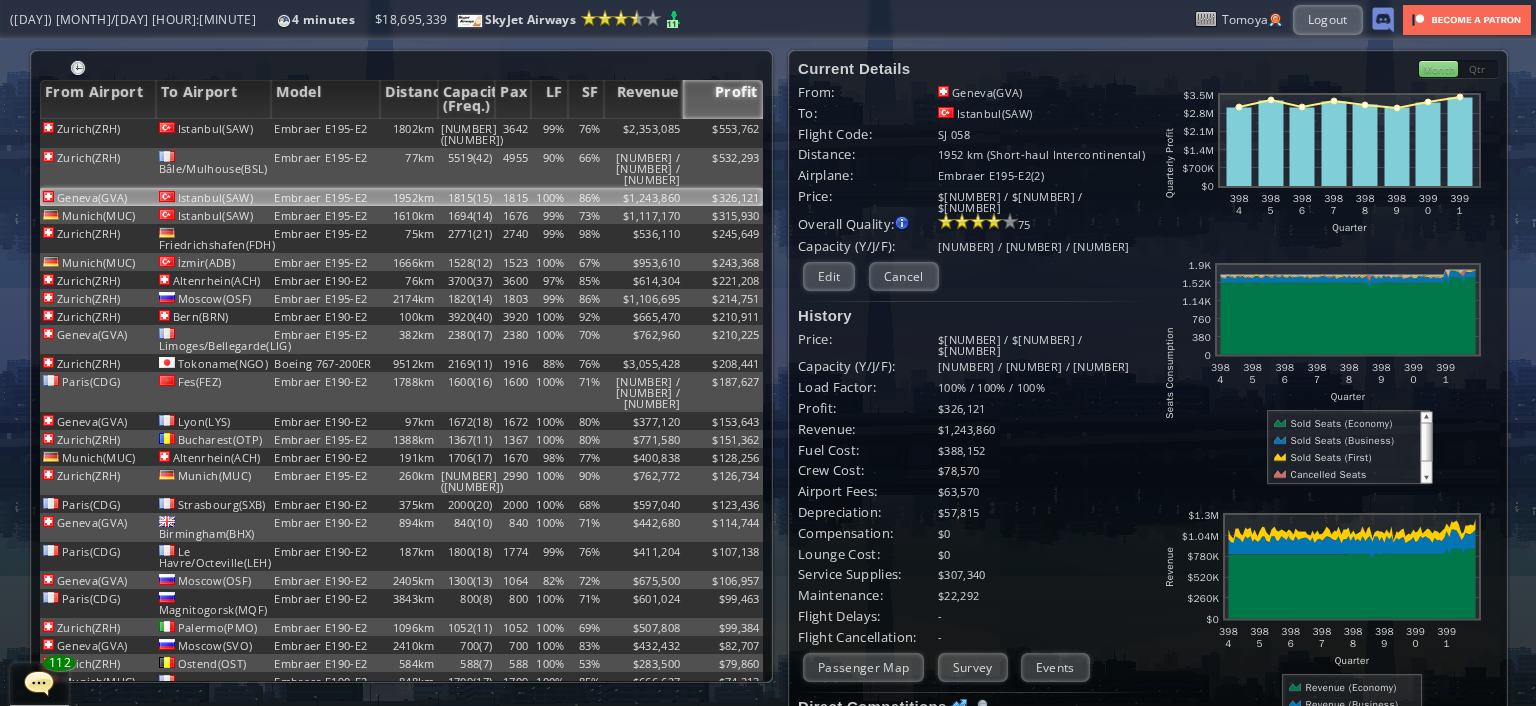 click on "Month" at bounding box center (1438, 69) 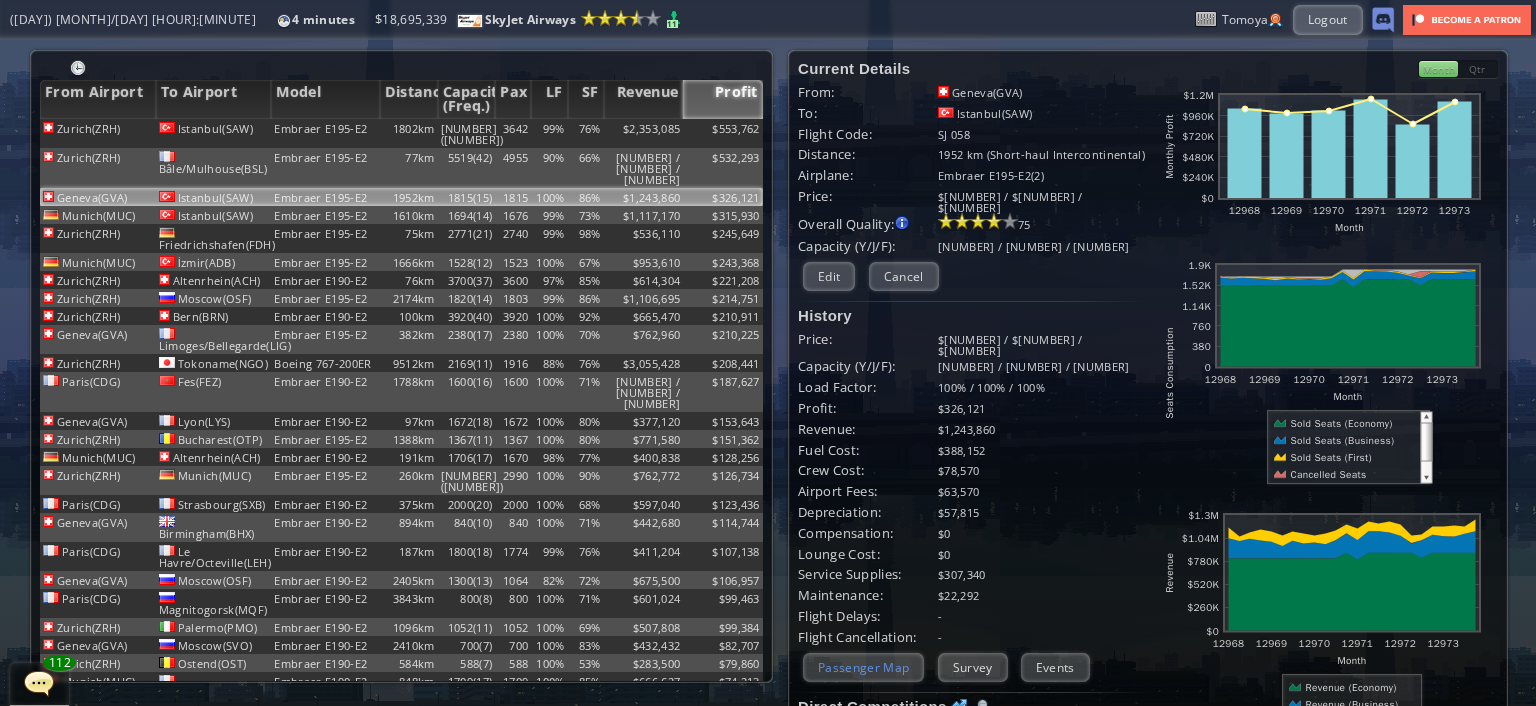 click on "Passenger Map" at bounding box center (863, 667) 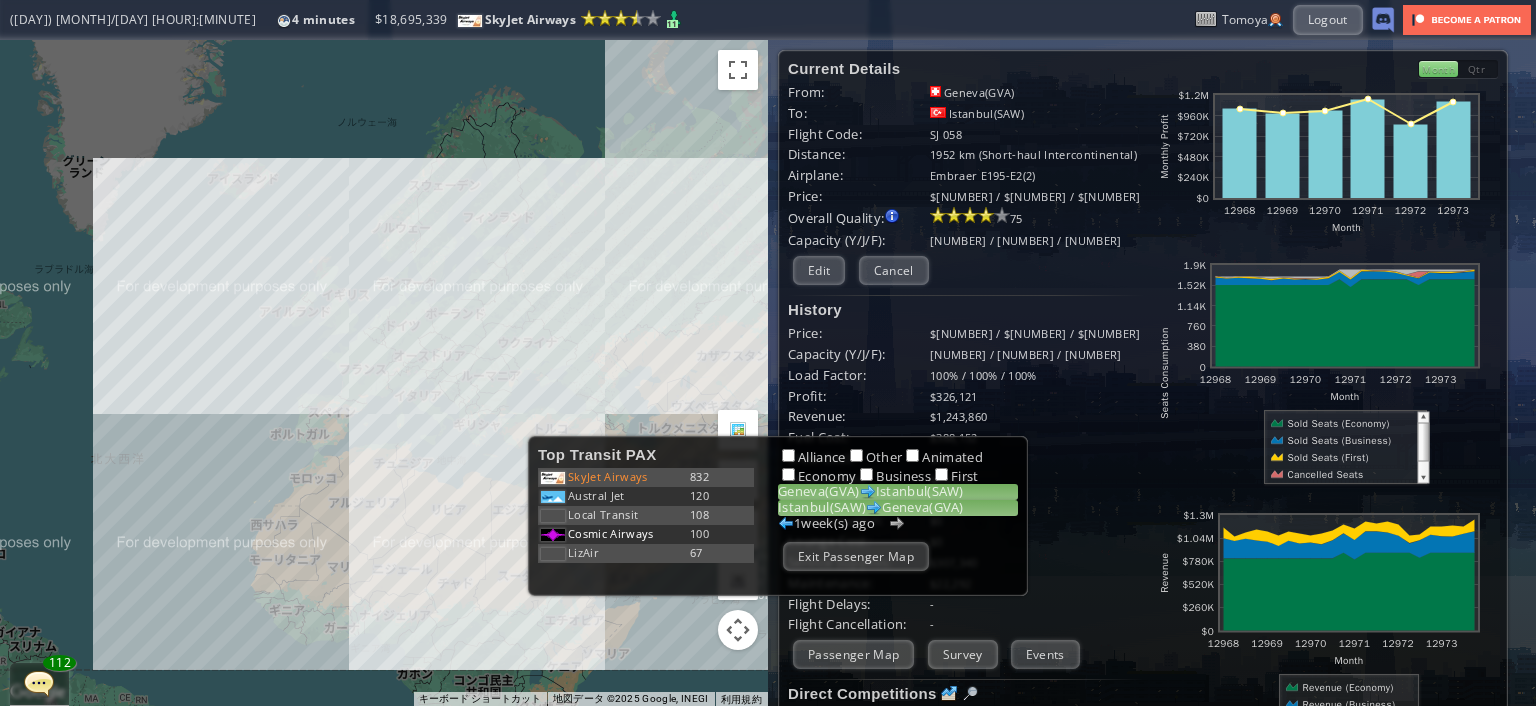 click on "[CITY]([IATA_CODE]) [CITY]([IATA_CODE])" at bounding box center (898, 508) 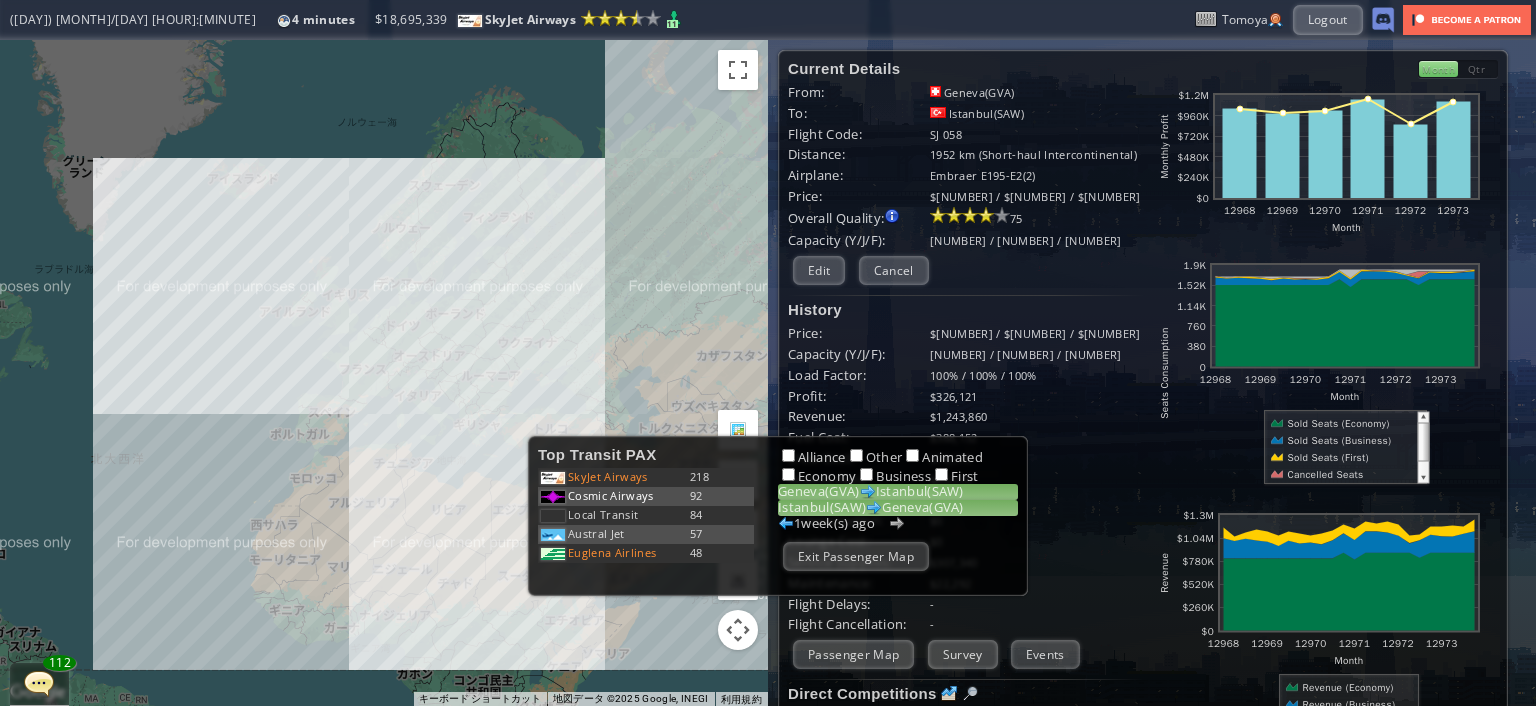 click on "[CITY]([IATA_CODE]) [CITY]([IATA_CODE])" at bounding box center (898, 492) 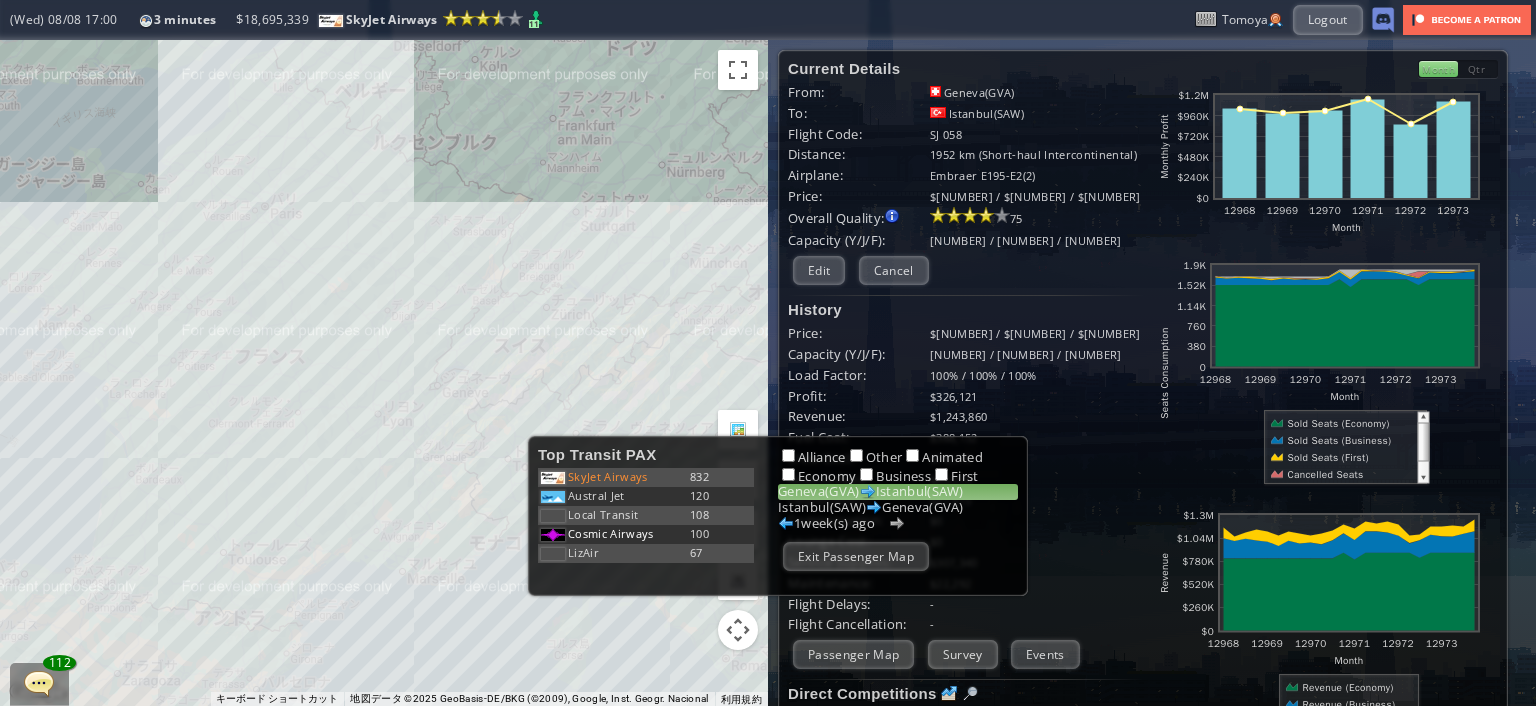 drag, startPoint x: 527, startPoint y: 390, endPoint x: 472, endPoint y: 557, distance: 175.82378 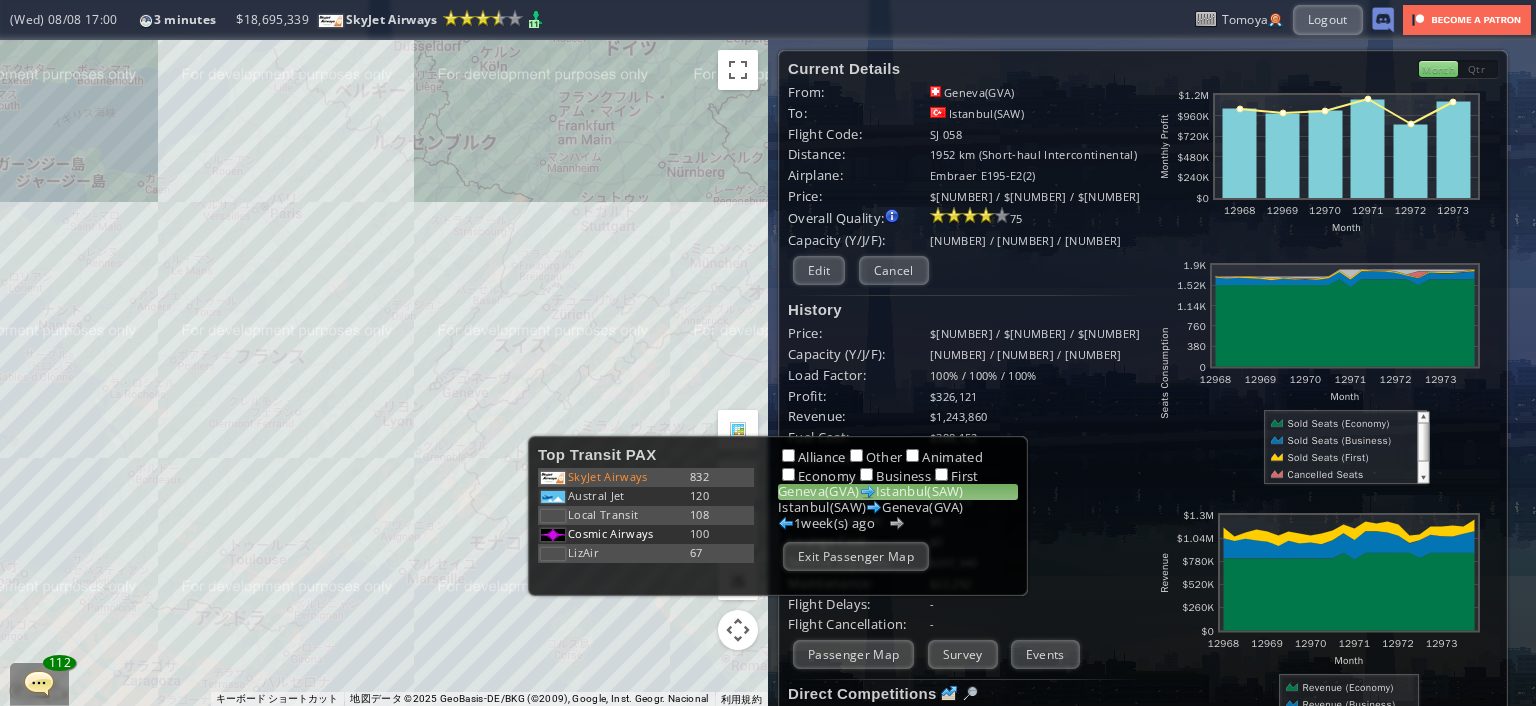 click on "矢印キーを押すと移動します。" at bounding box center [384, 373] 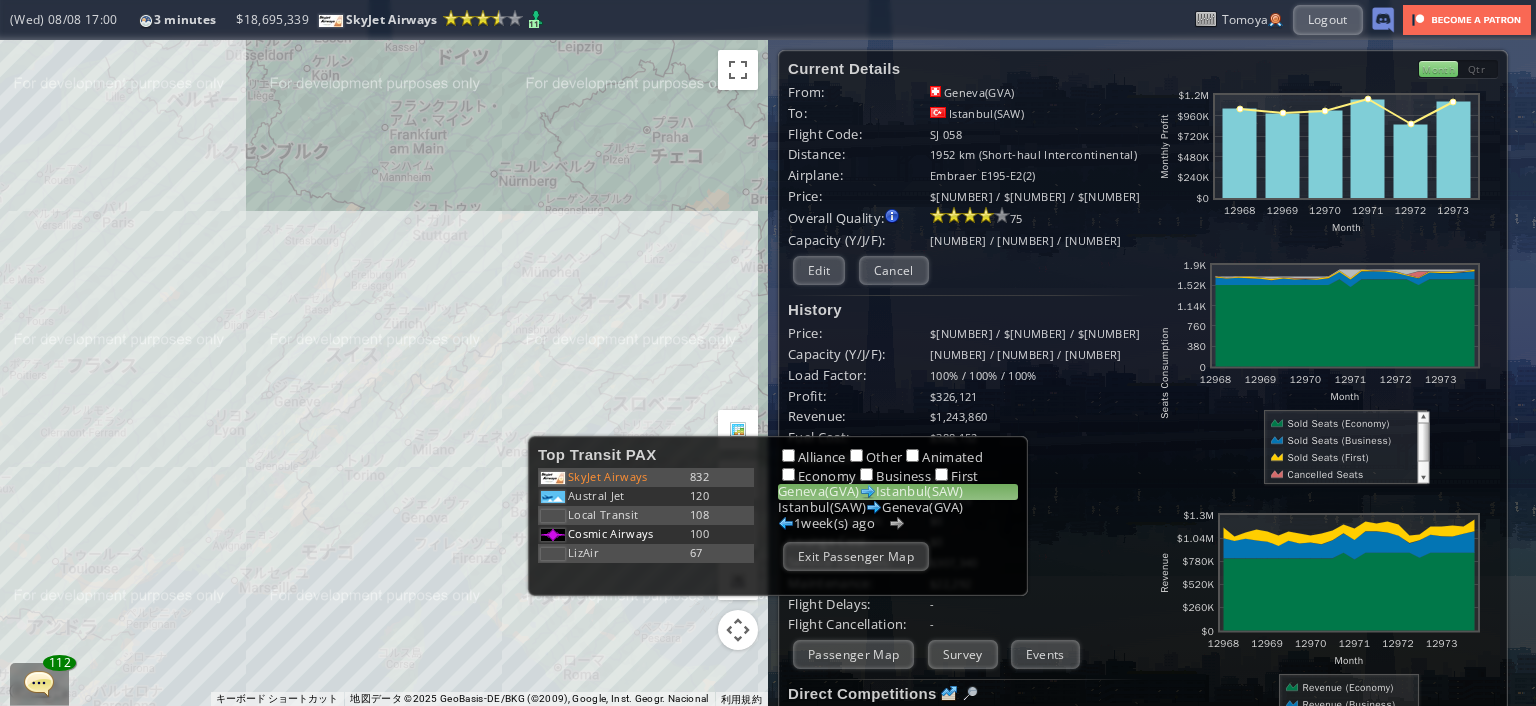 drag, startPoint x: 468, startPoint y: 553, endPoint x: 308, endPoint y: 507, distance: 166.48123 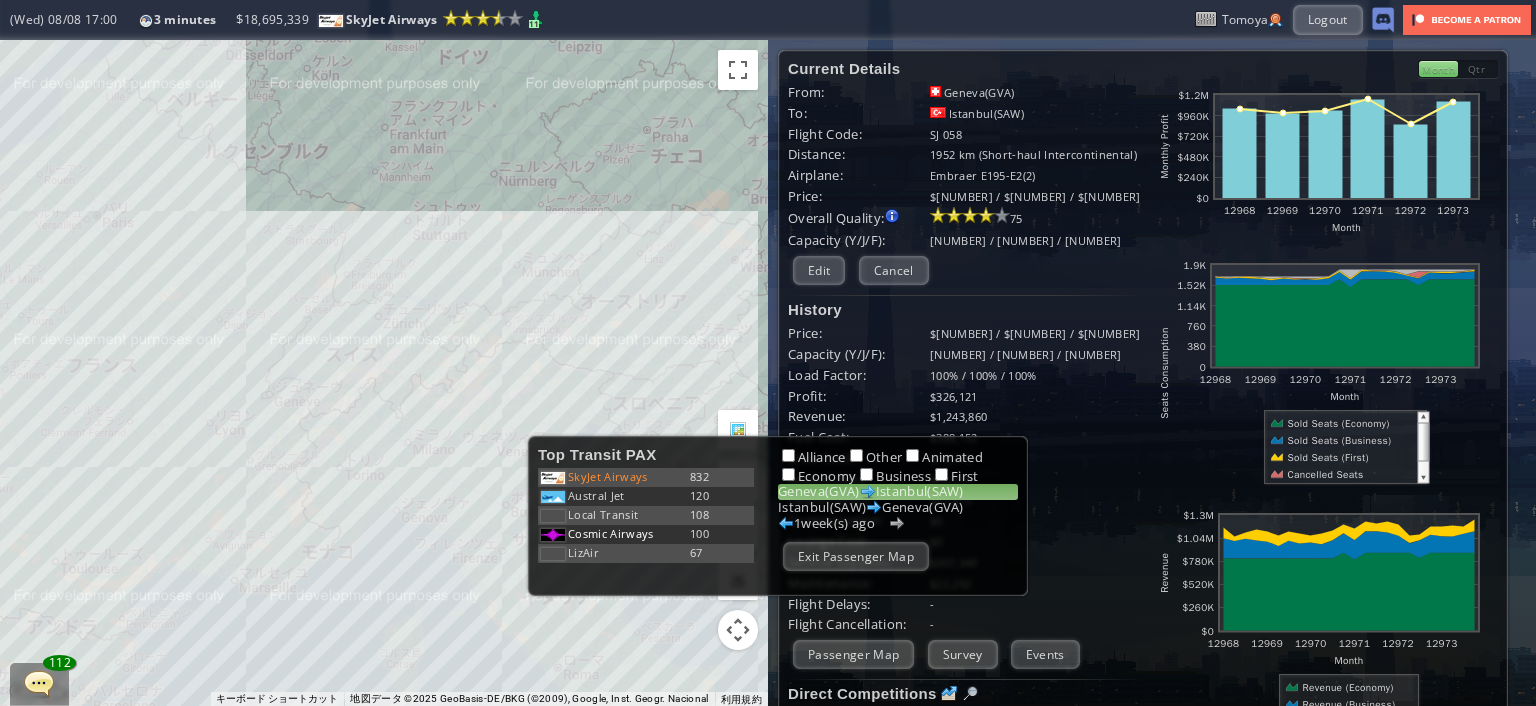 click on "矢印キーを押すと移動します。" at bounding box center [384, 373] 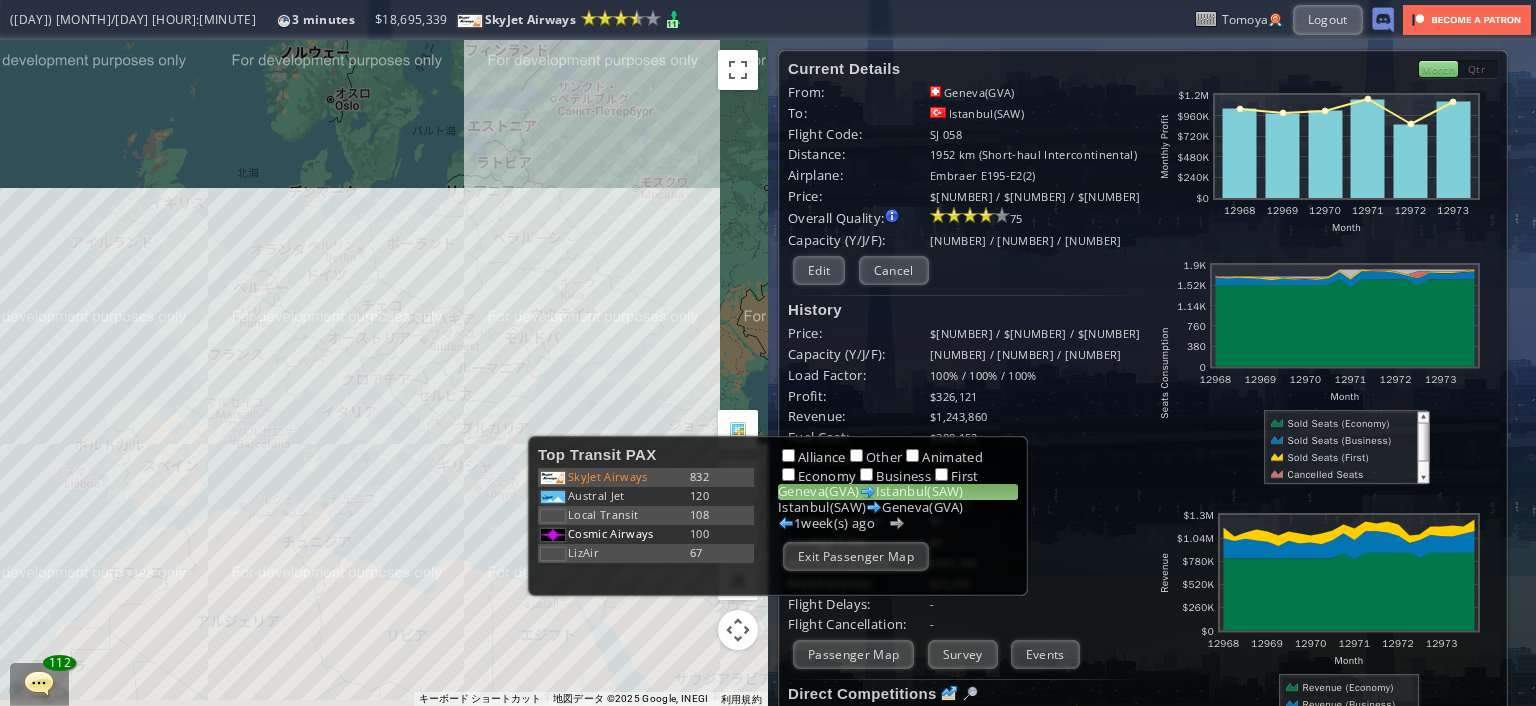 drag, startPoint x: 407, startPoint y: 582, endPoint x: 277, endPoint y: 383, distance: 237.69939 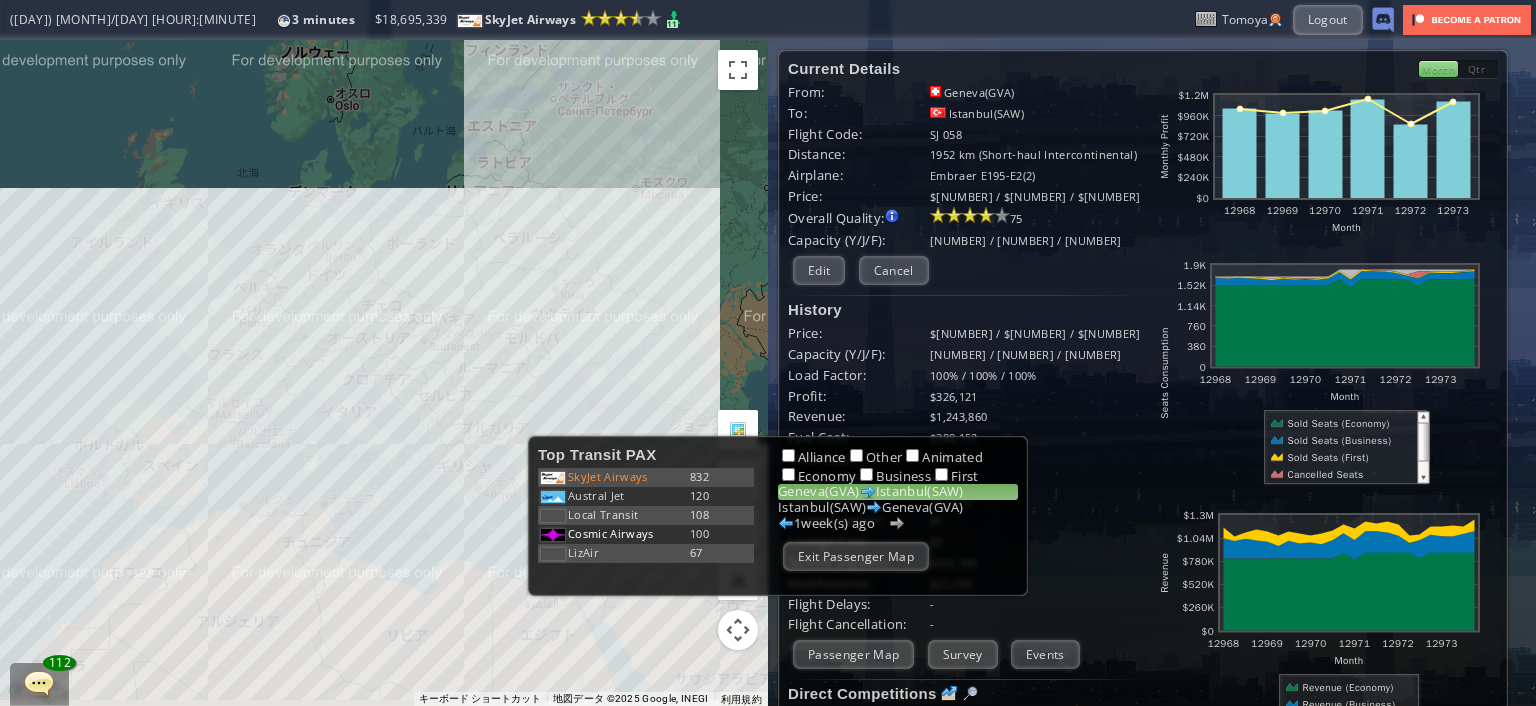 click on "矢印キーを押すと移動します。" at bounding box center (384, 373) 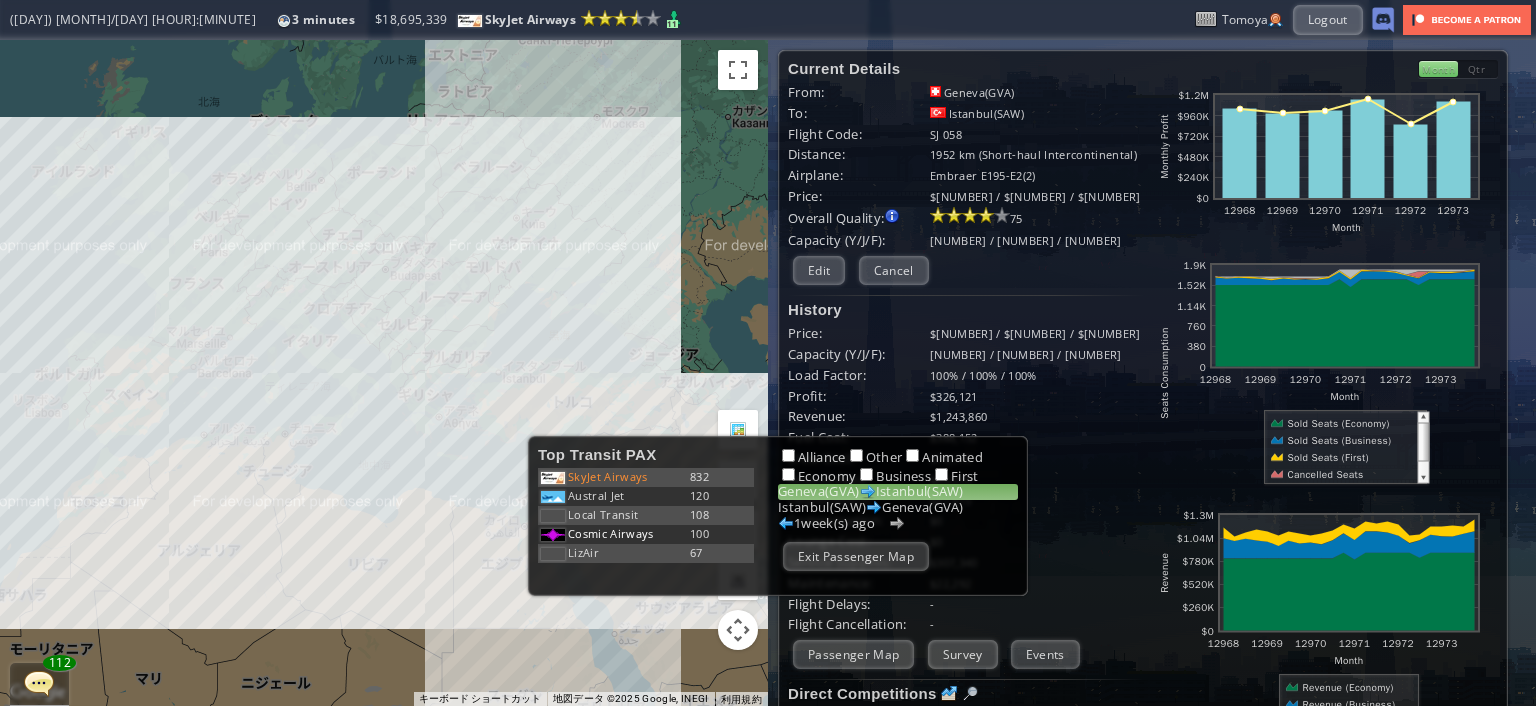 drag, startPoint x: 334, startPoint y: 455, endPoint x: 300, endPoint y: 399, distance: 65.51336 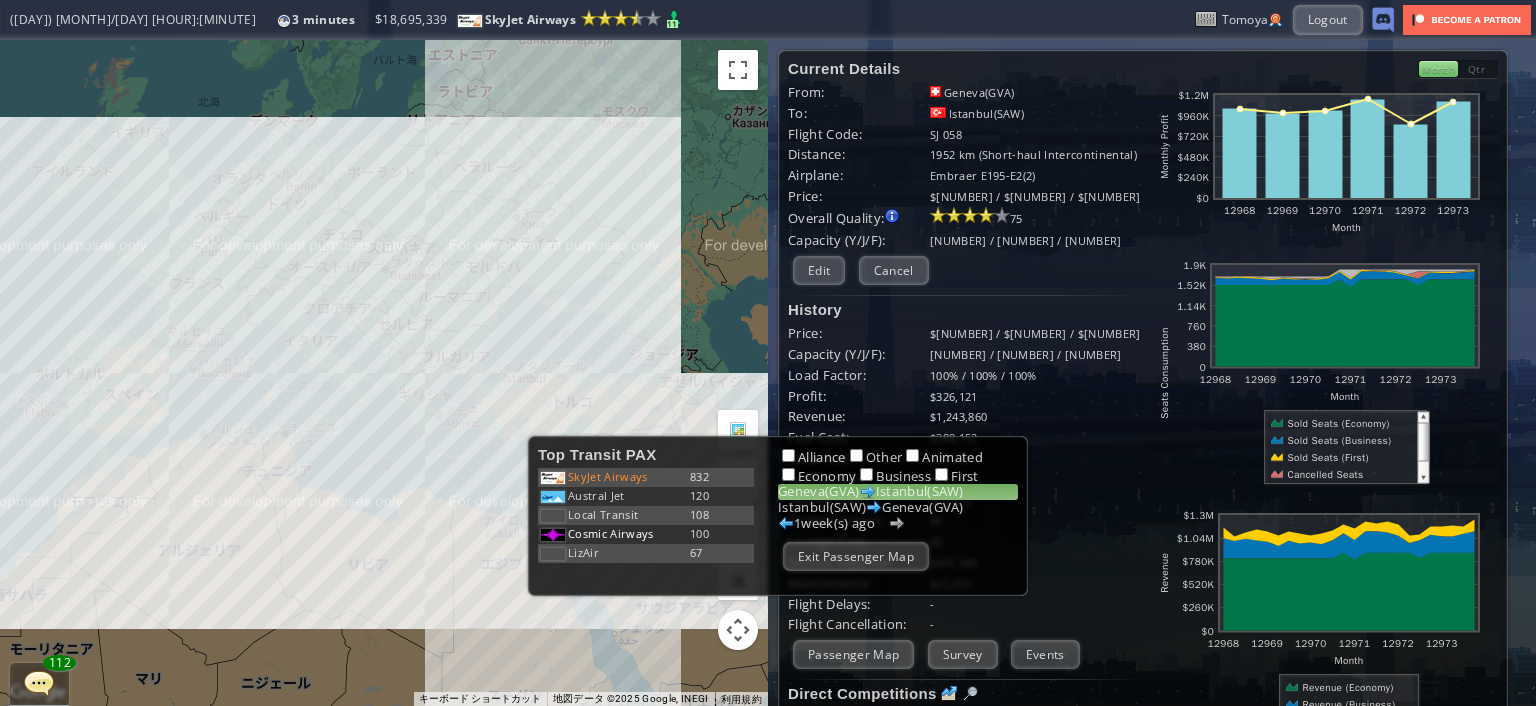 click on "矢印キーを押すと移動します。" at bounding box center [384, 373] 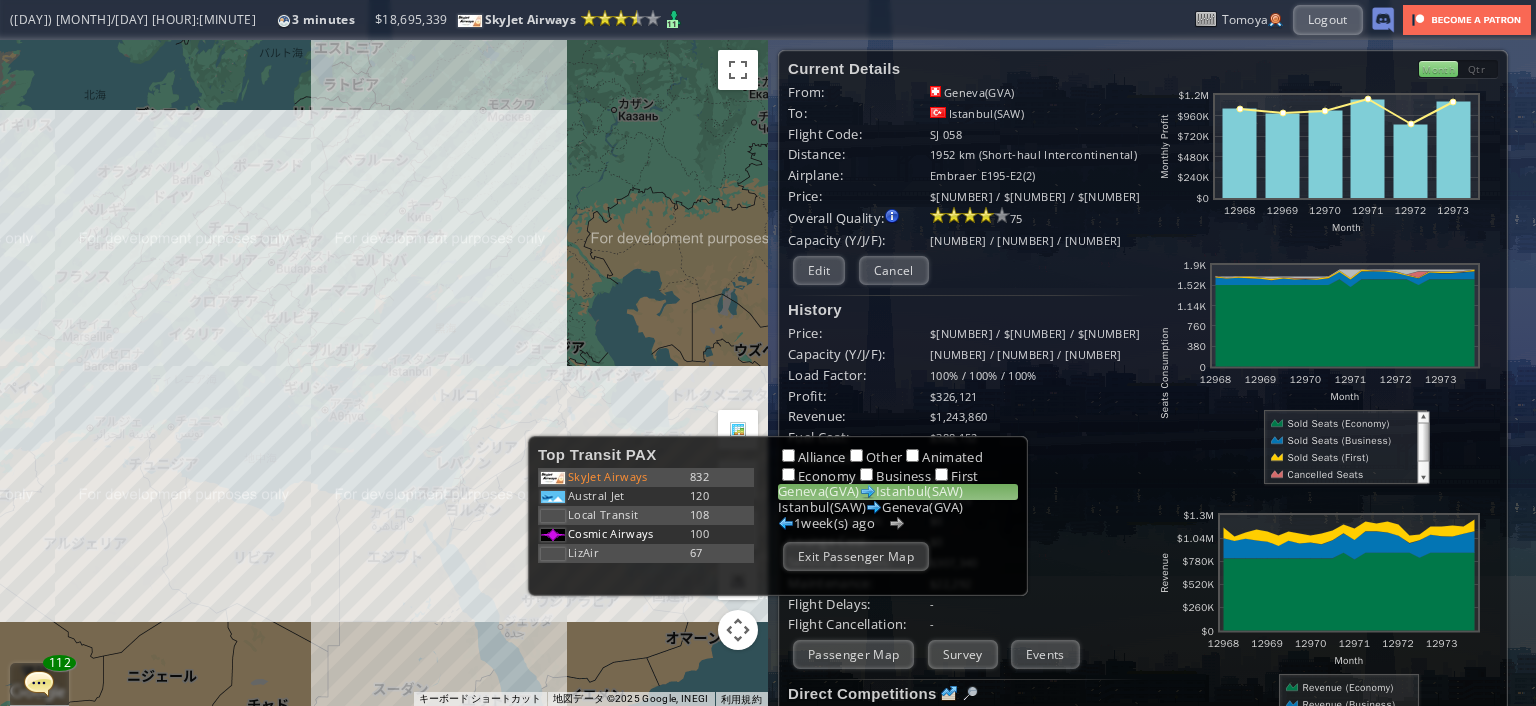 click on "Exit Passenger Map" at bounding box center (856, 556) 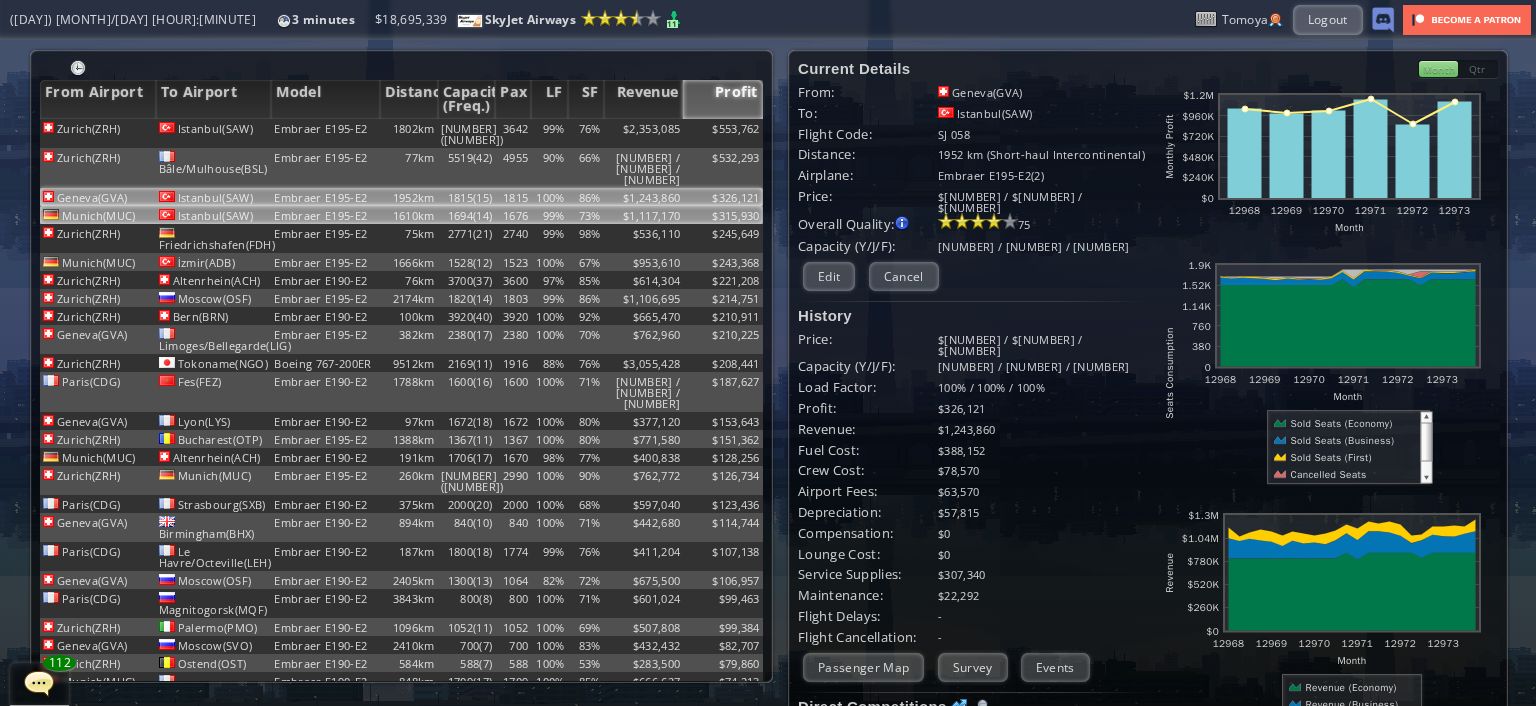click on "$315,930" at bounding box center (723, 133) 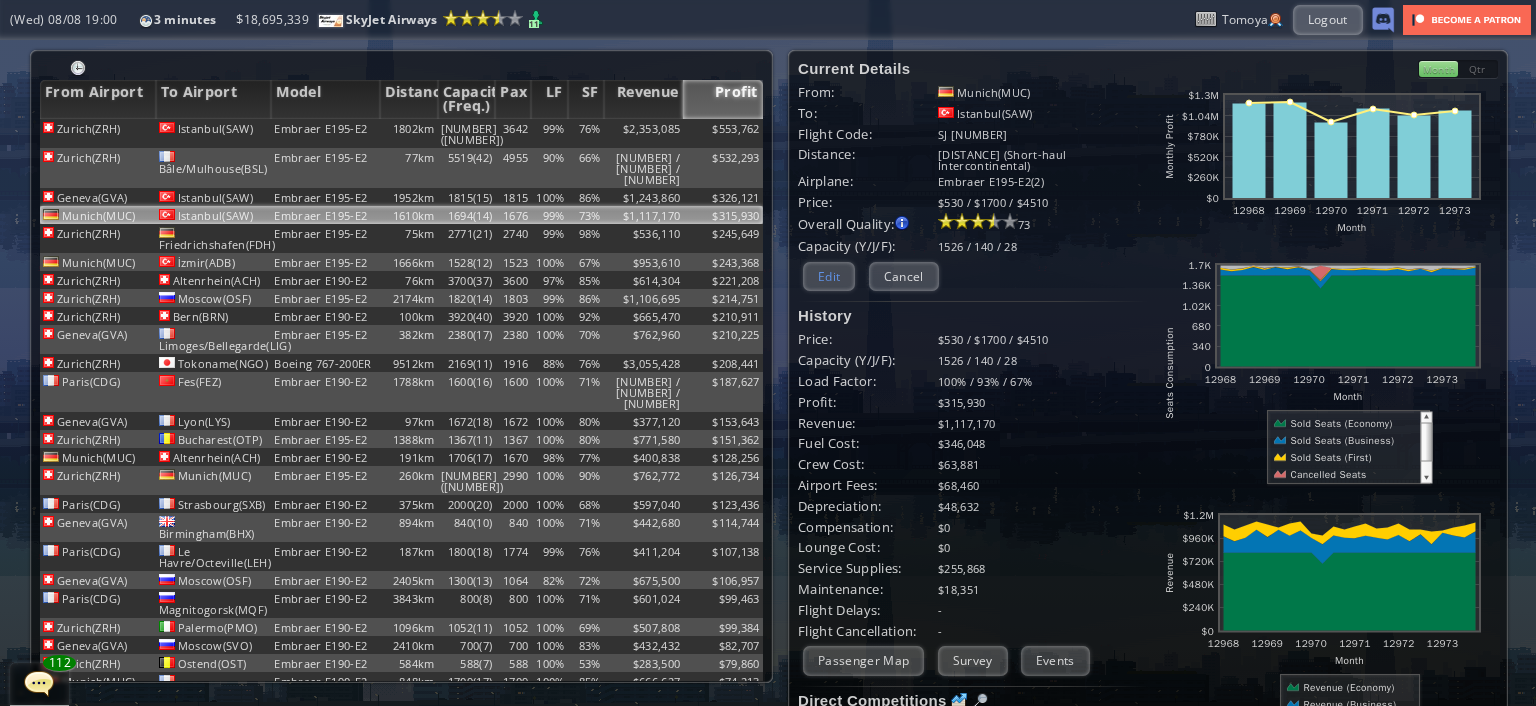 click on "Edit" at bounding box center (829, 276) 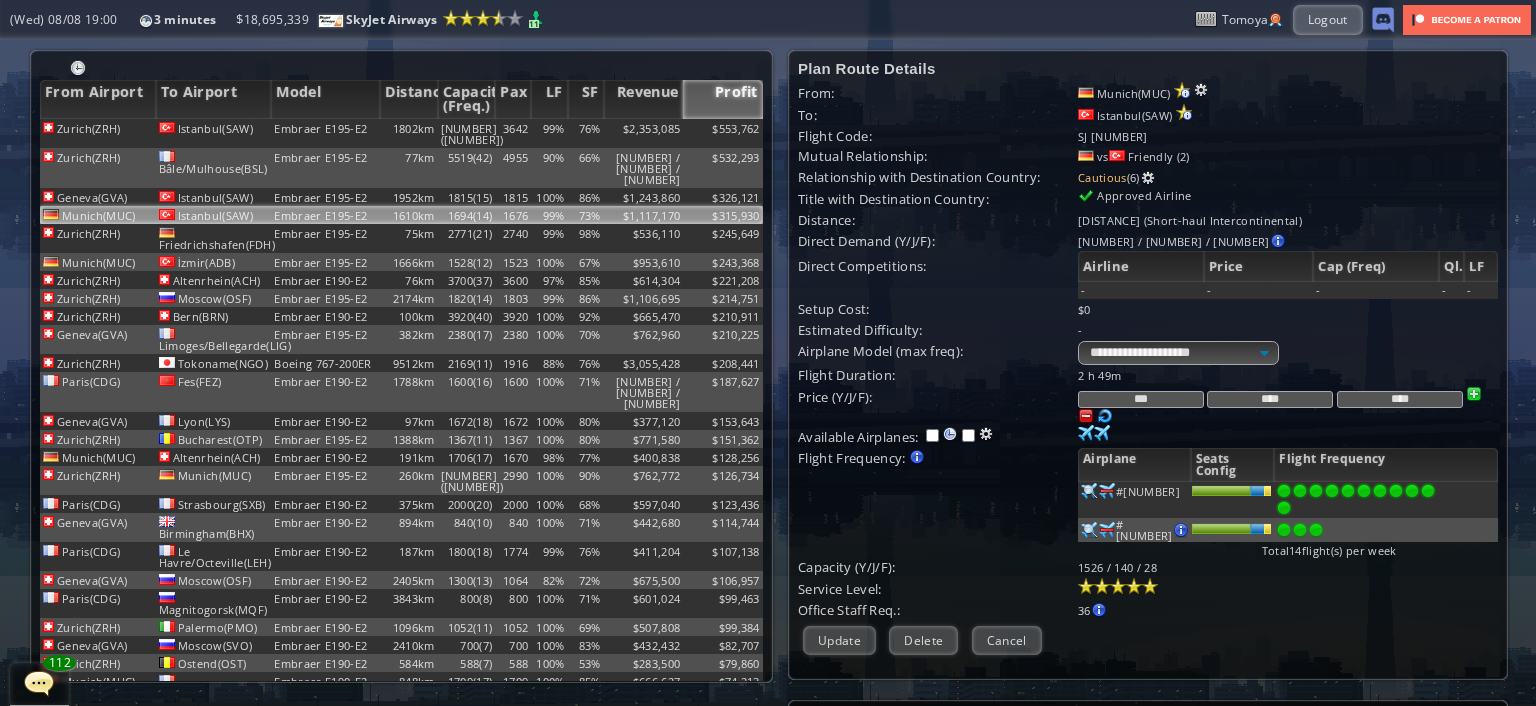 click on "***" at bounding box center (1141, 399) 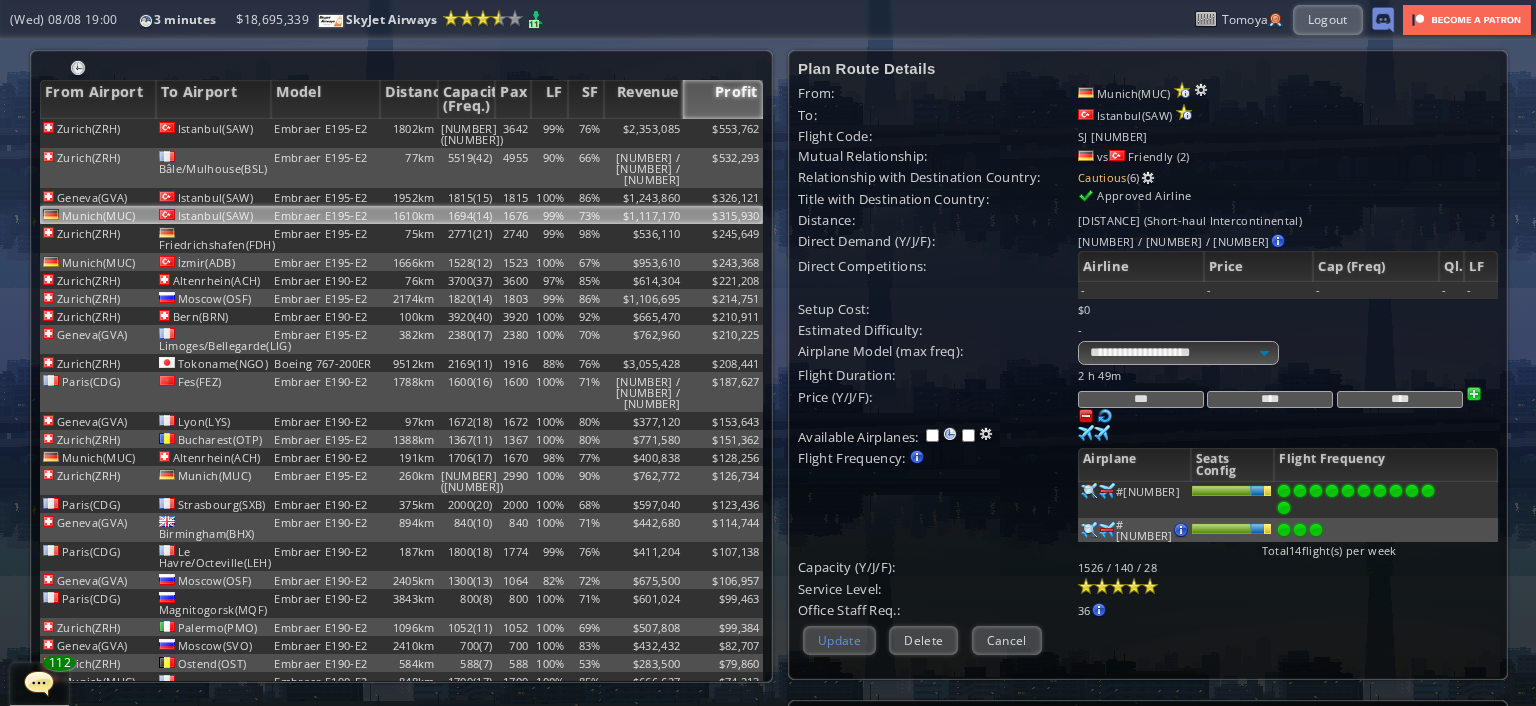 type on "***" 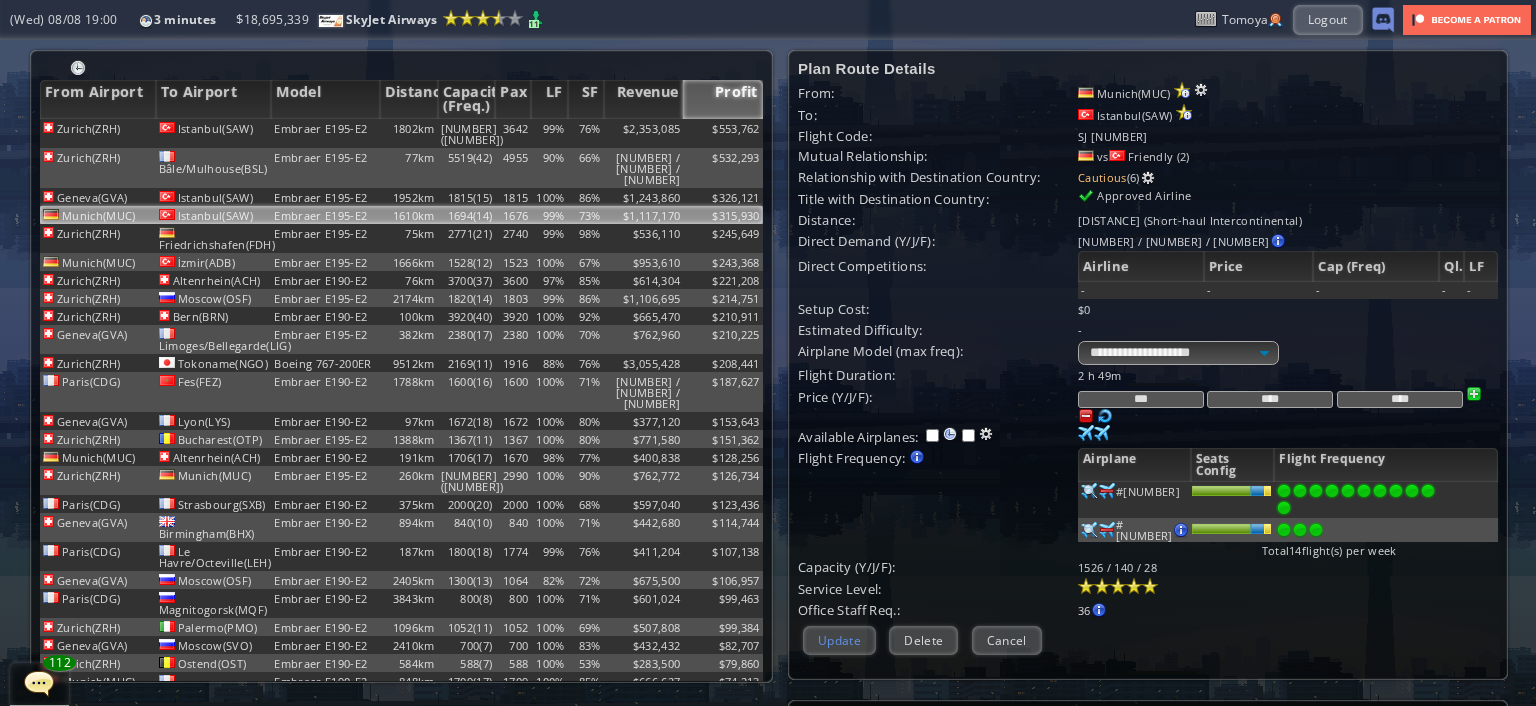 click on "Update" at bounding box center (839, 640) 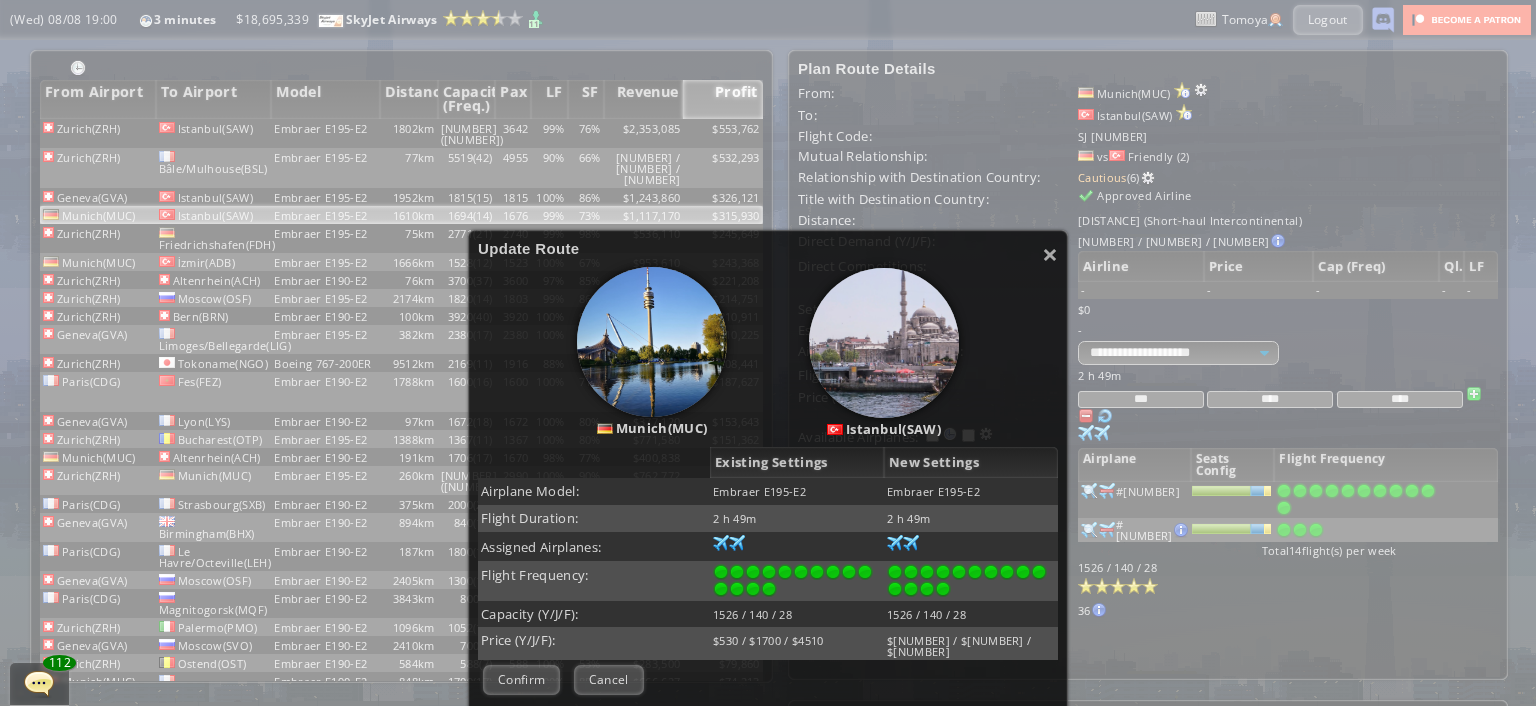click on "Confirm" at bounding box center (521, 679) 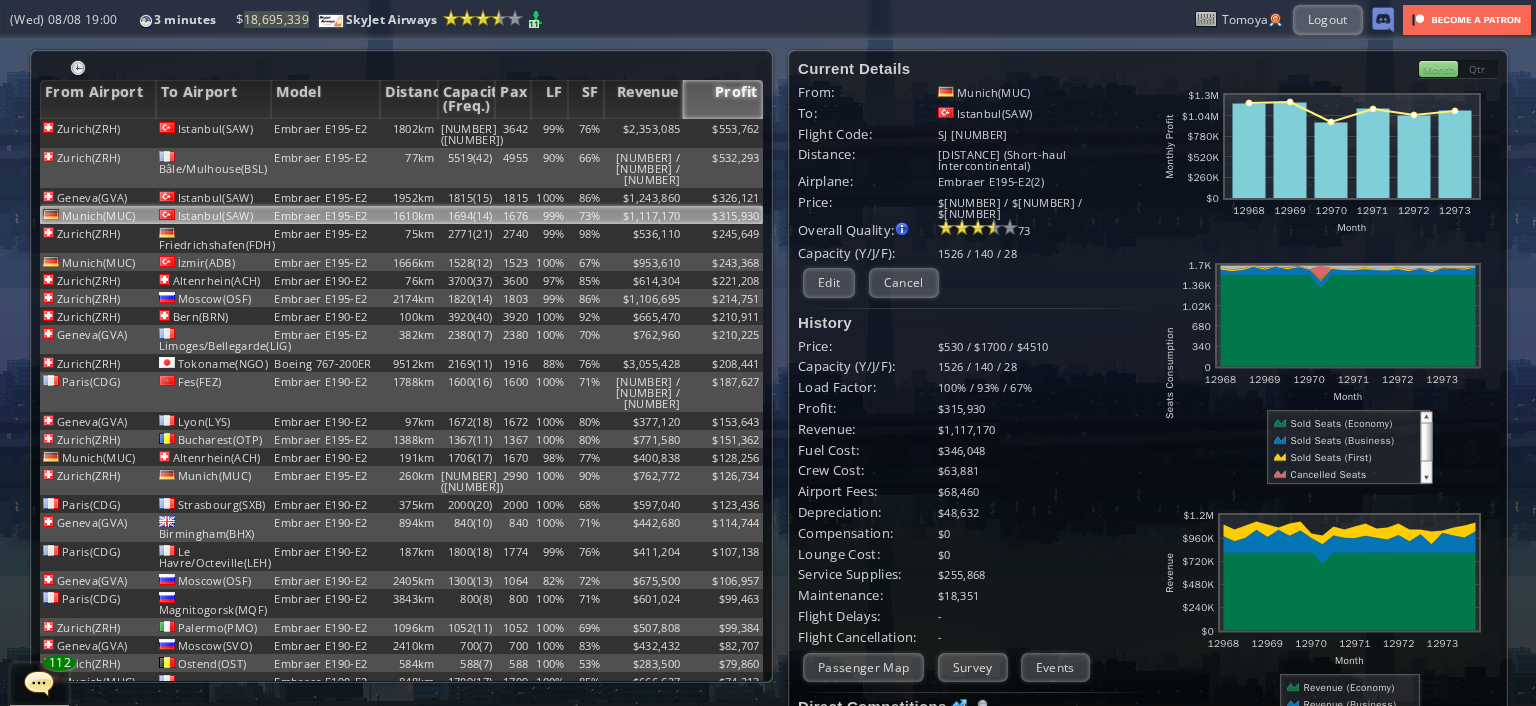 click on "Current Details
From:
[CITY]([IATA_CODE])
To:
[CITY]([IATA_CODE])
Flight Code:
SJ [NUMBER]
Distance:
[DISTANCE] (Short-haul Intercontinental)
Airplane:
[AIRLINE_MODEL]([NUMBER])
Price:
$[NUMBER] / $[NUMBER] / $[NUMBER]
Overall Quality:
Overall quality is determined by:
- Fleet Age per Route
- Service Star level per route
- Company wide Service Quality
[NUMBER]
Edit" at bounding box center (973, 499) 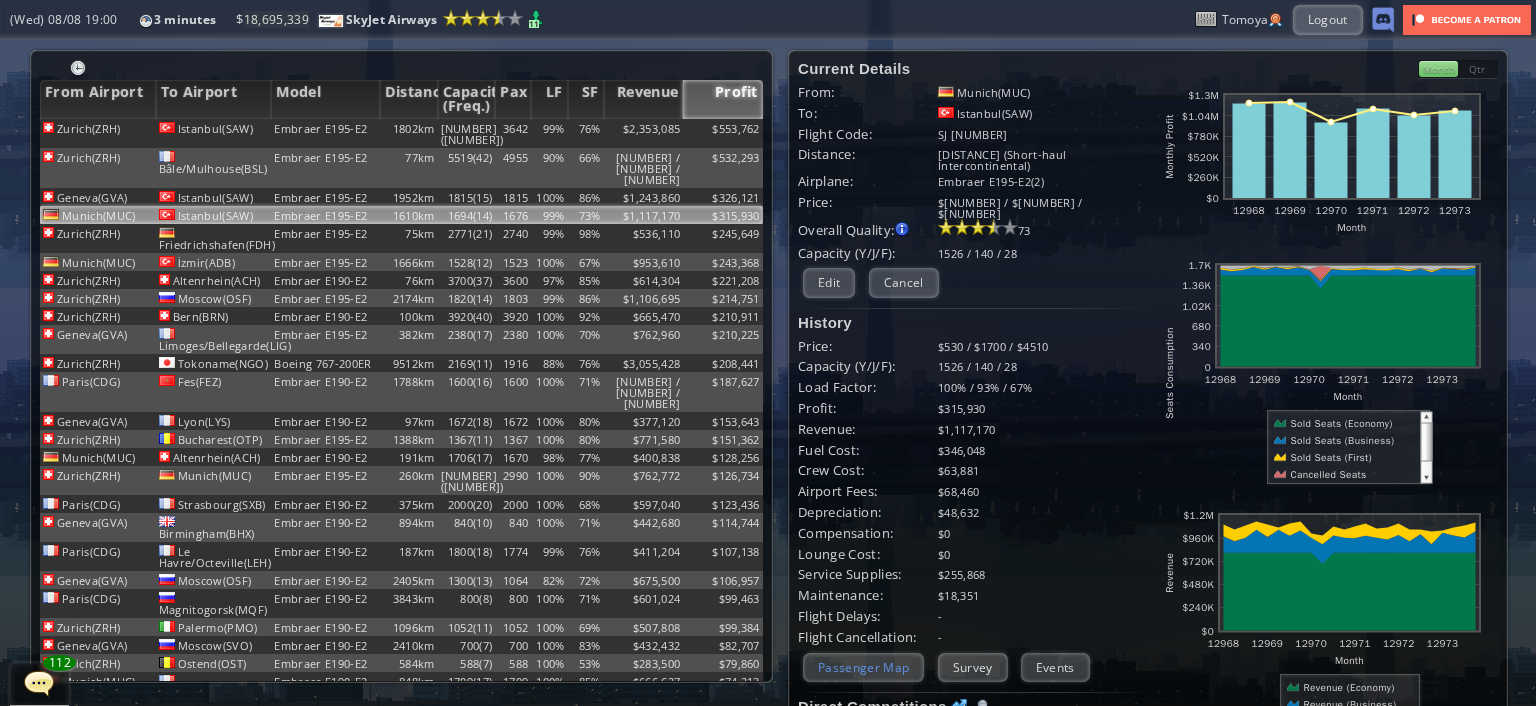 click on "Passenger Map" at bounding box center (863, 667) 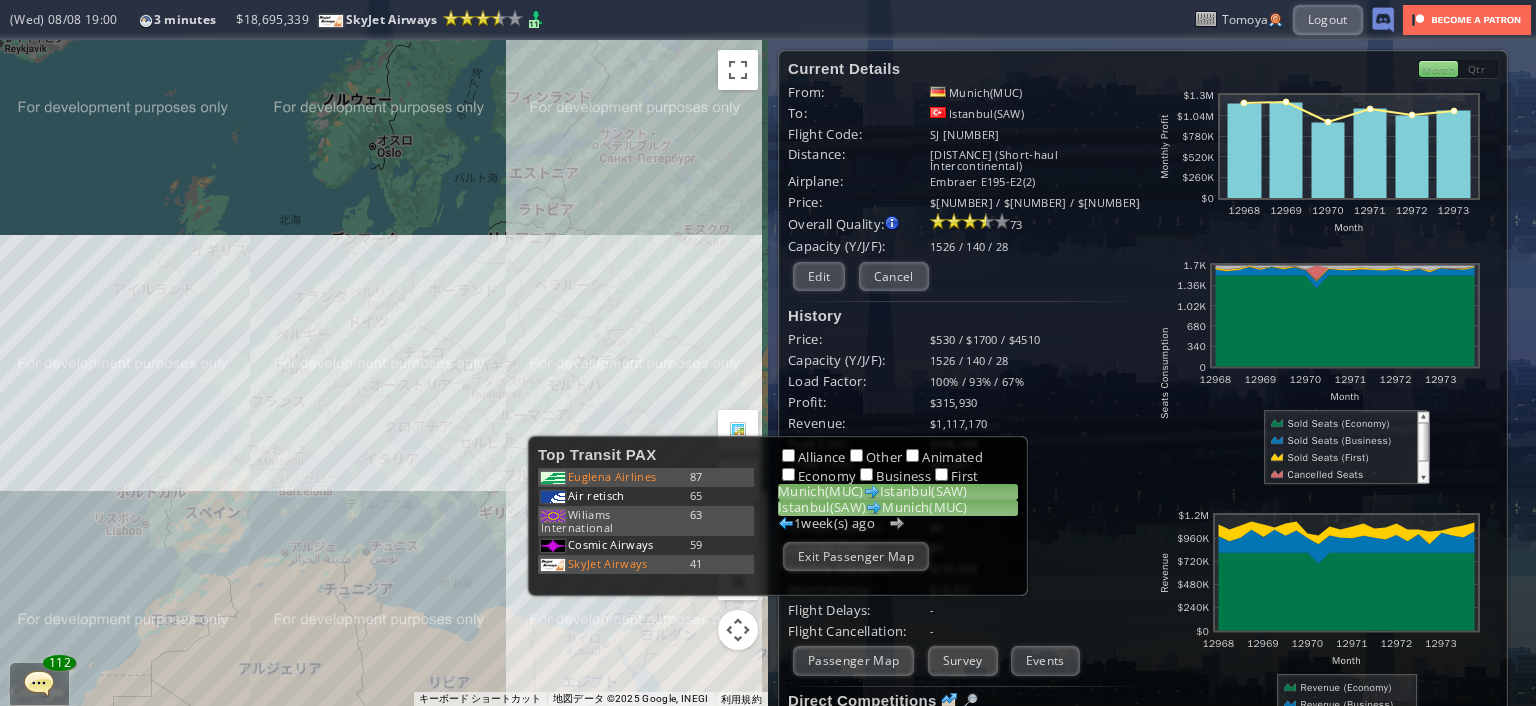 click on "[CITY]([IATA_CODE]) [CITY]([IATA_CODE])" at bounding box center [898, 508] 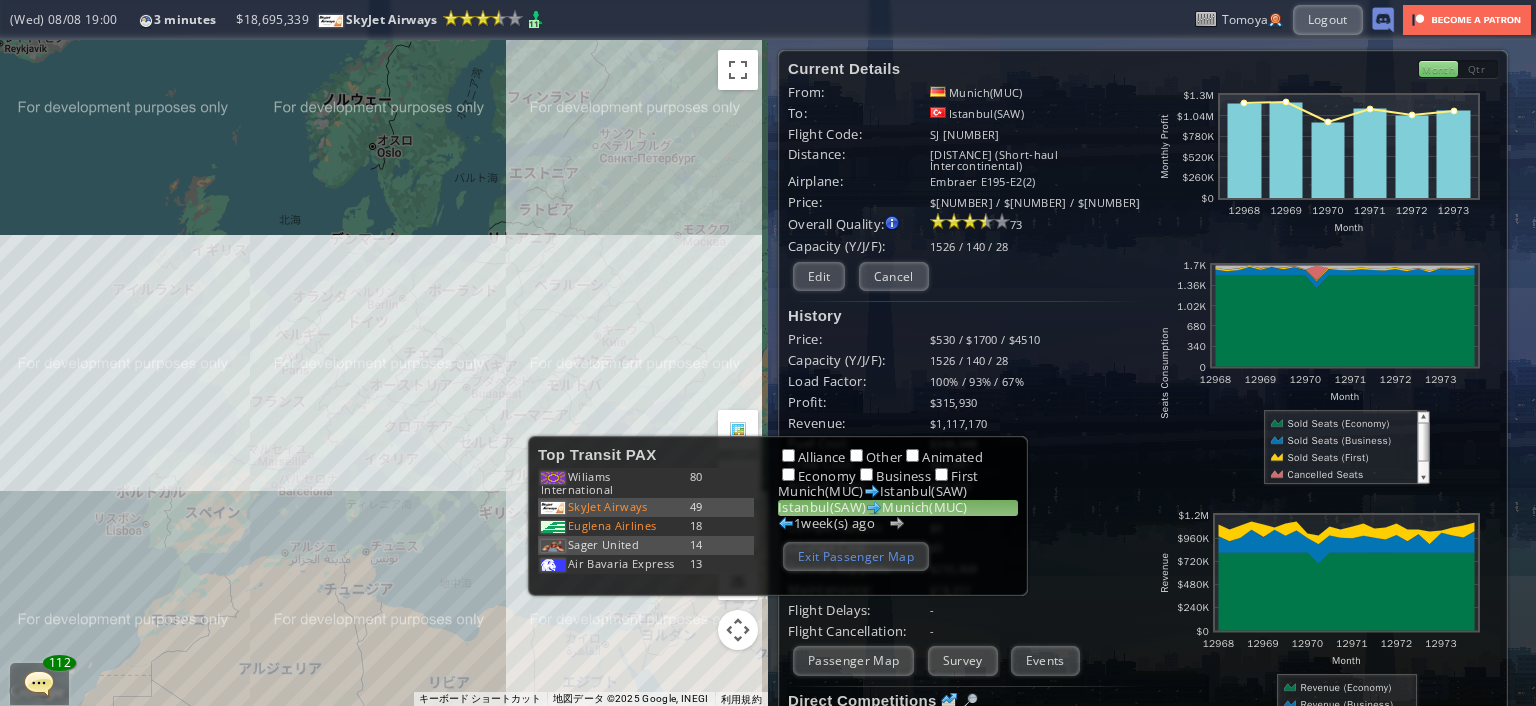 click on "Exit Passenger Map" at bounding box center [856, 556] 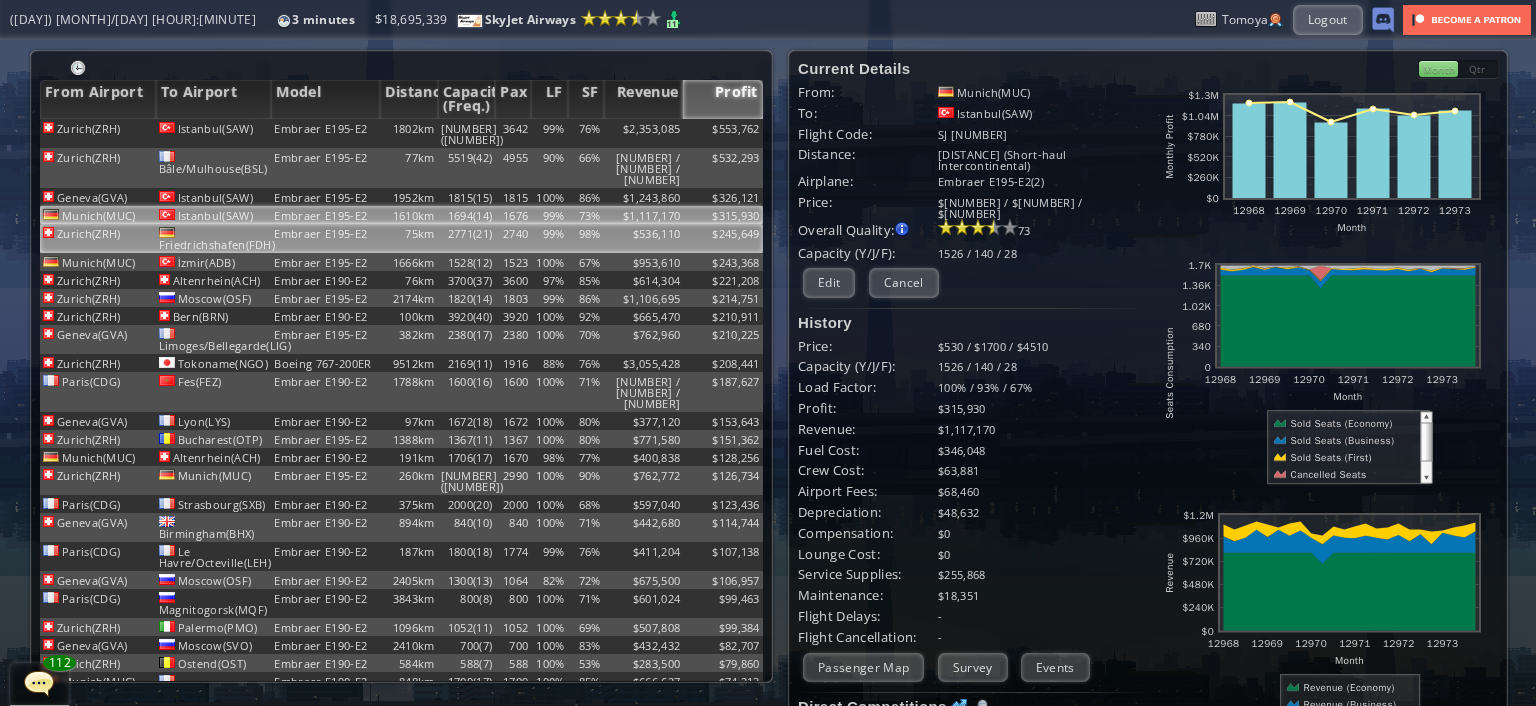 click on "$536,110" at bounding box center [644, 133] 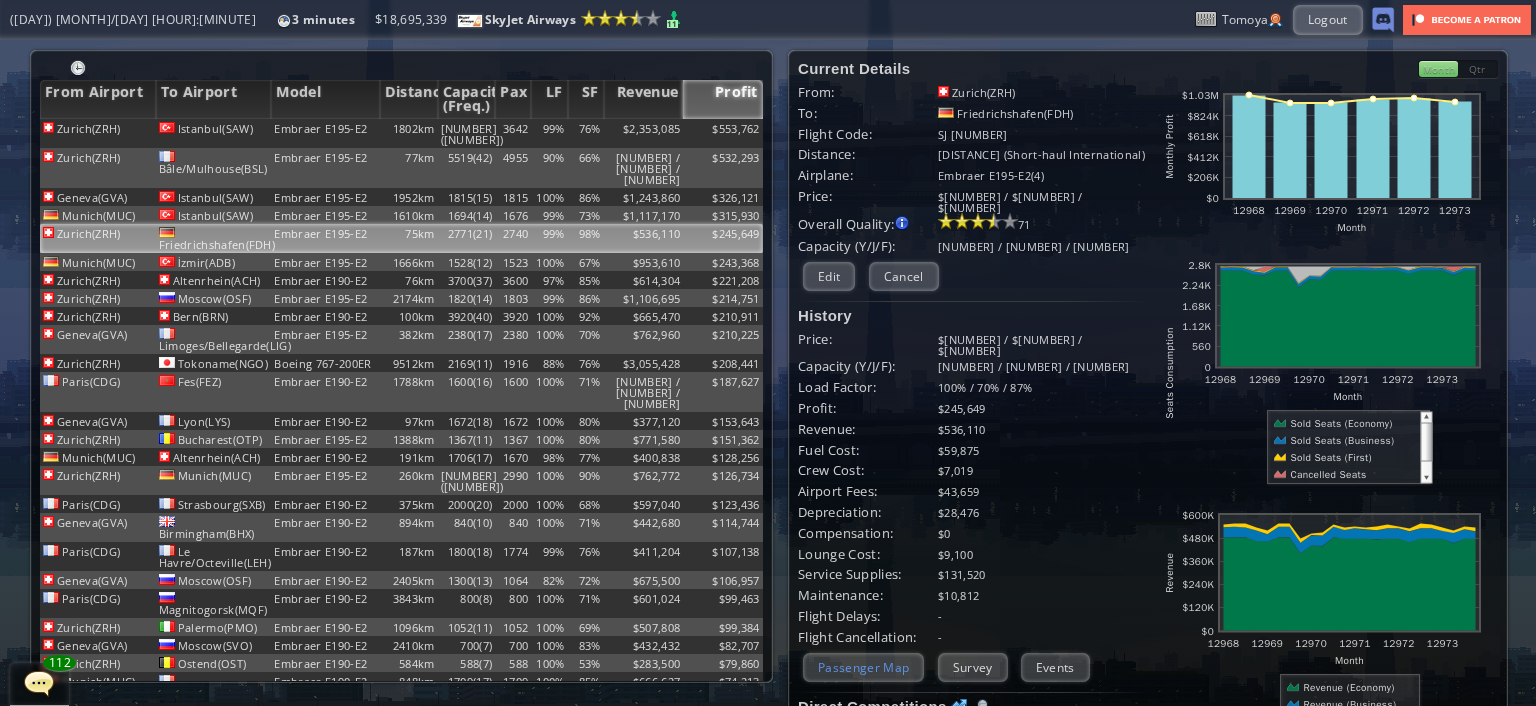 click on "Passenger Map" at bounding box center [863, 667] 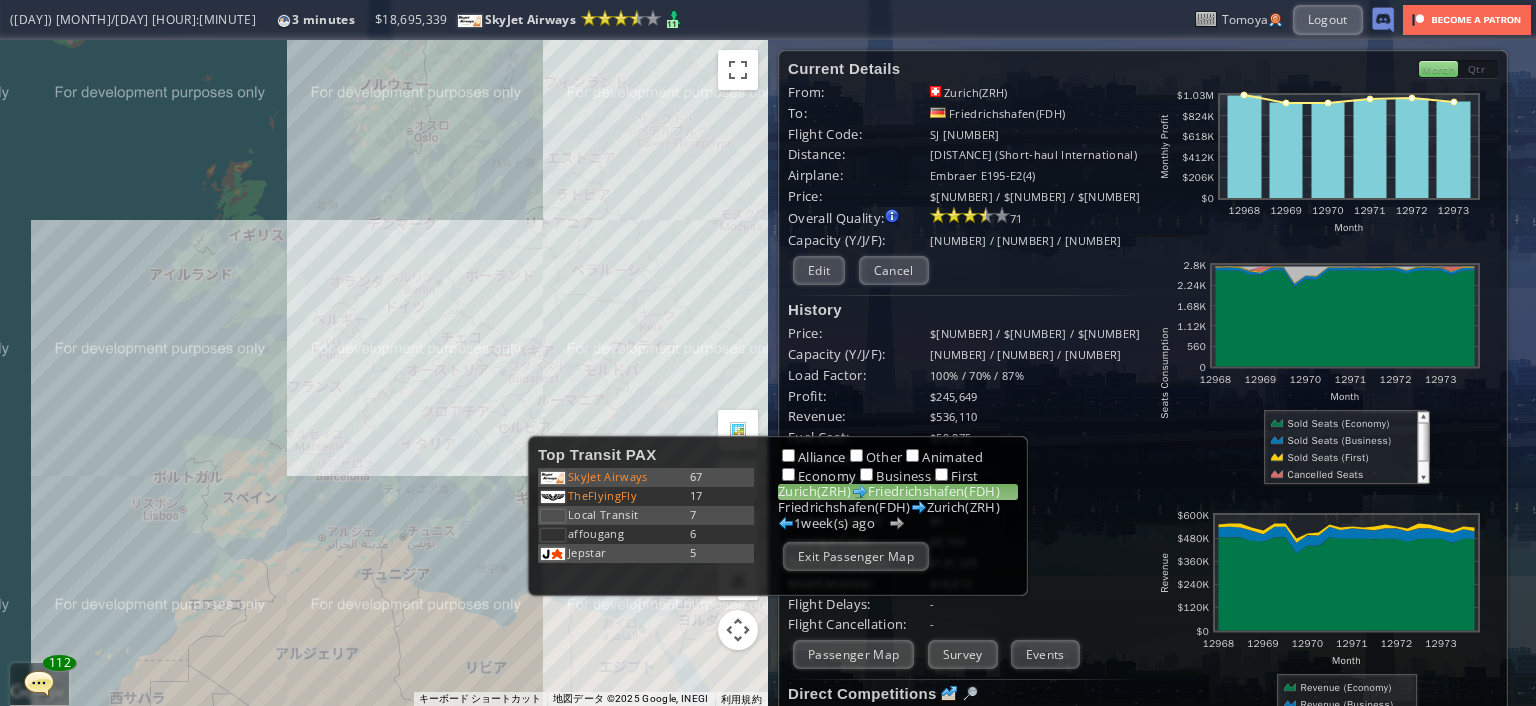 click on "1  week(s) ago" at bounding box center [841, 523] 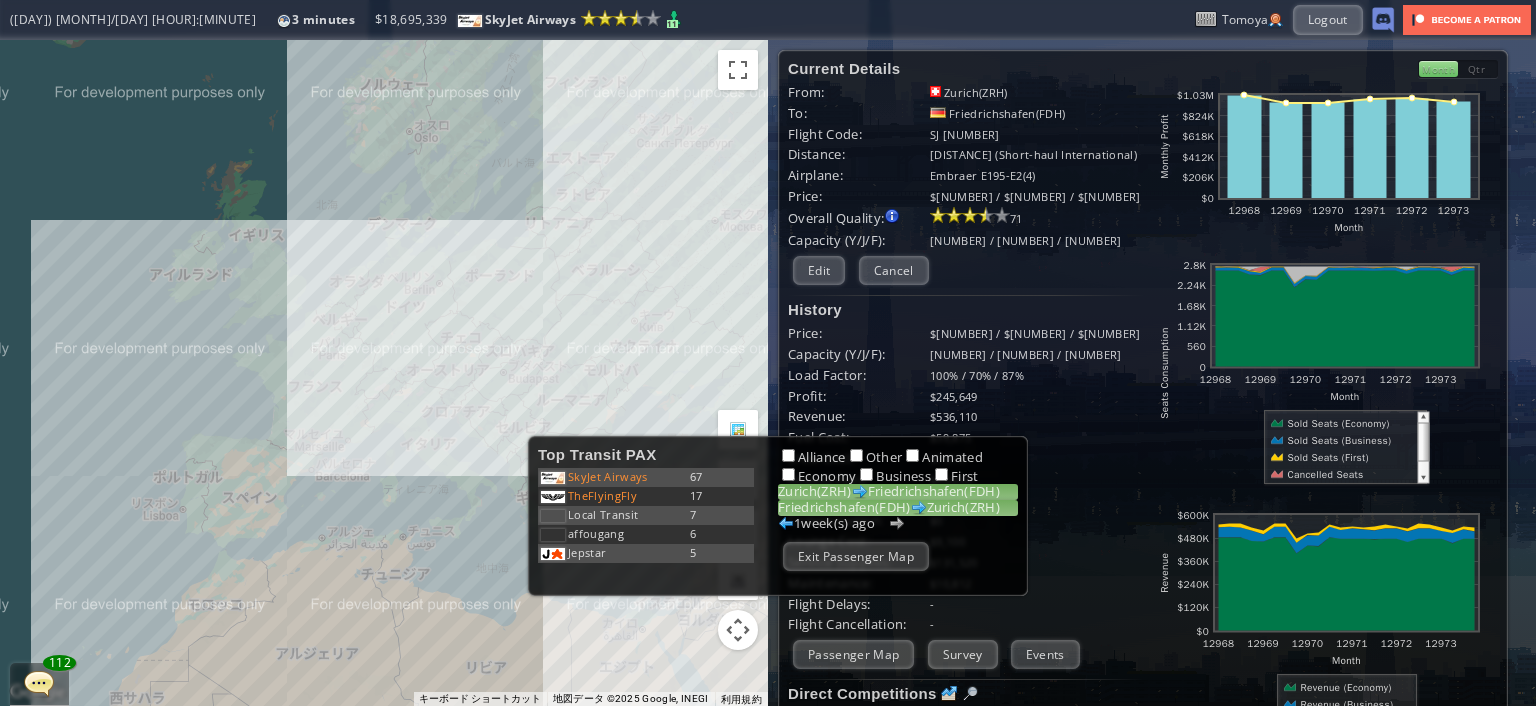 click on "[CITY]([IATA_CODE]) [CITY]([IATA_CODE])" at bounding box center (898, 508) 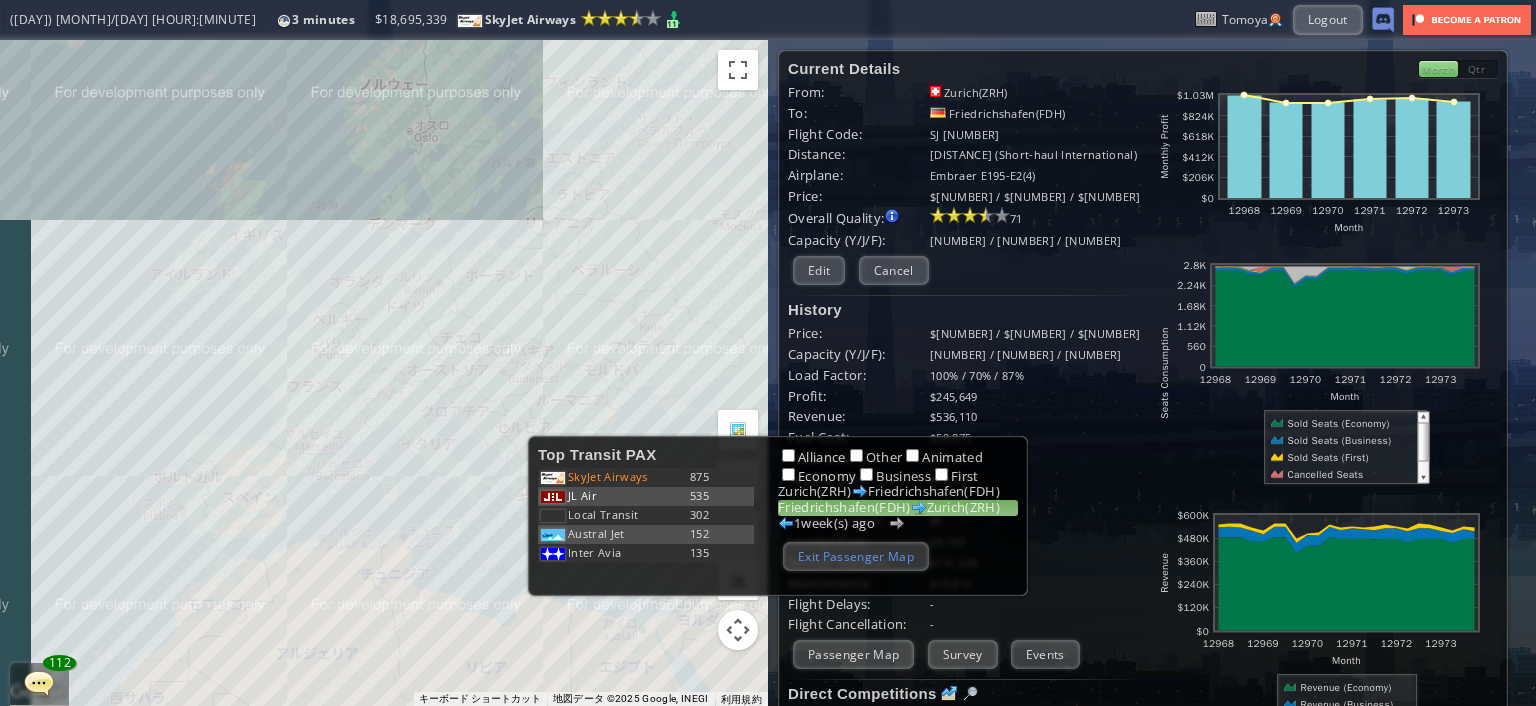 click on "Exit Passenger Map" at bounding box center (856, 556) 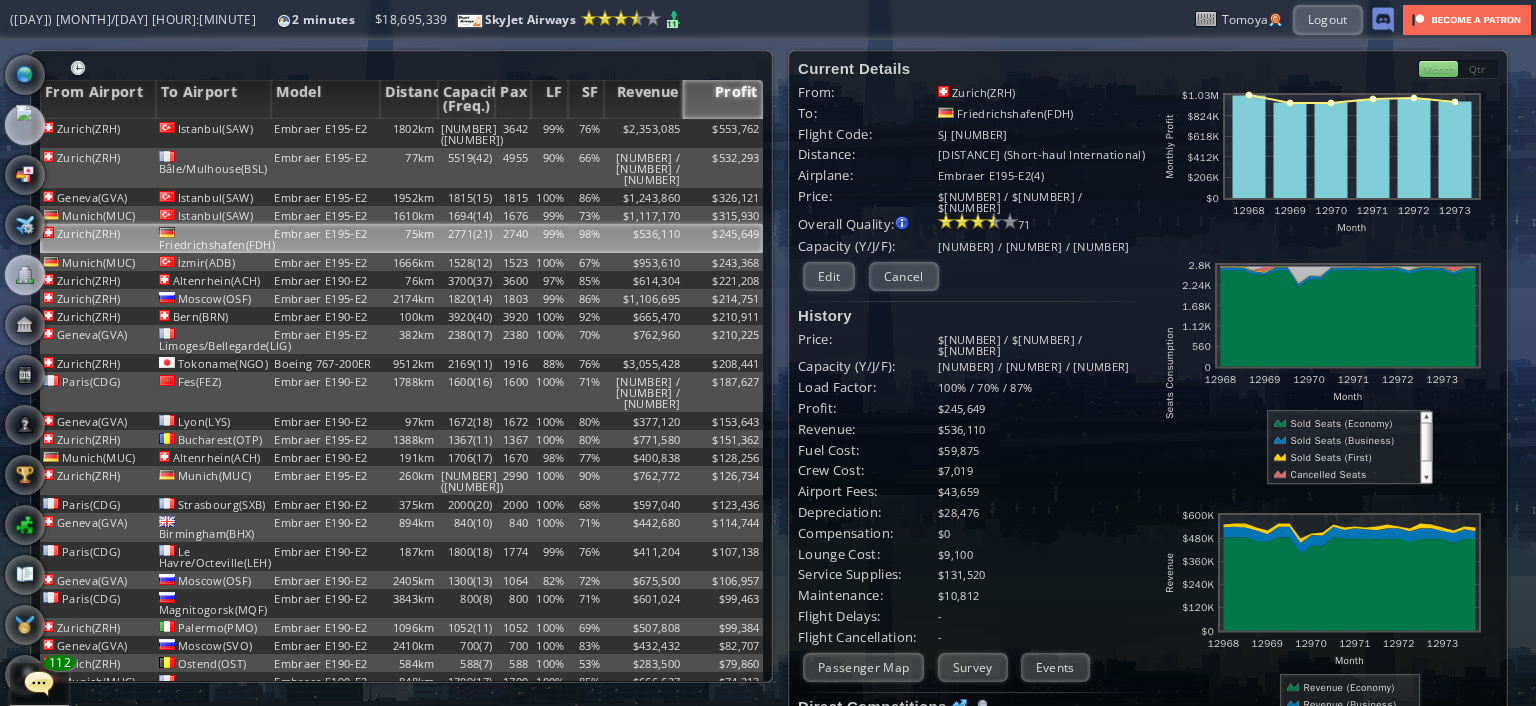 click at bounding box center (25, 275) 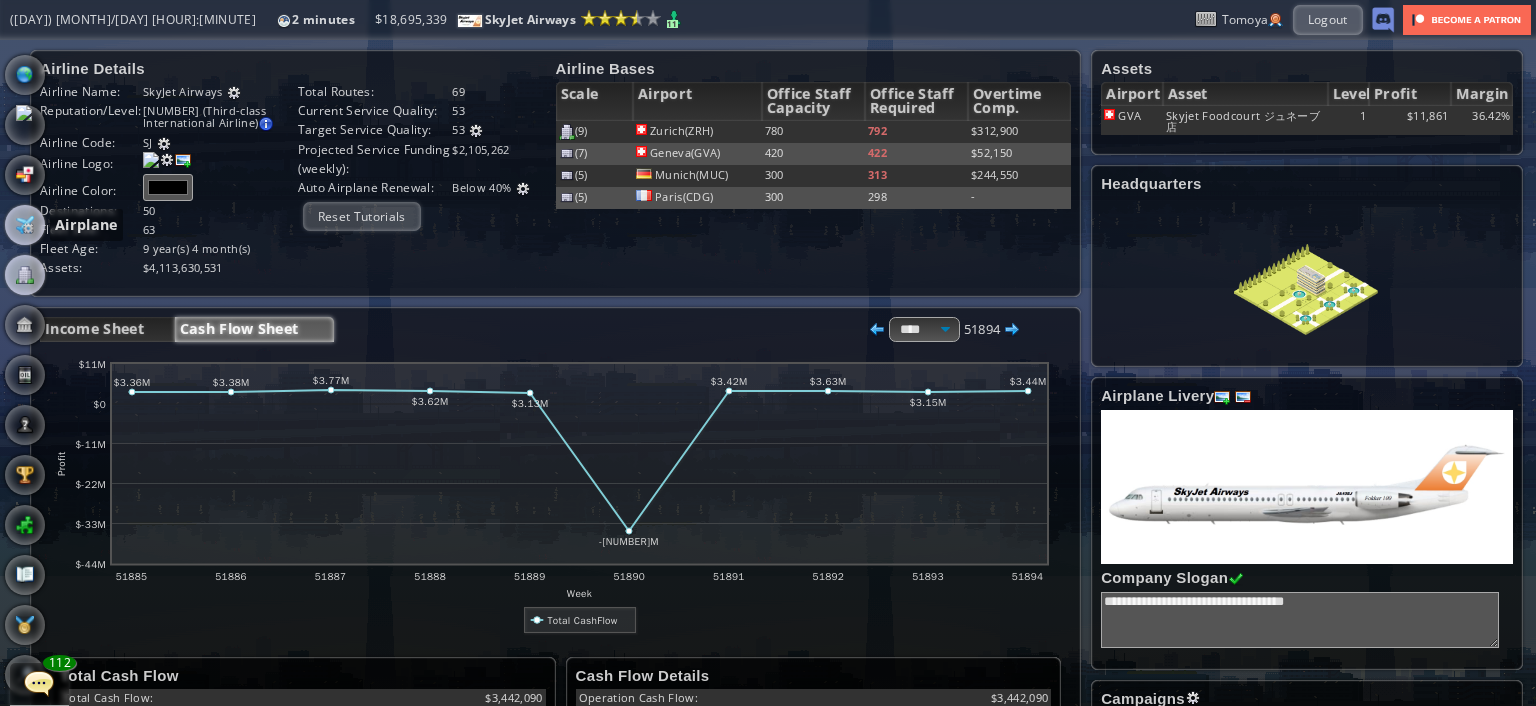 click at bounding box center (25, 225) 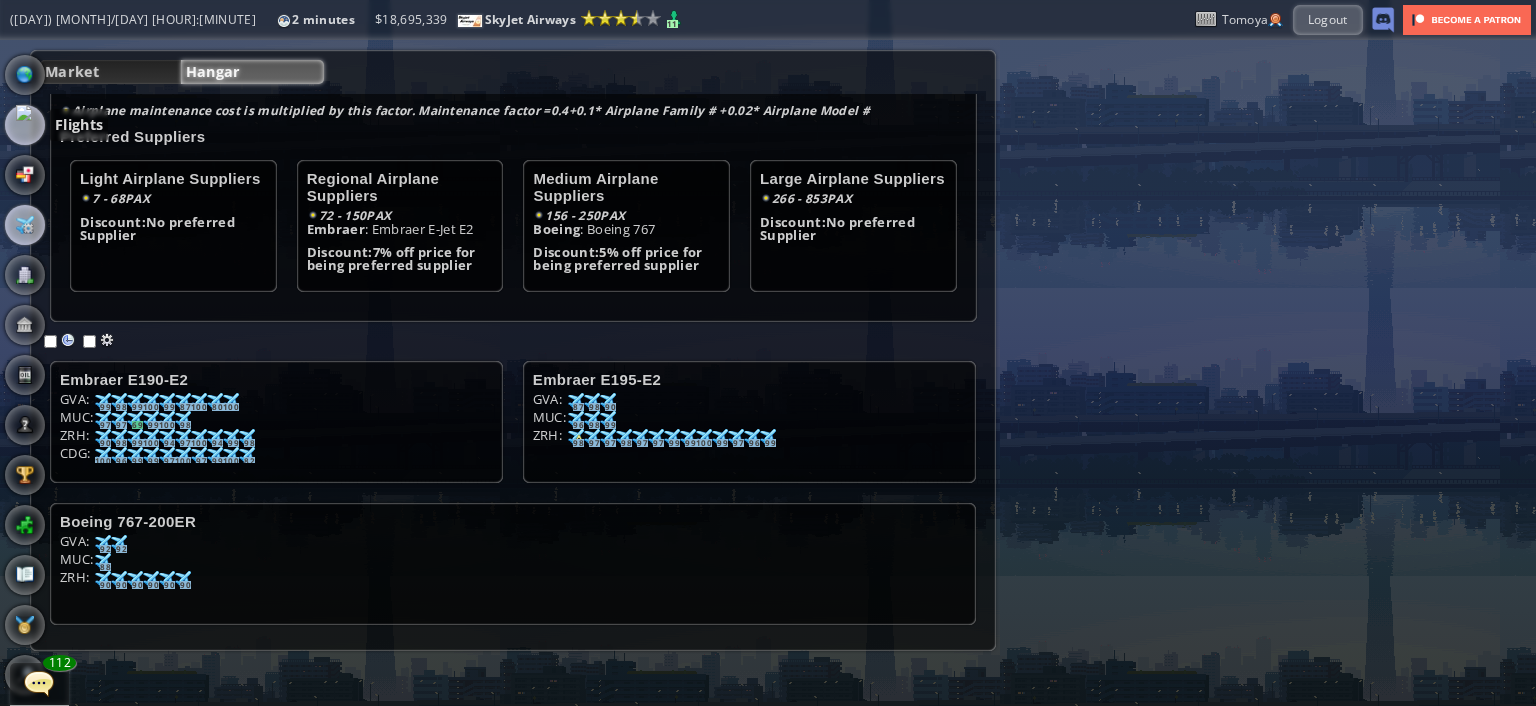 click at bounding box center [25, 125] 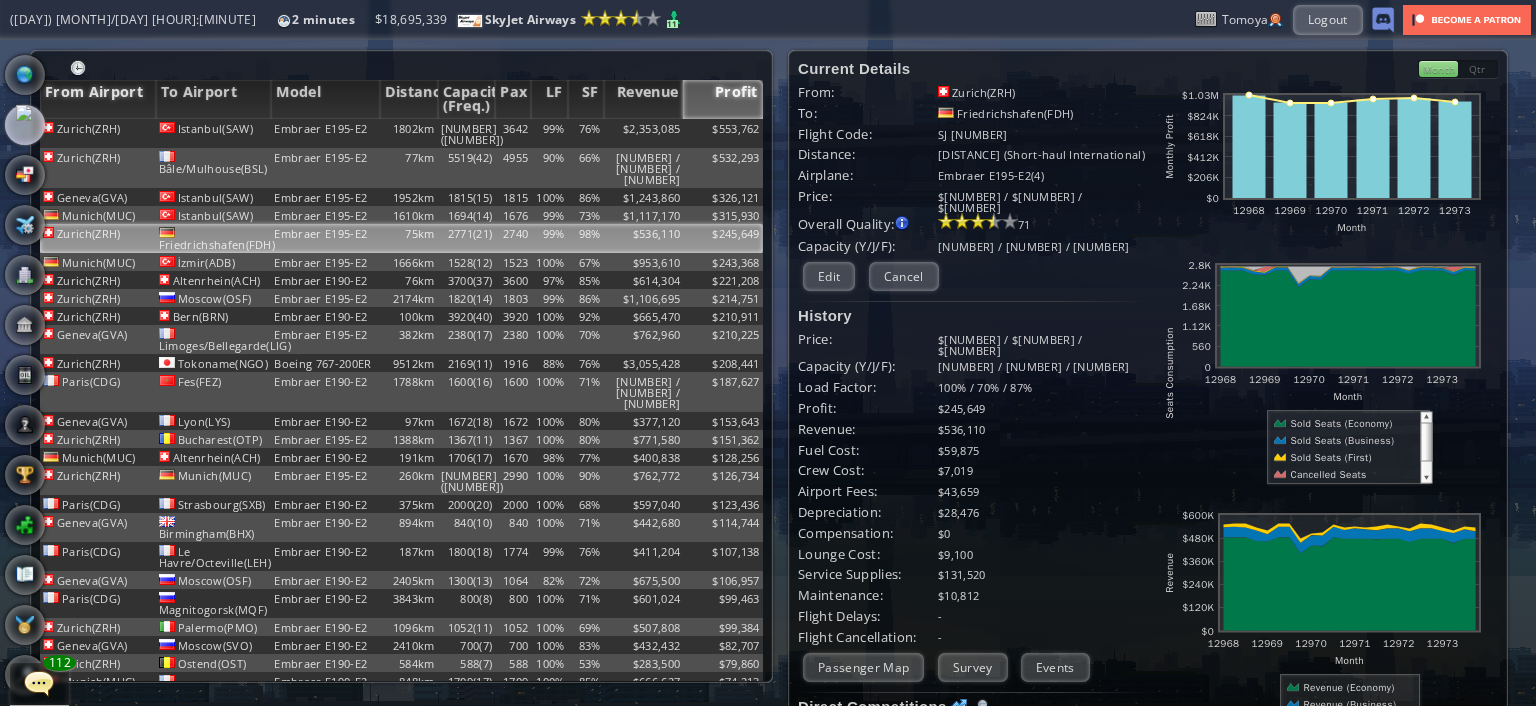 click on "From Airport" at bounding box center [98, 99] 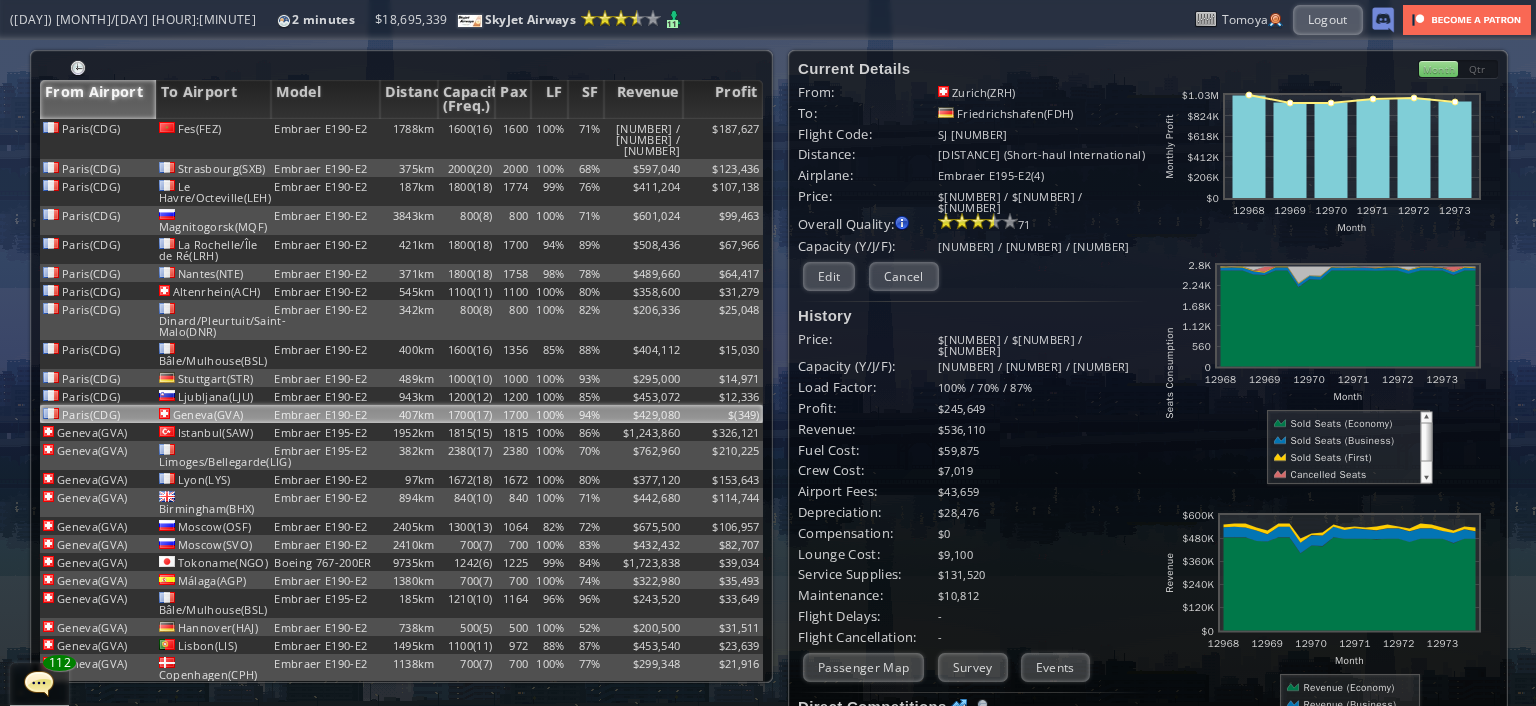 click on "1700(17)" at bounding box center (467, 139) 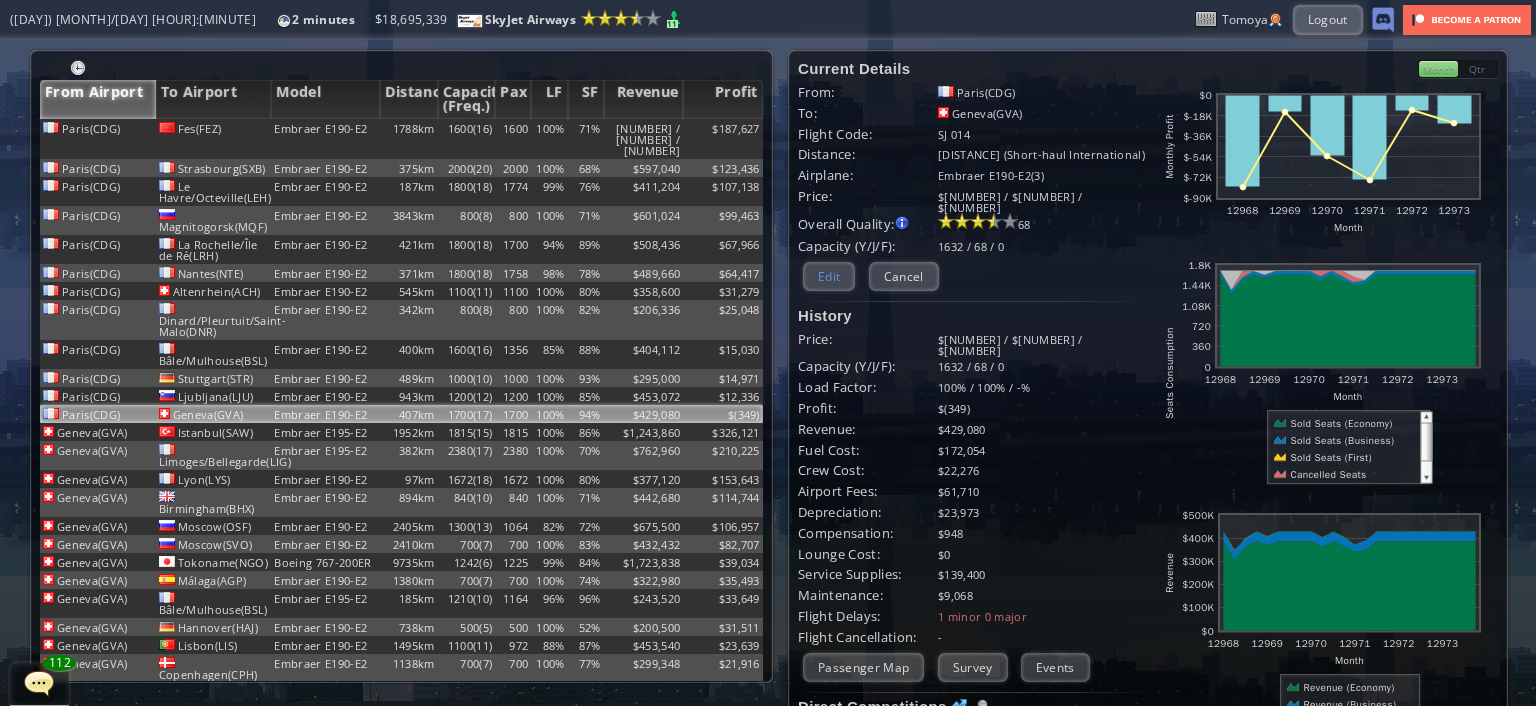 click on "Edit" at bounding box center [829, 276] 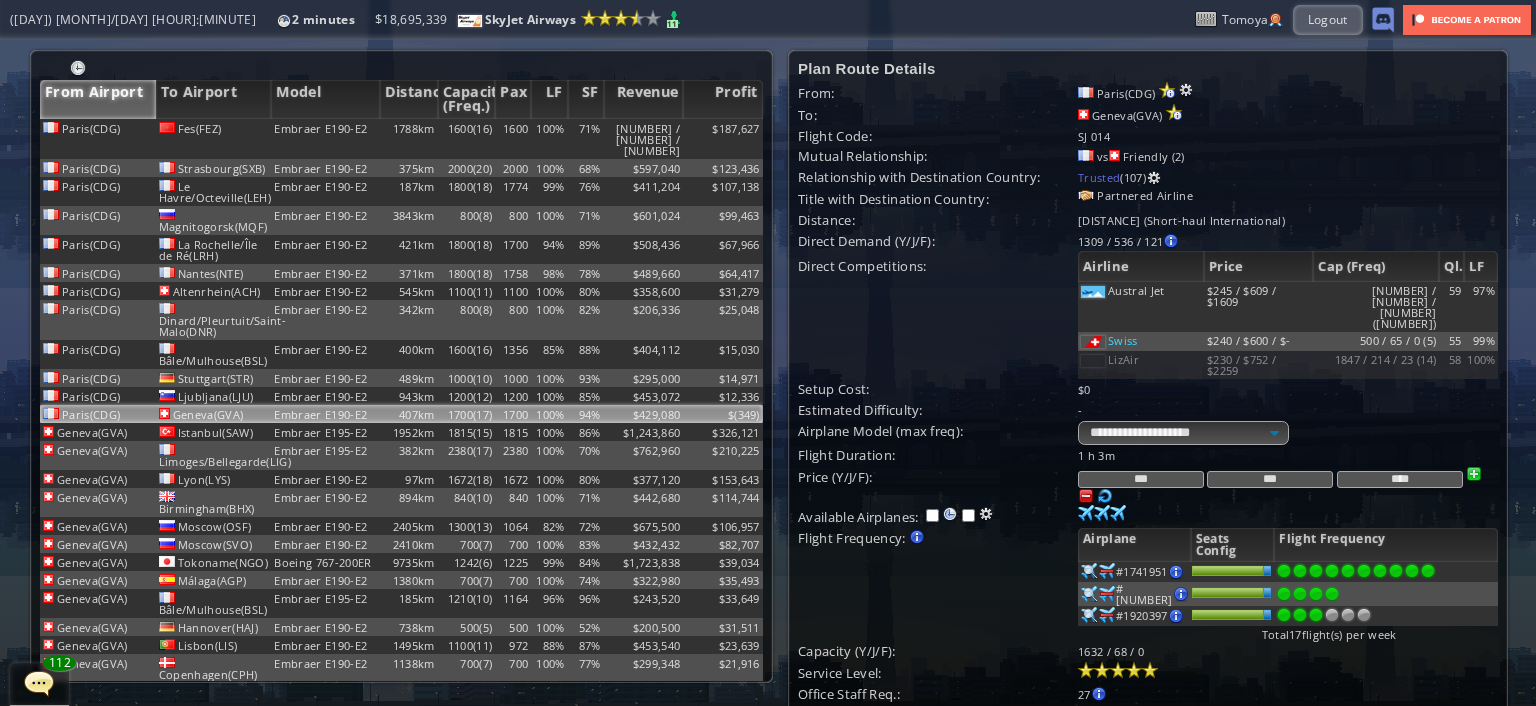 click on "***
***
****" at bounding box center (1288, 455) 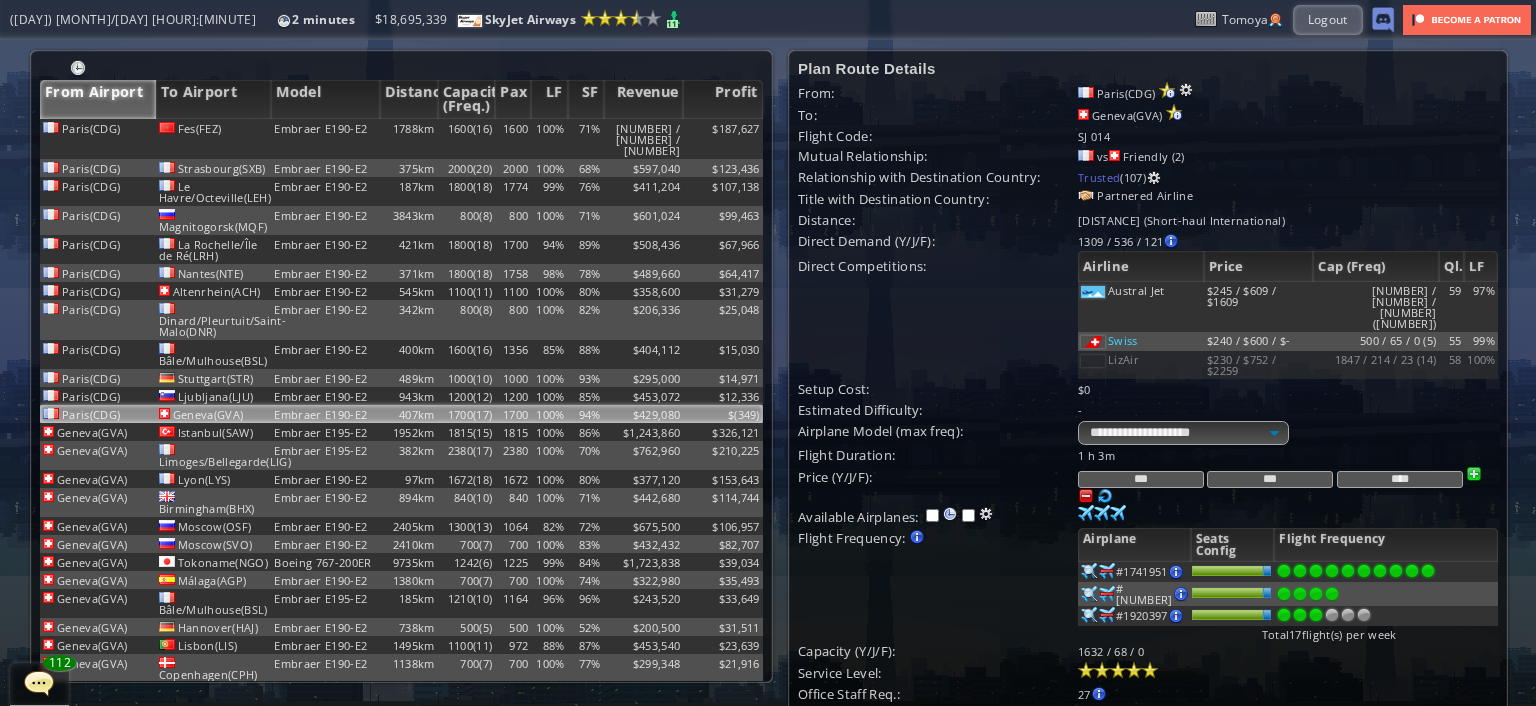 click on "***" at bounding box center [1270, 479] 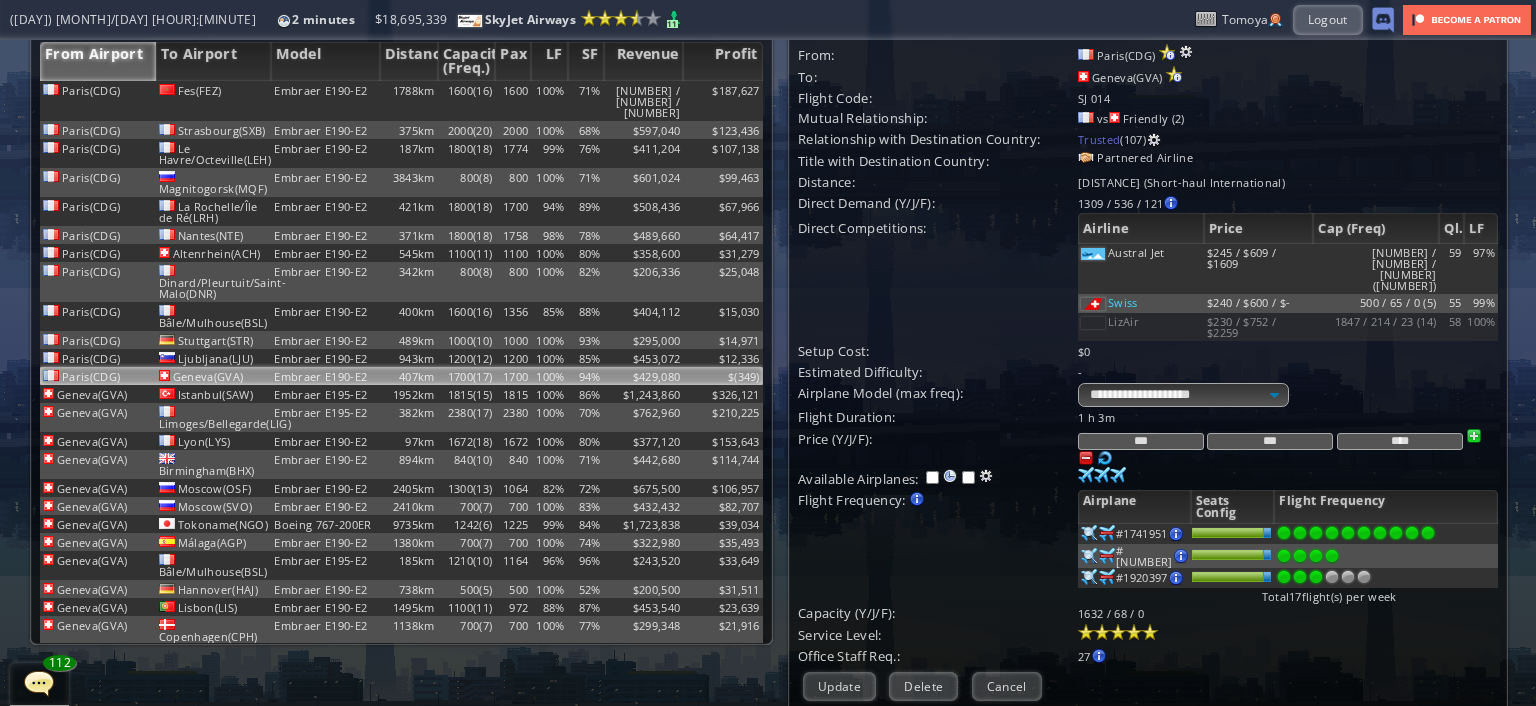scroll, scrollTop: 100, scrollLeft: 0, axis: vertical 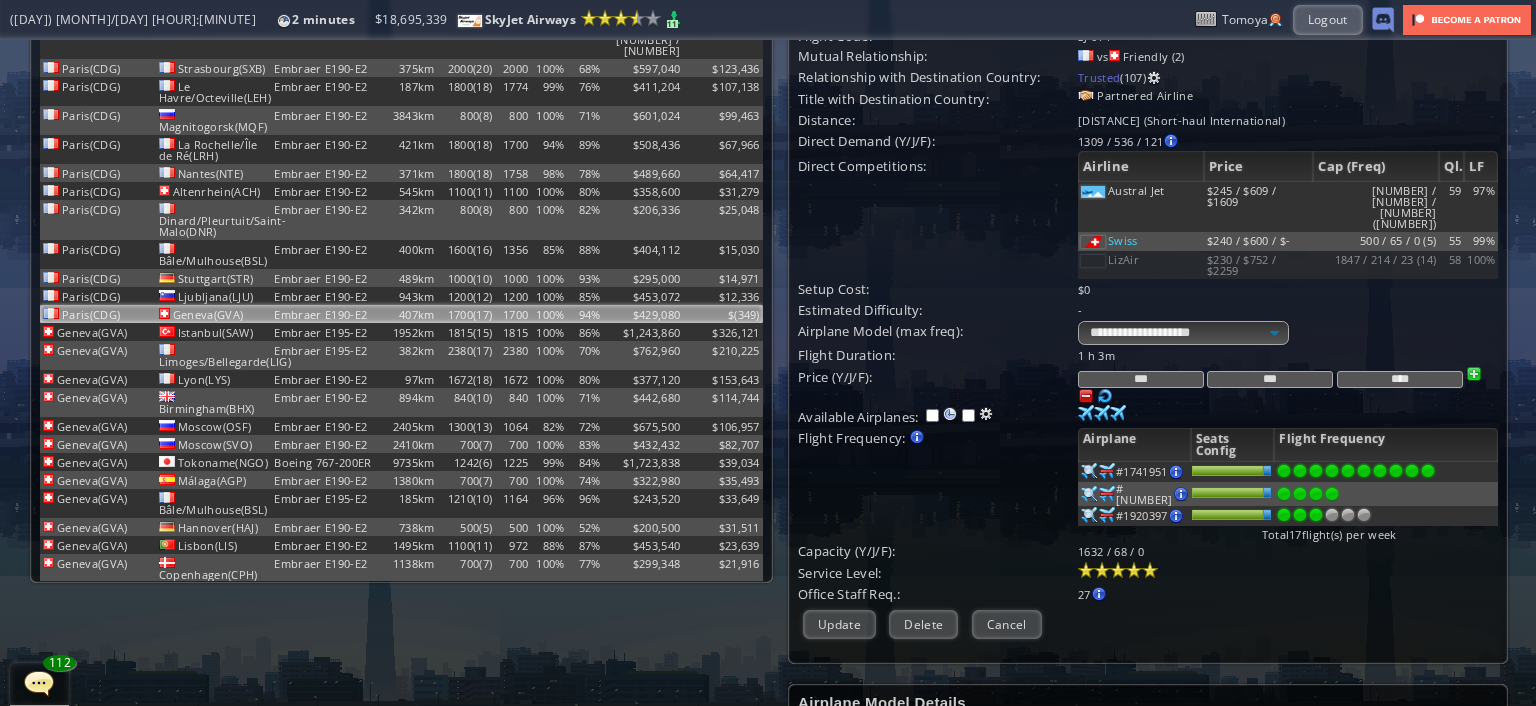 type on "***" 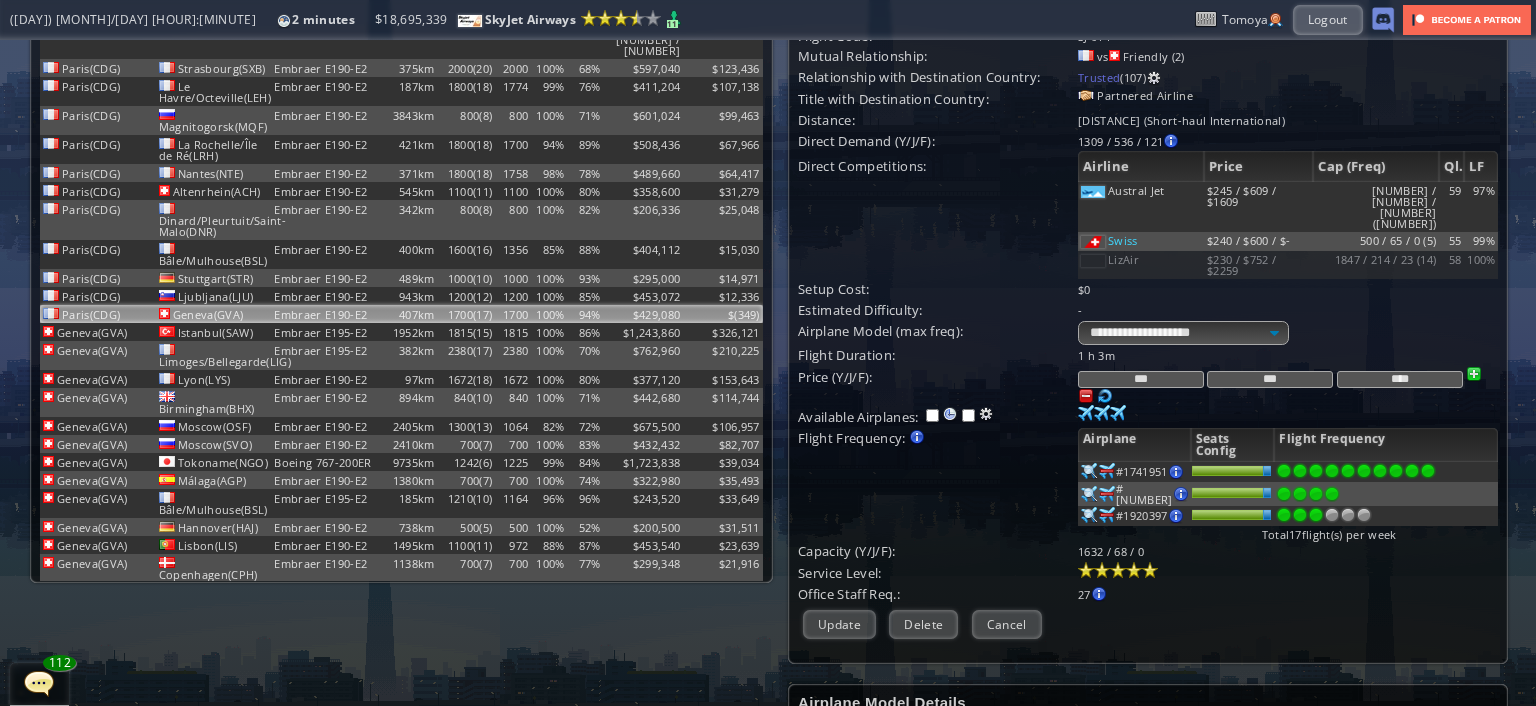 drag, startPoint x: 916, startPoint y: 471, endPoint x: 1116, endPoint y: 504, distance: 202.70422 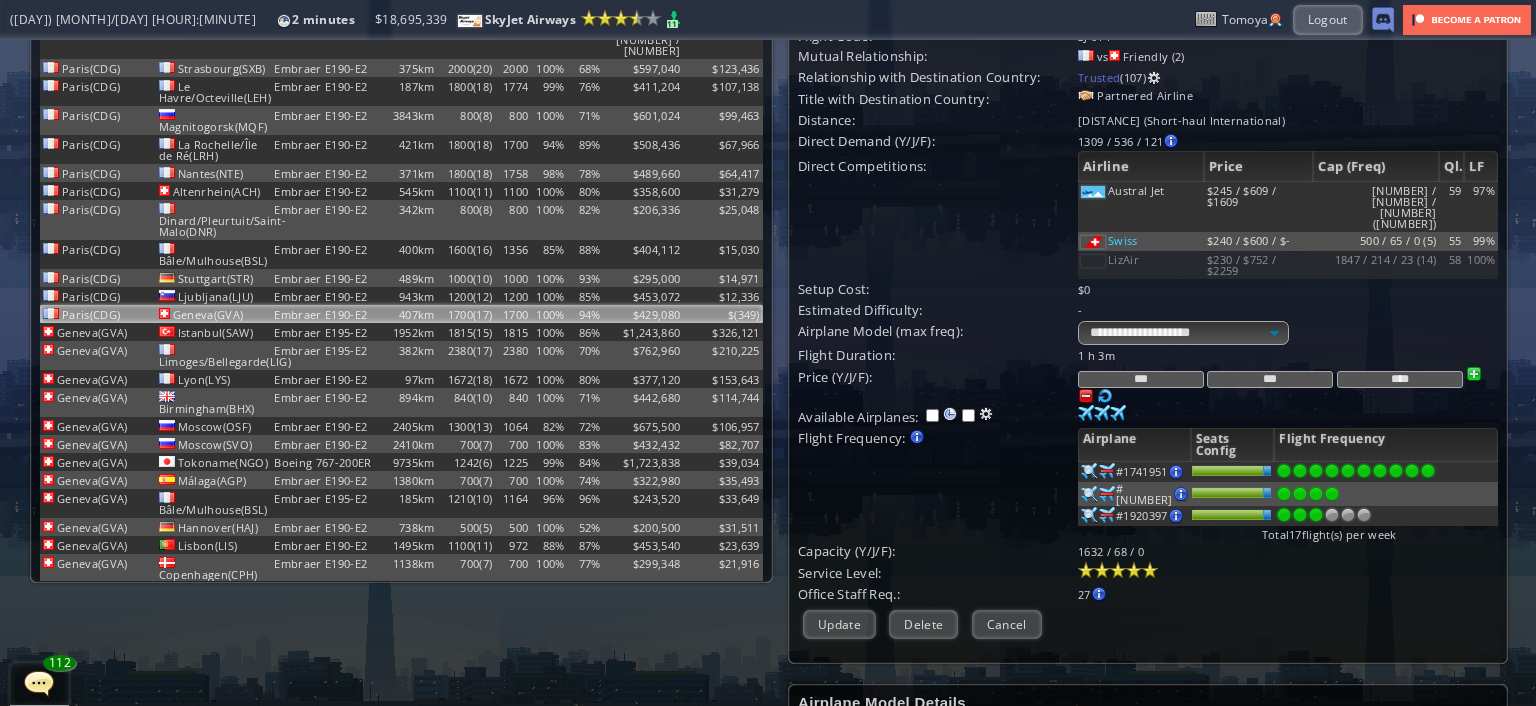 click on "Flight Frequency:
Increase/decrease the flight frequency by selecting/deselecting the airplane icons." at bounding box center (938, 355) 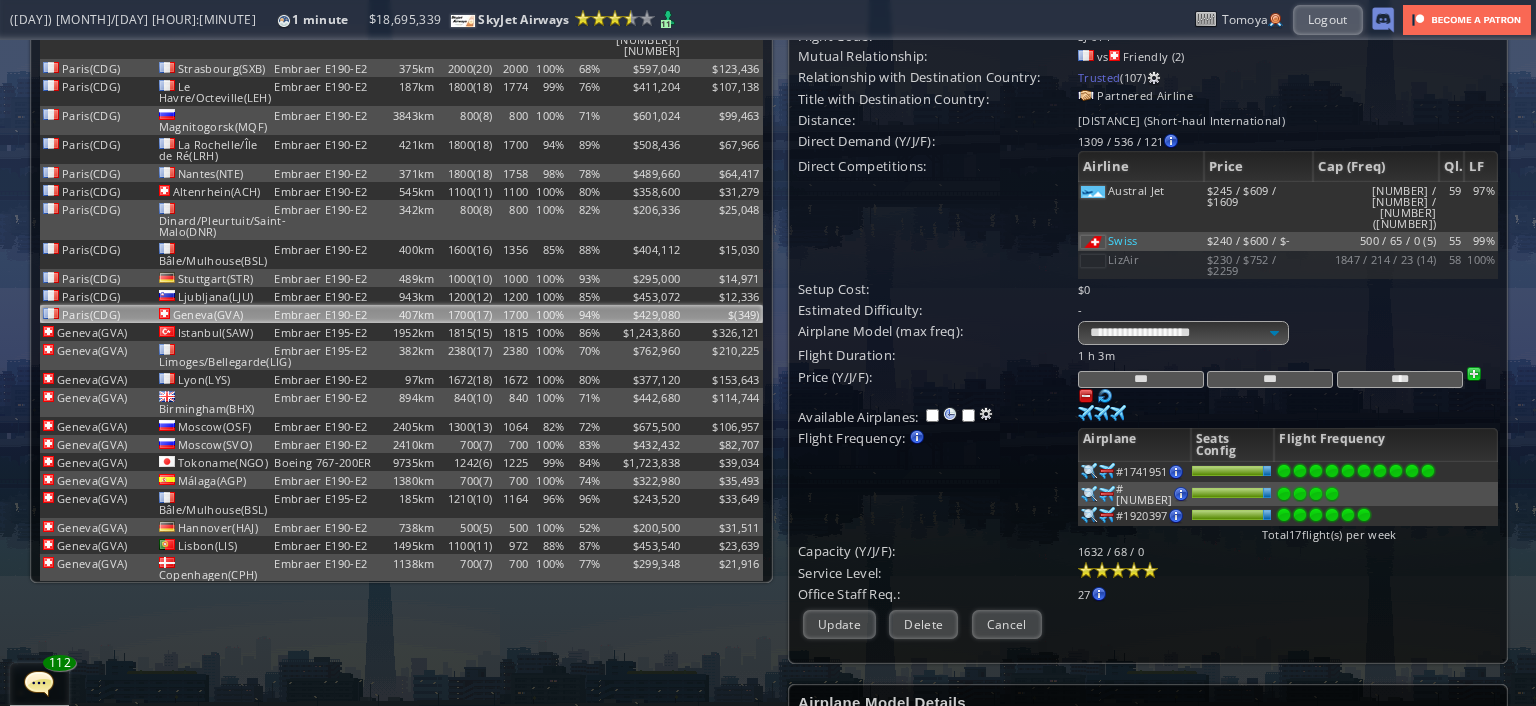 click at bounding box center (1364, 471) 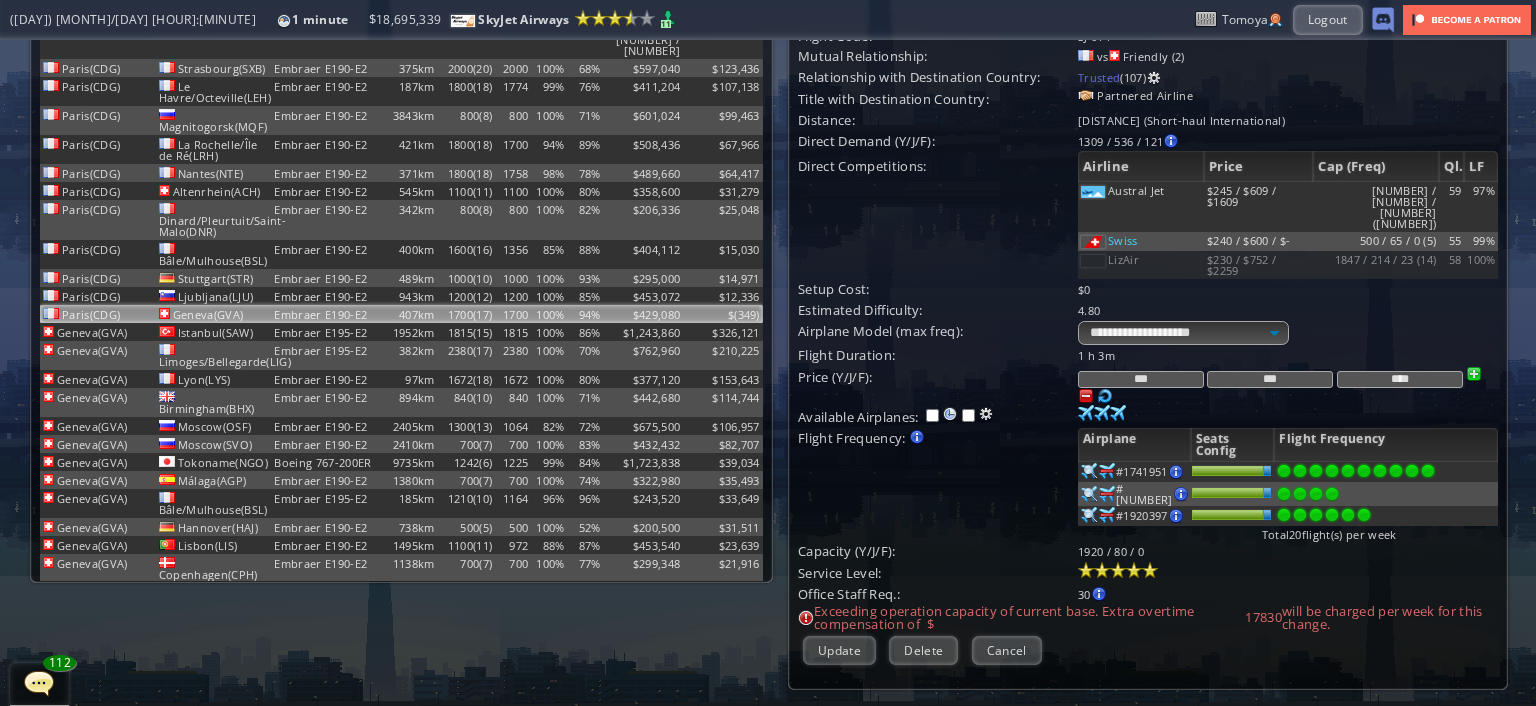 click on "Update" at bounding box center (839, 650) 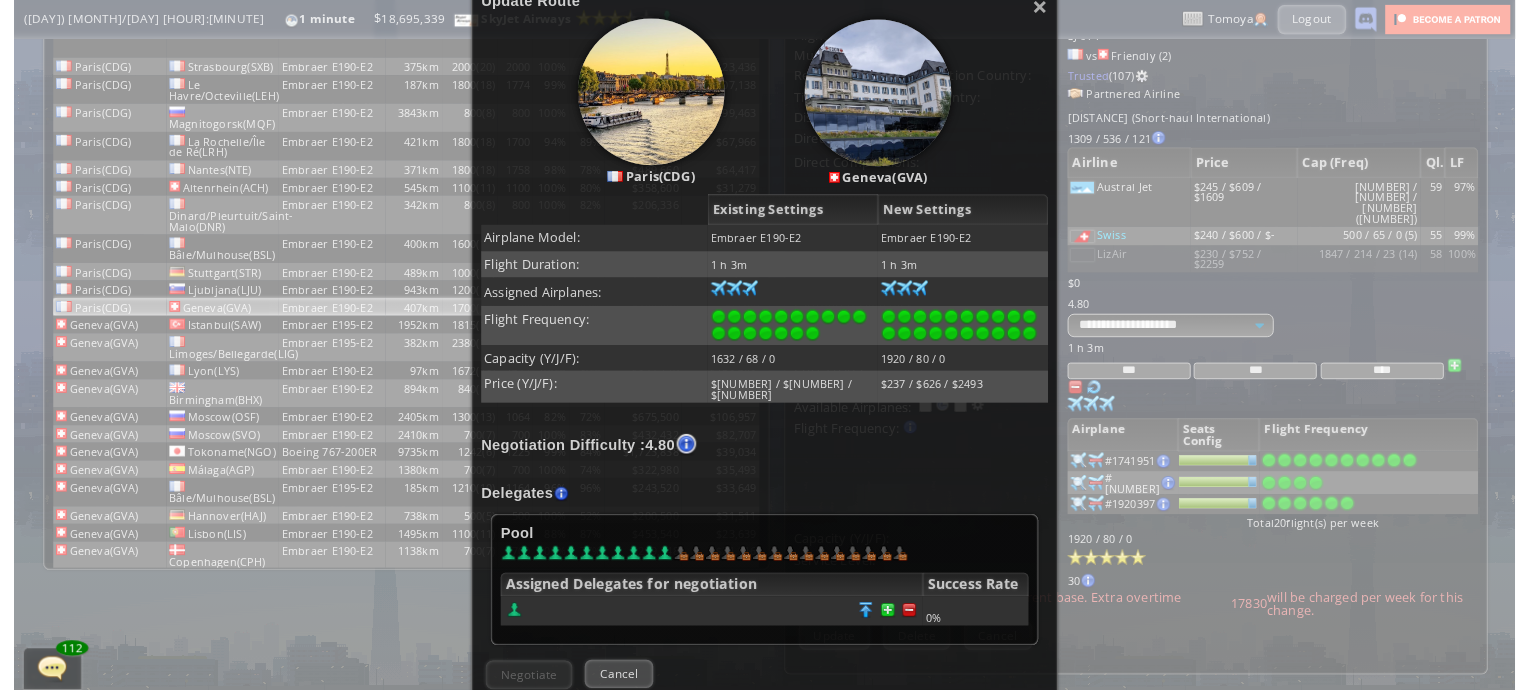 scroll, scrollTop: 300, scrollLeft: 0, axis: vertical 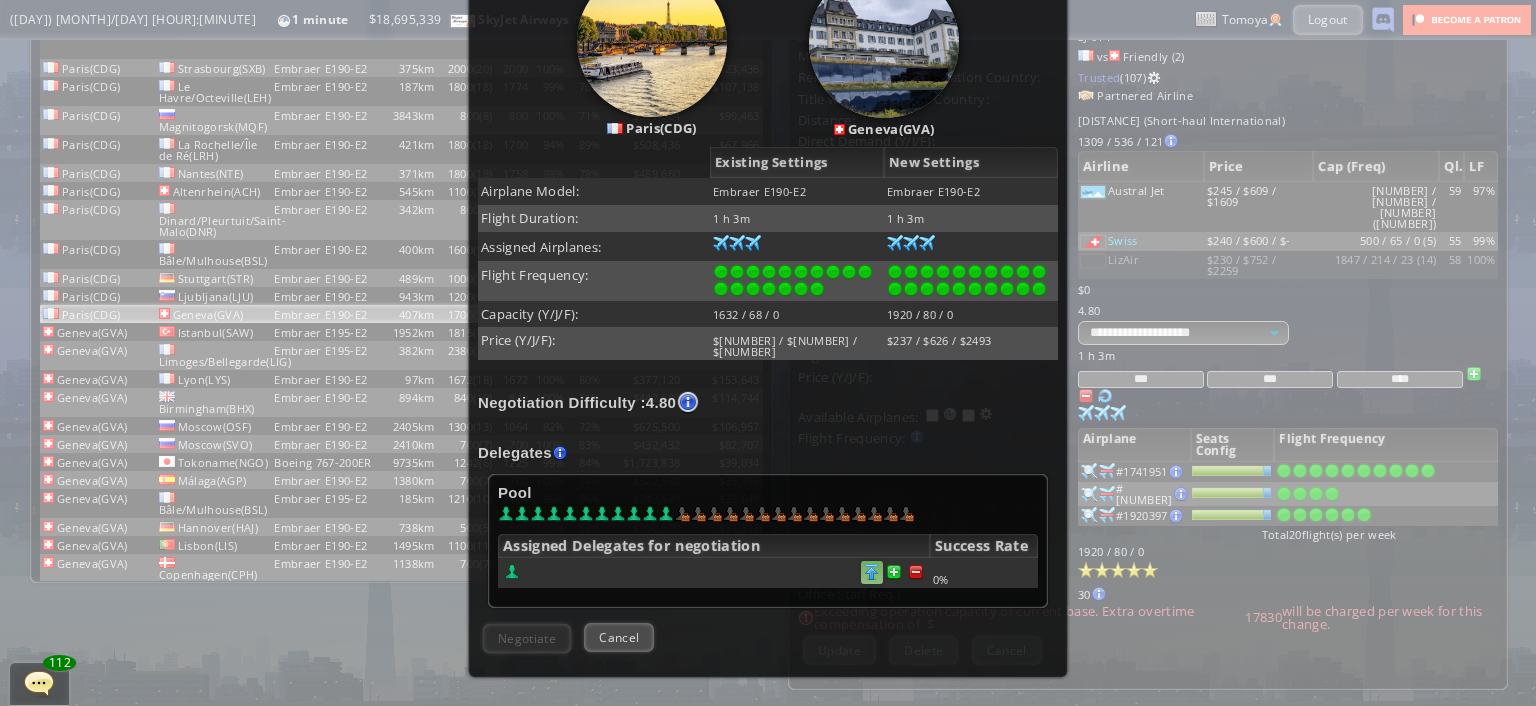 click at bounding box center [872, 572] 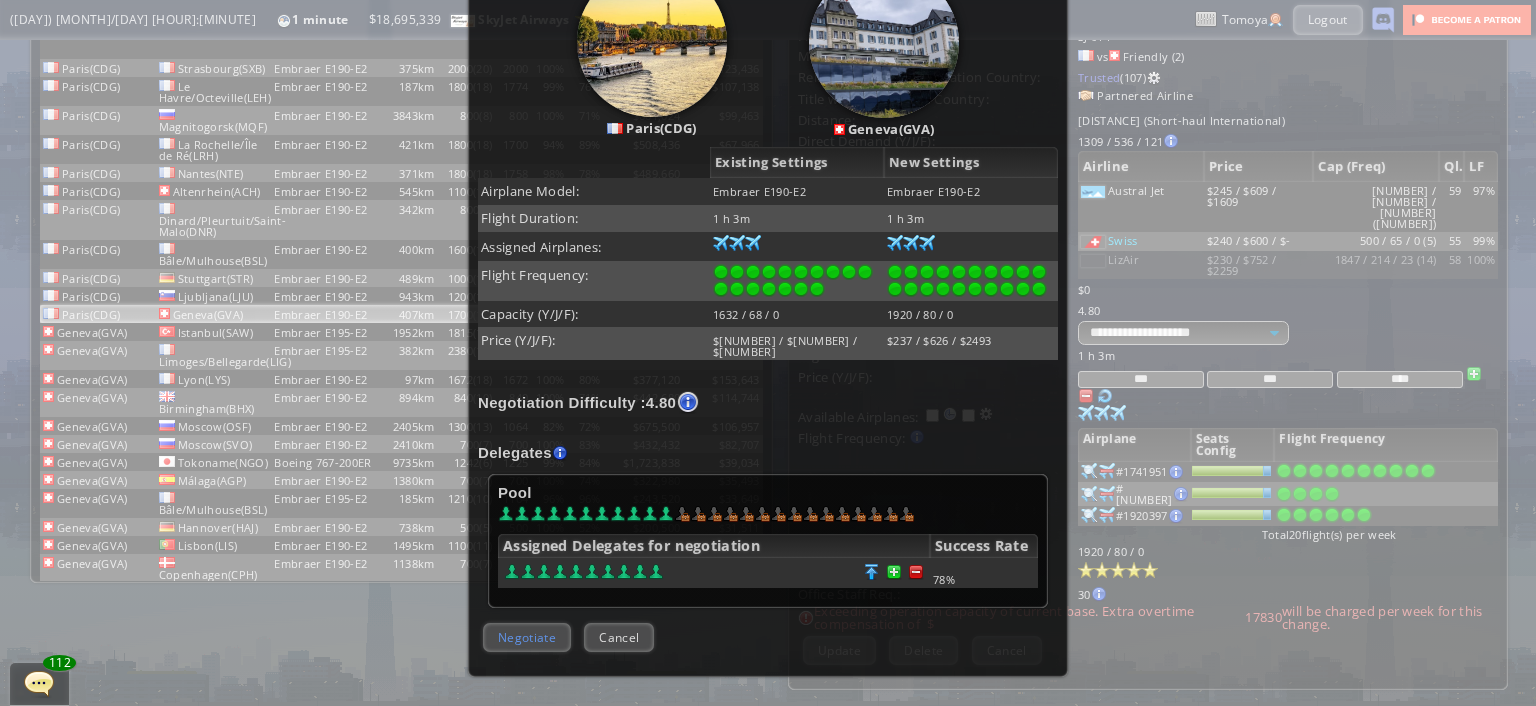click on "Negotiate" at bounding box center (527, 637) 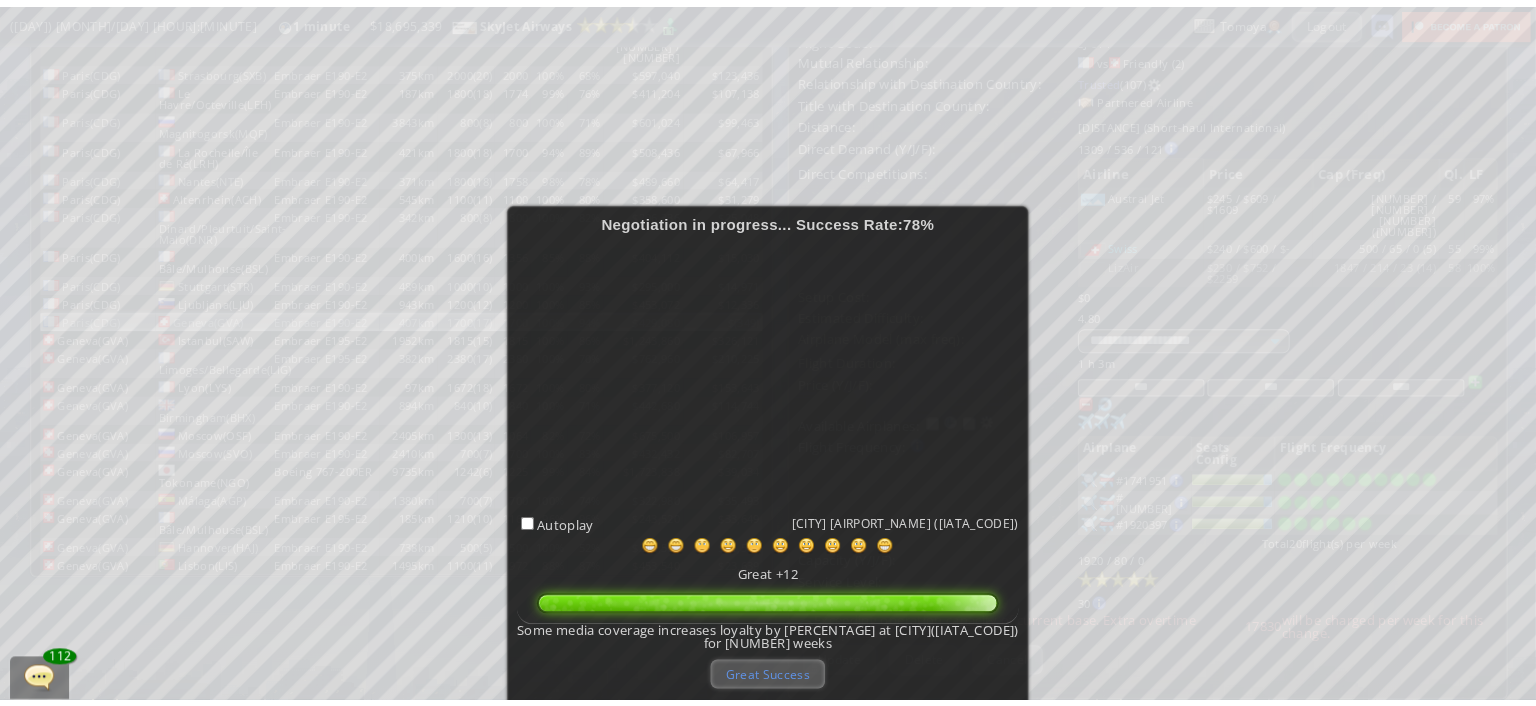 scroll, scrollTop: 100, scrollLeft: 0, axis: vertical 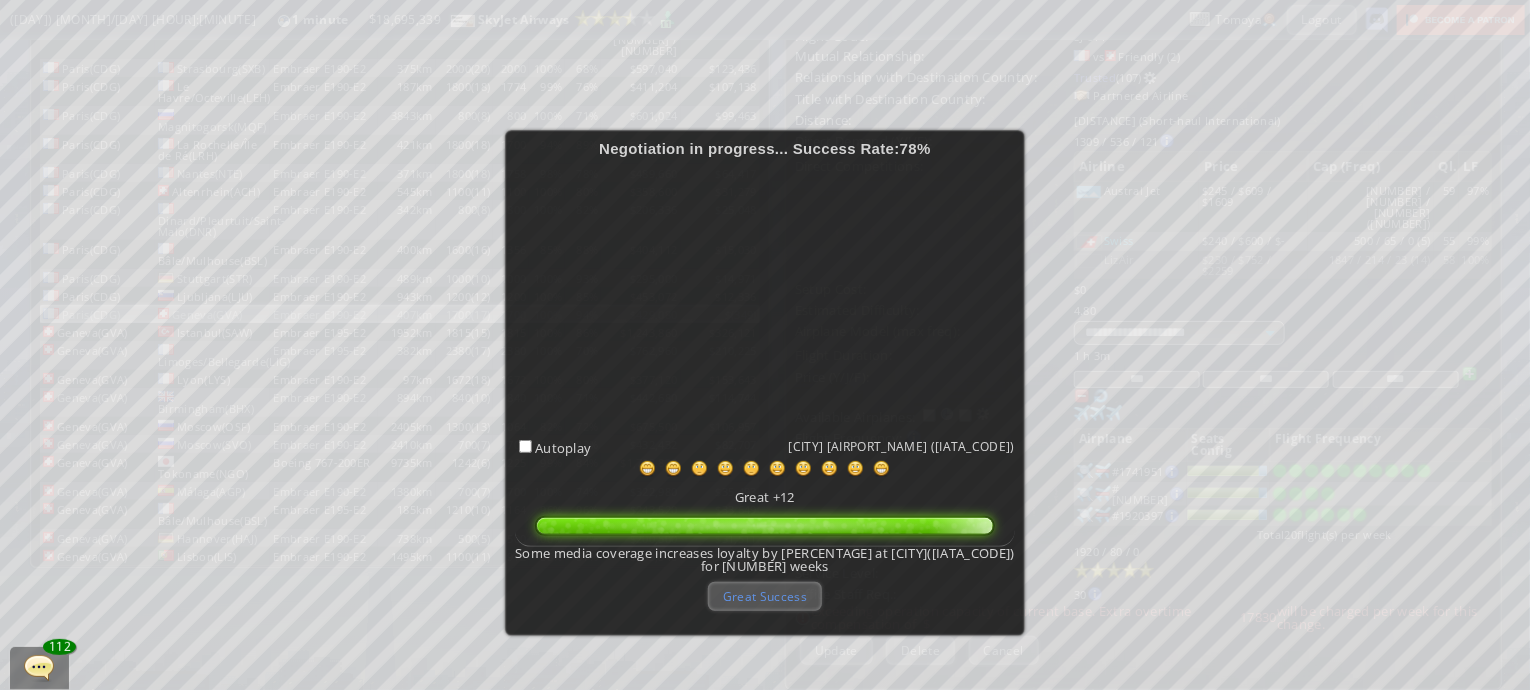 click on "Great Success" at bounding box center (765, 596) 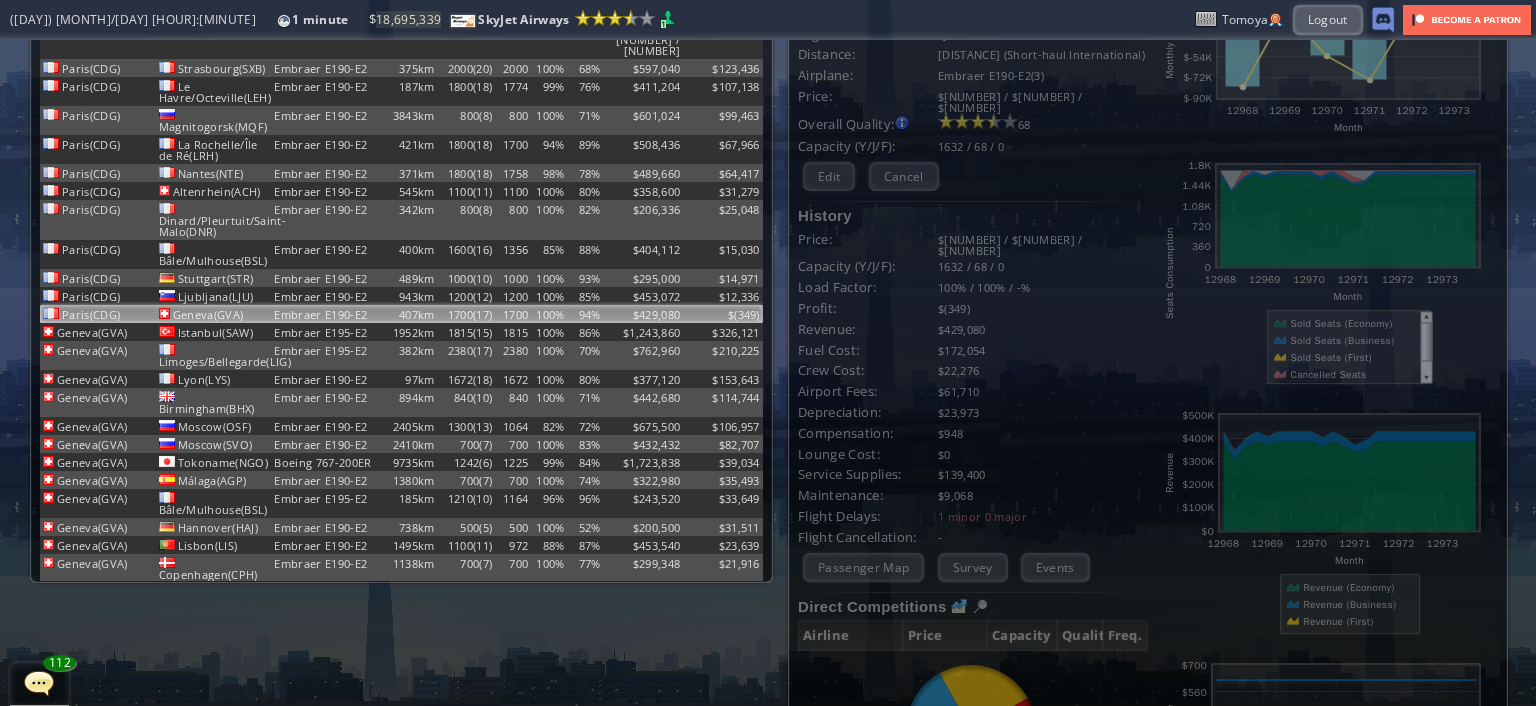 scroll, scrollTop: 0, scrollLeft: 0, axis: both 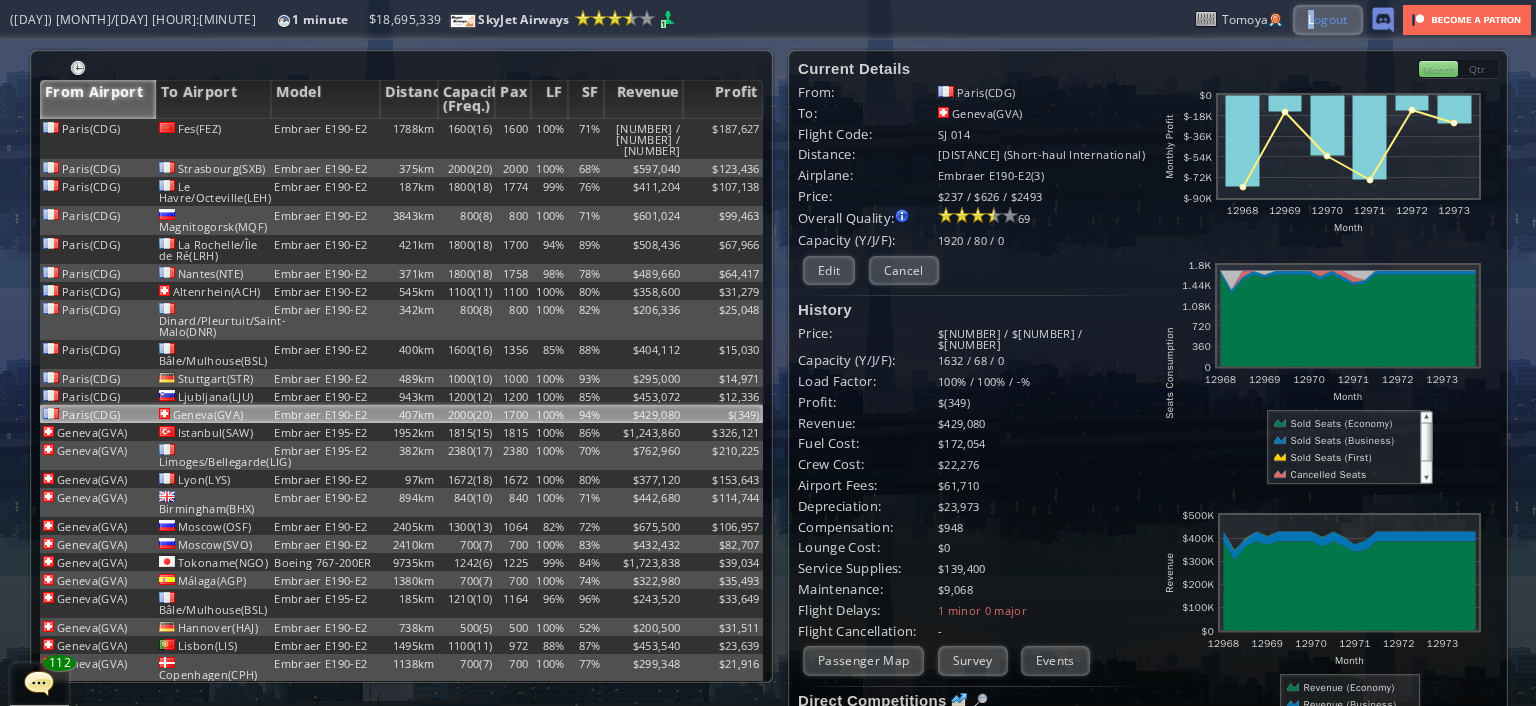 drag, startPoint x: 1309, startPoint y: 18, endPoint x: 1317, endPoint y: 29, distance: 13.601471 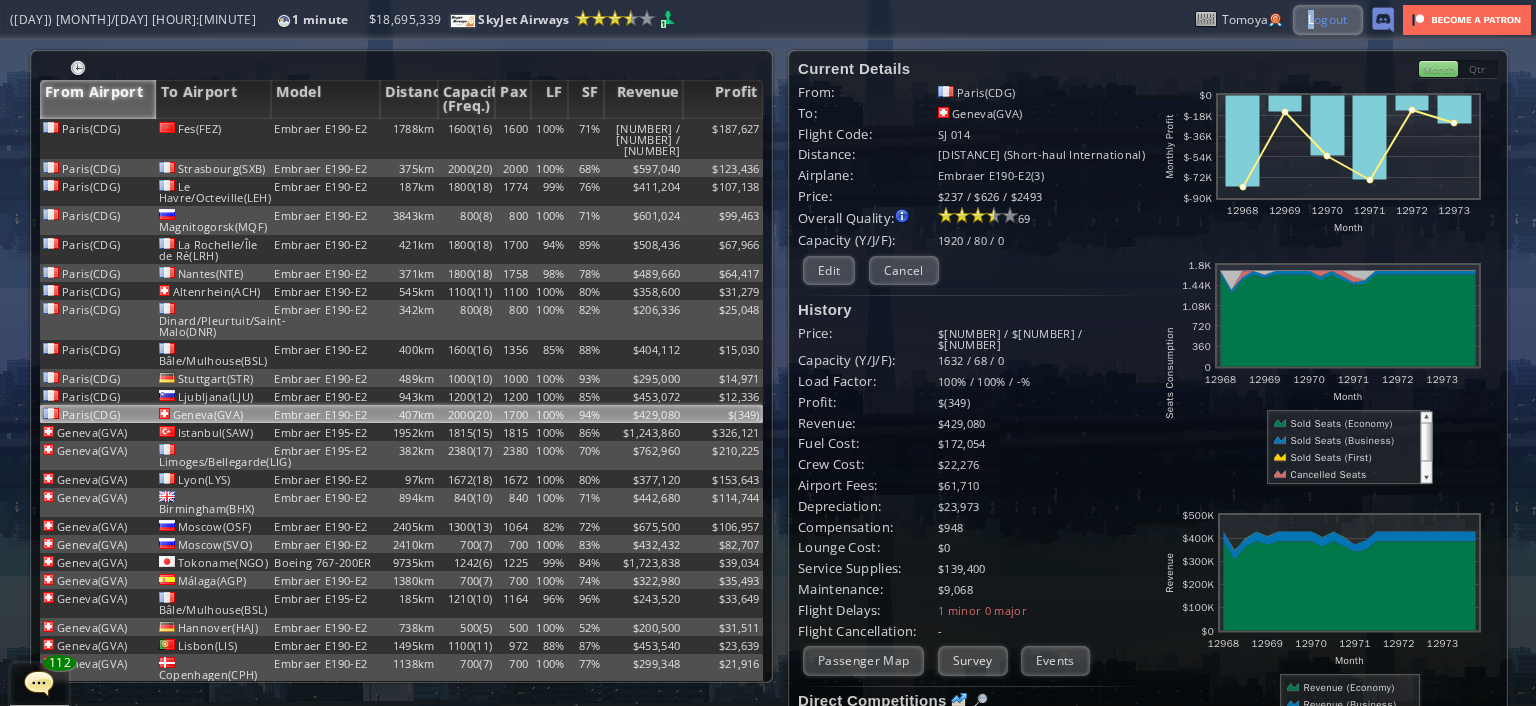 click on "Logout" at bounding box center [1328, 19] 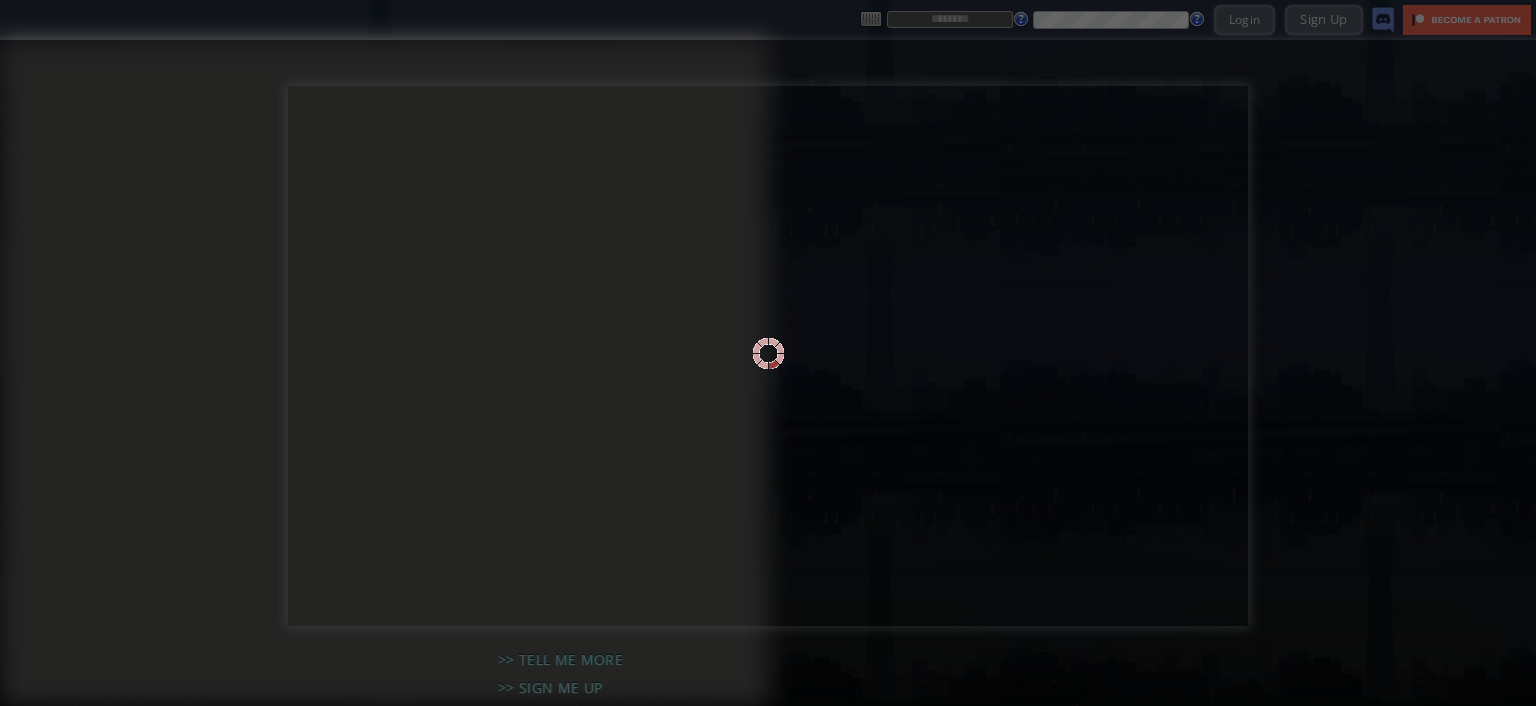 scroll, scrollTop: 0, scrollLeft: 0, axis: both 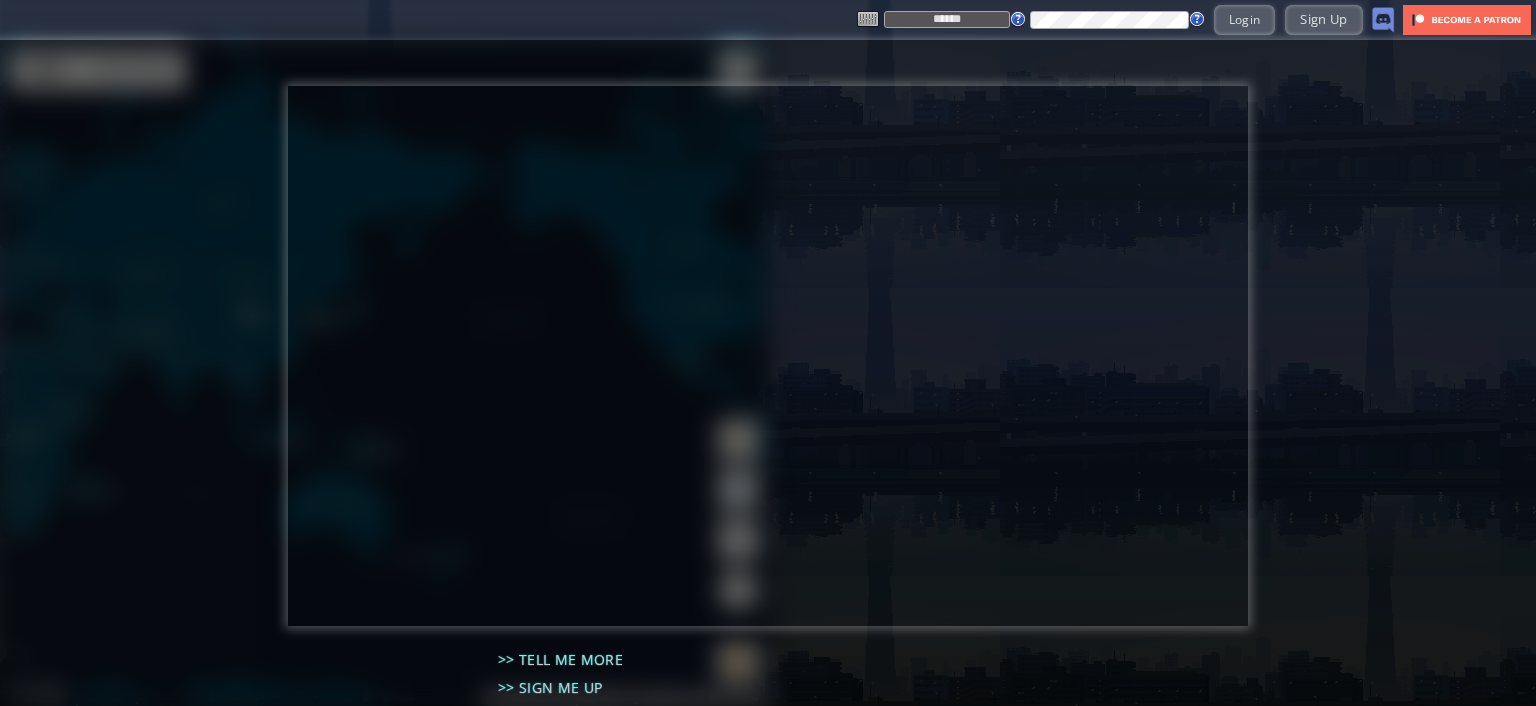 click on "******" at bounding box center [947, 19] 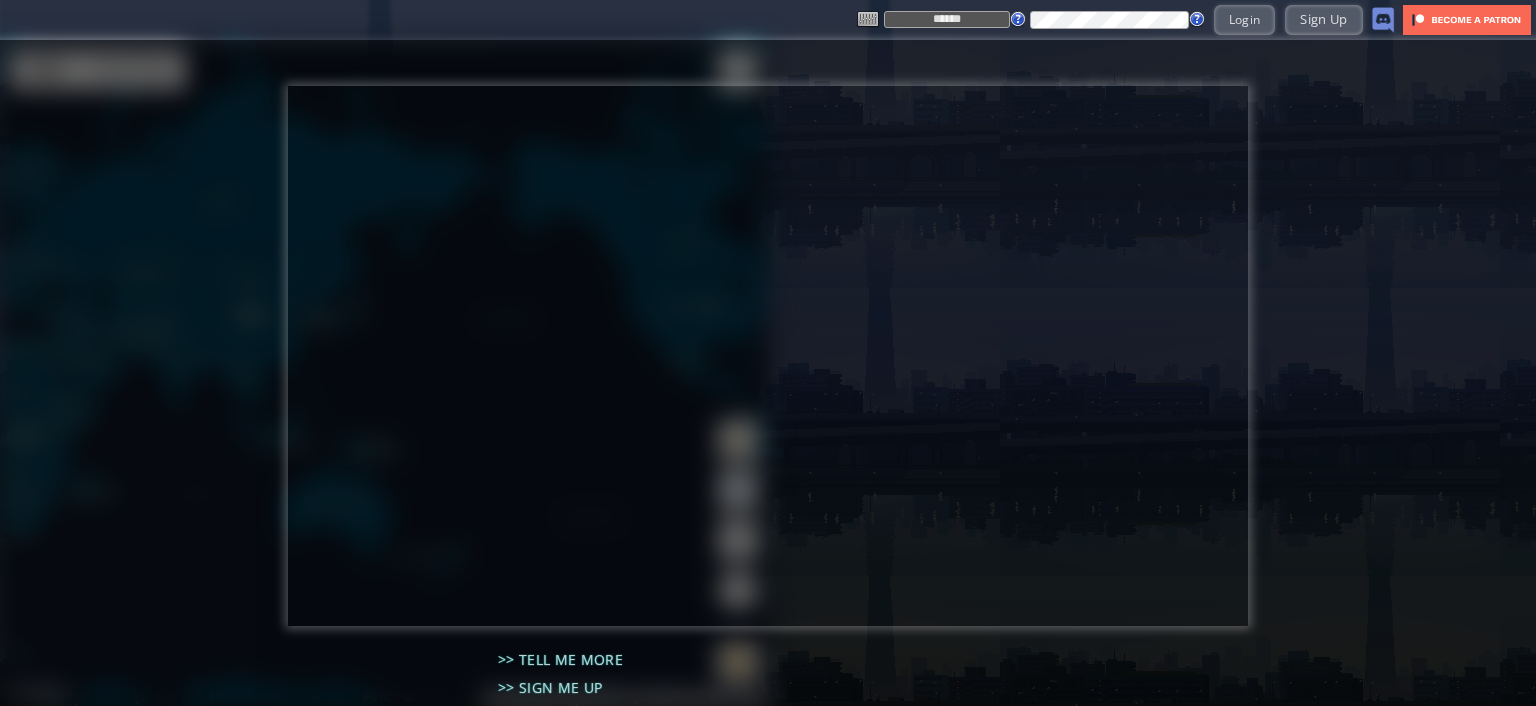 type on "********" 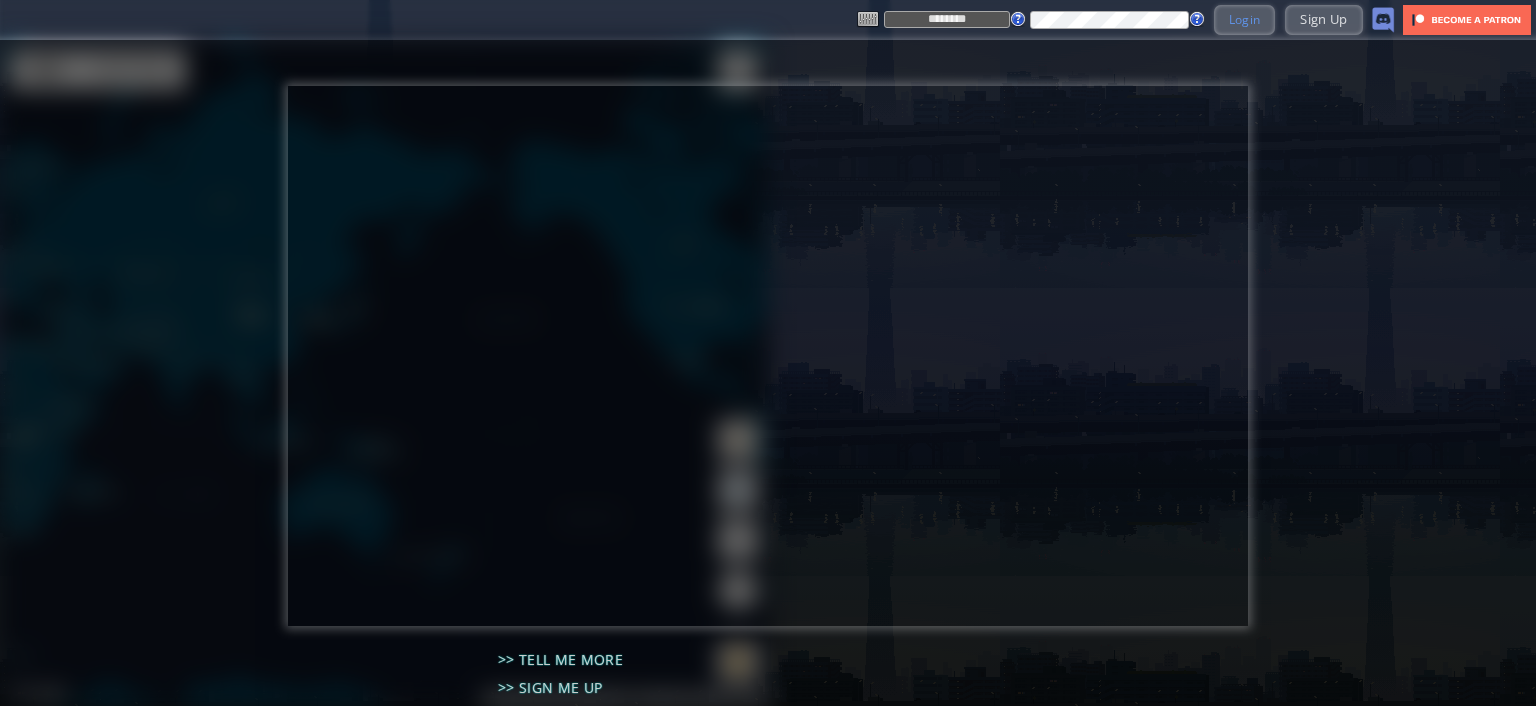 click on "Login" at bounding box center [1245, 19] 